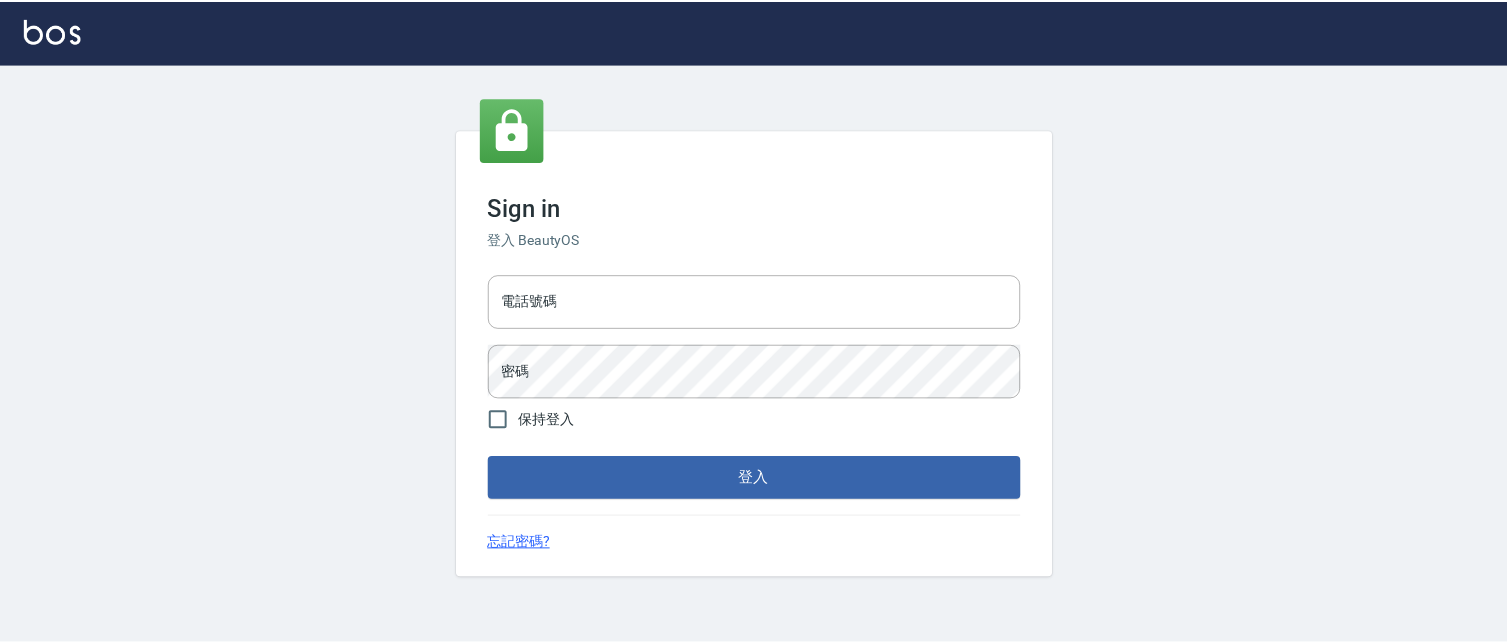 scroll, scrollTop: 0, scrollLeft: 0, axis: both 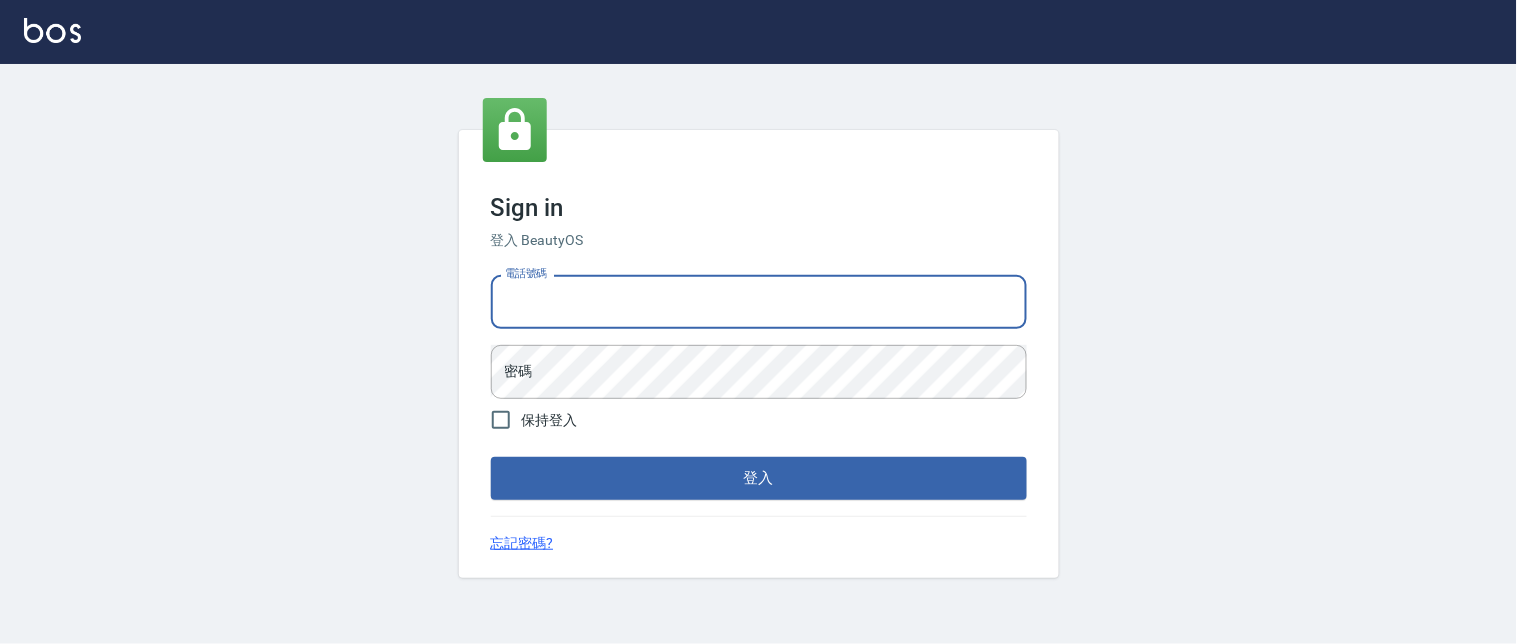 drag, startPoint x: 966, startPoint y: 277, endPoint x: 964, endPoint y: 293, distance: 16.124516 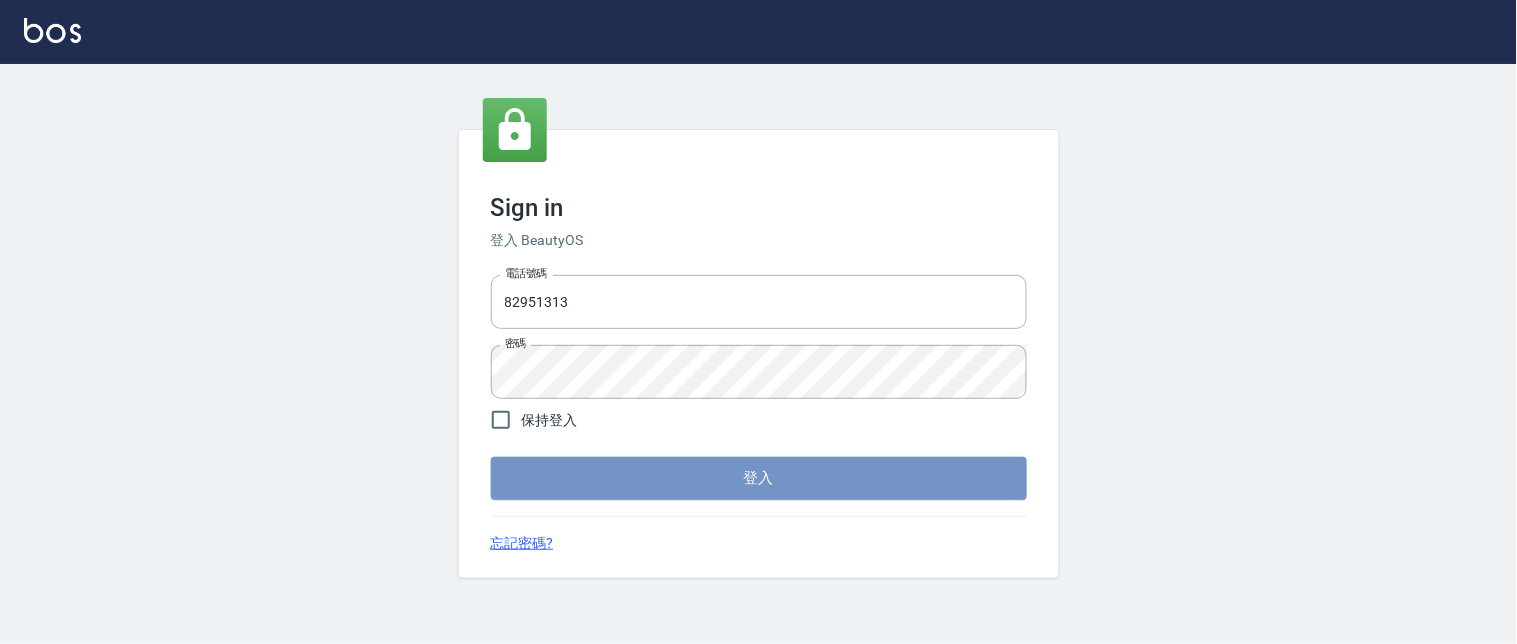 click on "登入" at bounding box center [759, 478] 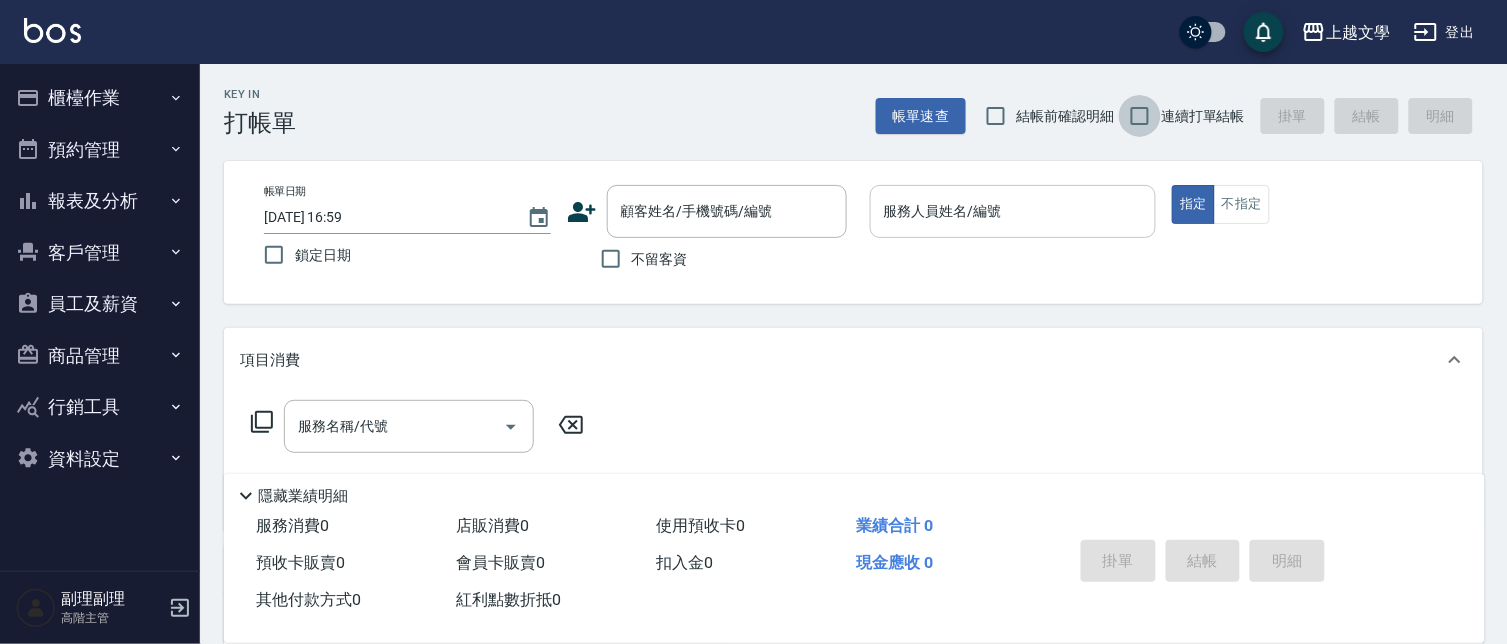 drag, startPoint x: 1134, startPoint y: 125, endPoint x: 1015, endPoint y: 218, distance: 151.0298 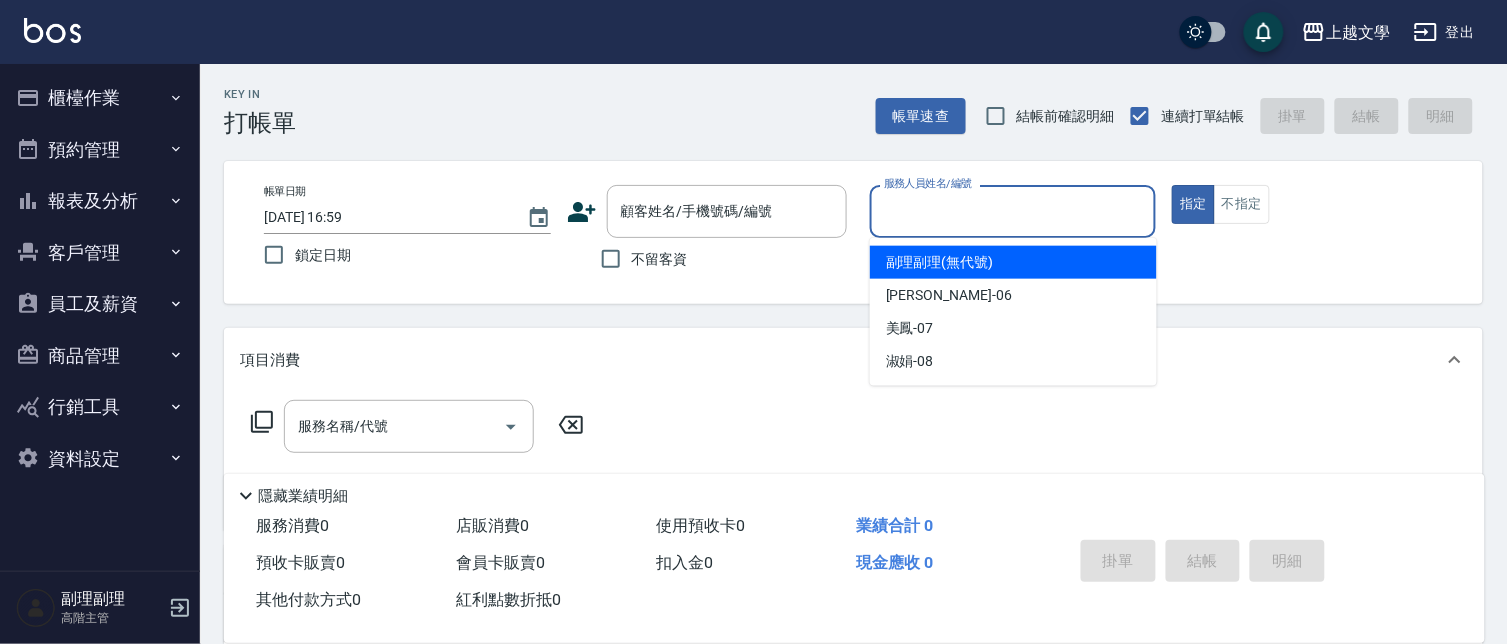 click on "服務人員姓名/編號 服務人員姓名/編號" at bounding box center [1013, 211] 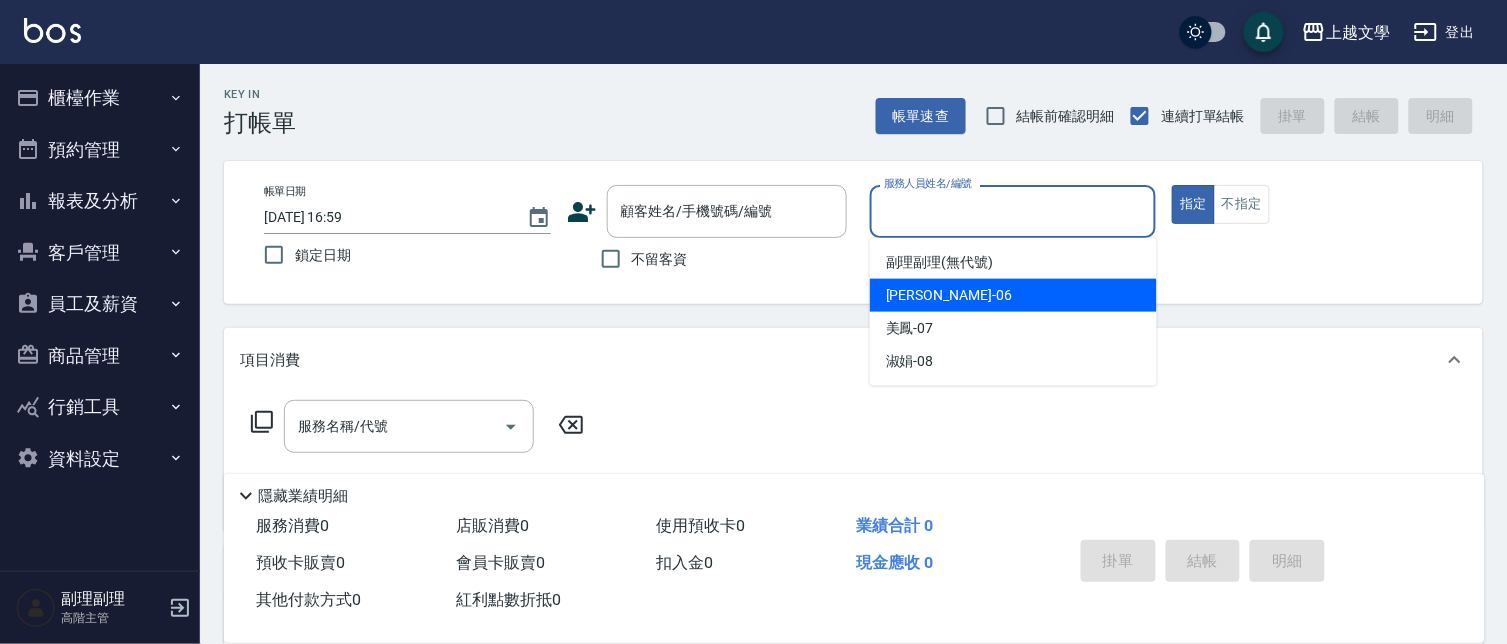 drag, startPoint x: 957, startPoint y: 287, endPoint x: 830, endPoint y: 288, distance: 127.00394 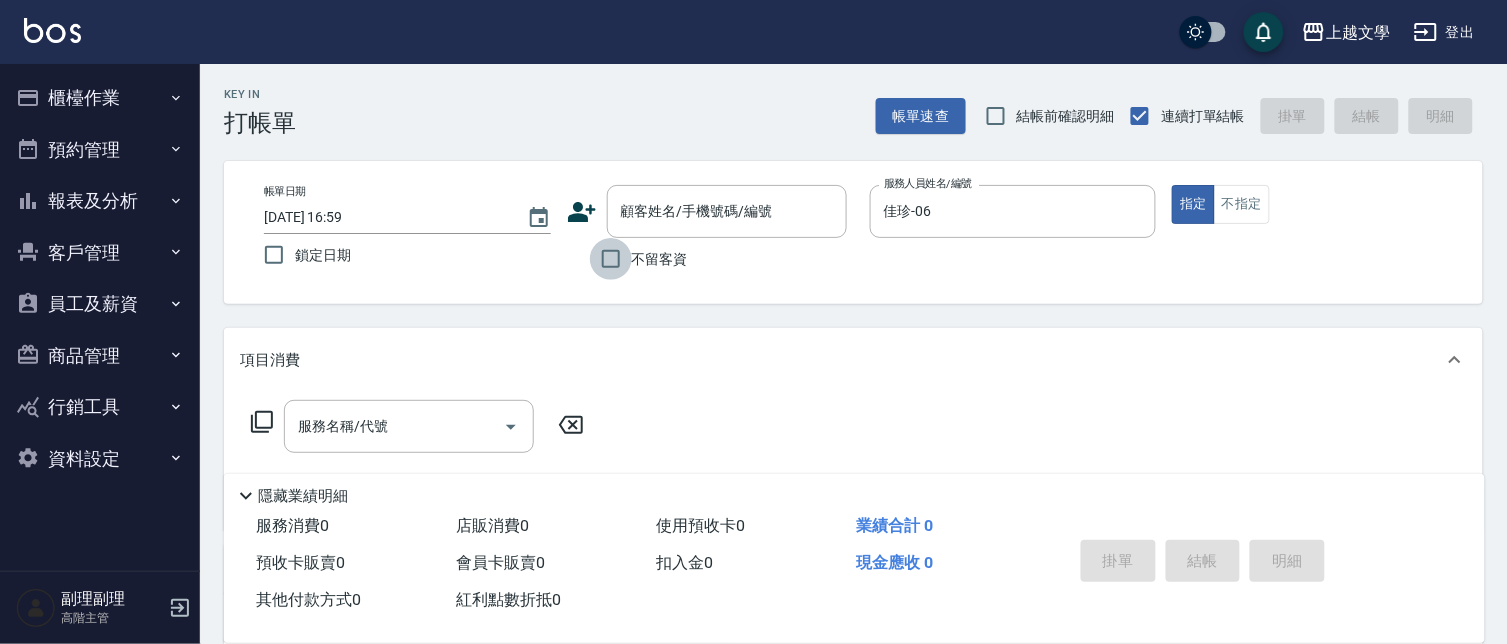 drag, startPoint x: 601, startPoint y: 260, endPoint x: 623, endPoint y: 242, distance: 28.42534 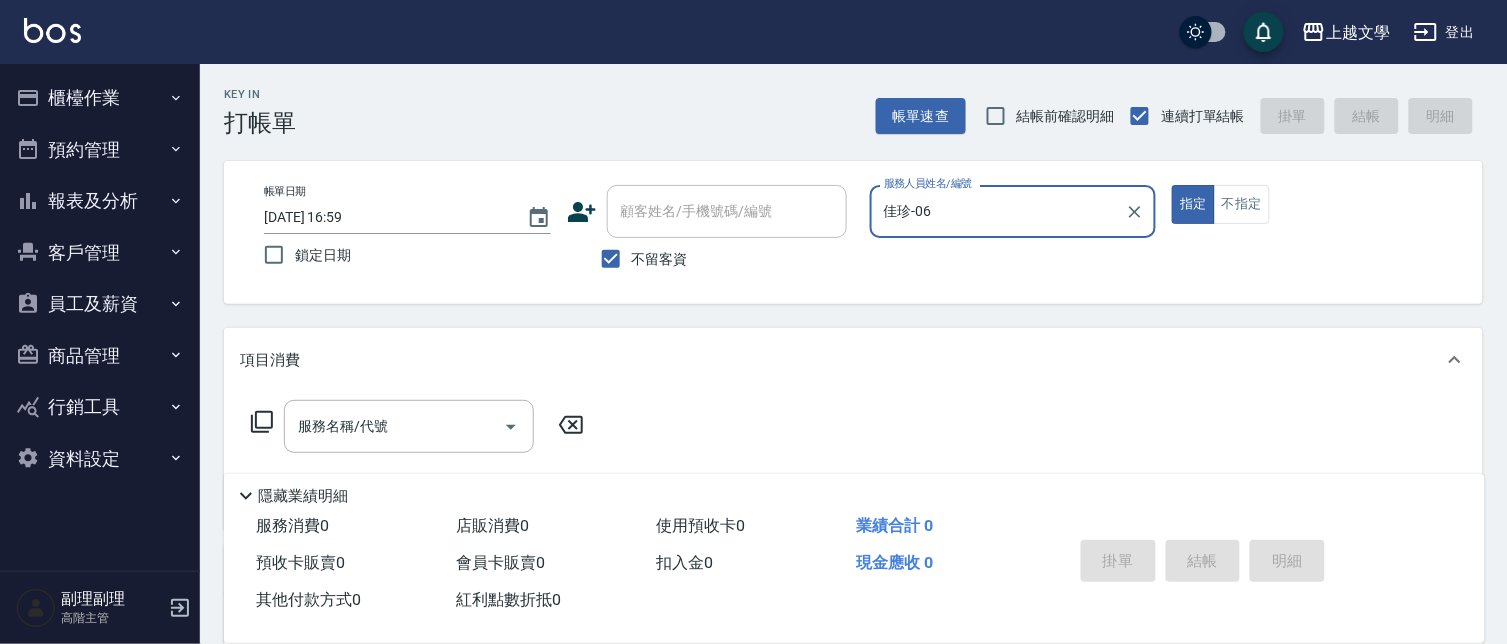 click on "顧客姓名/手機號碼/編號" at bounding box center (727, 211) 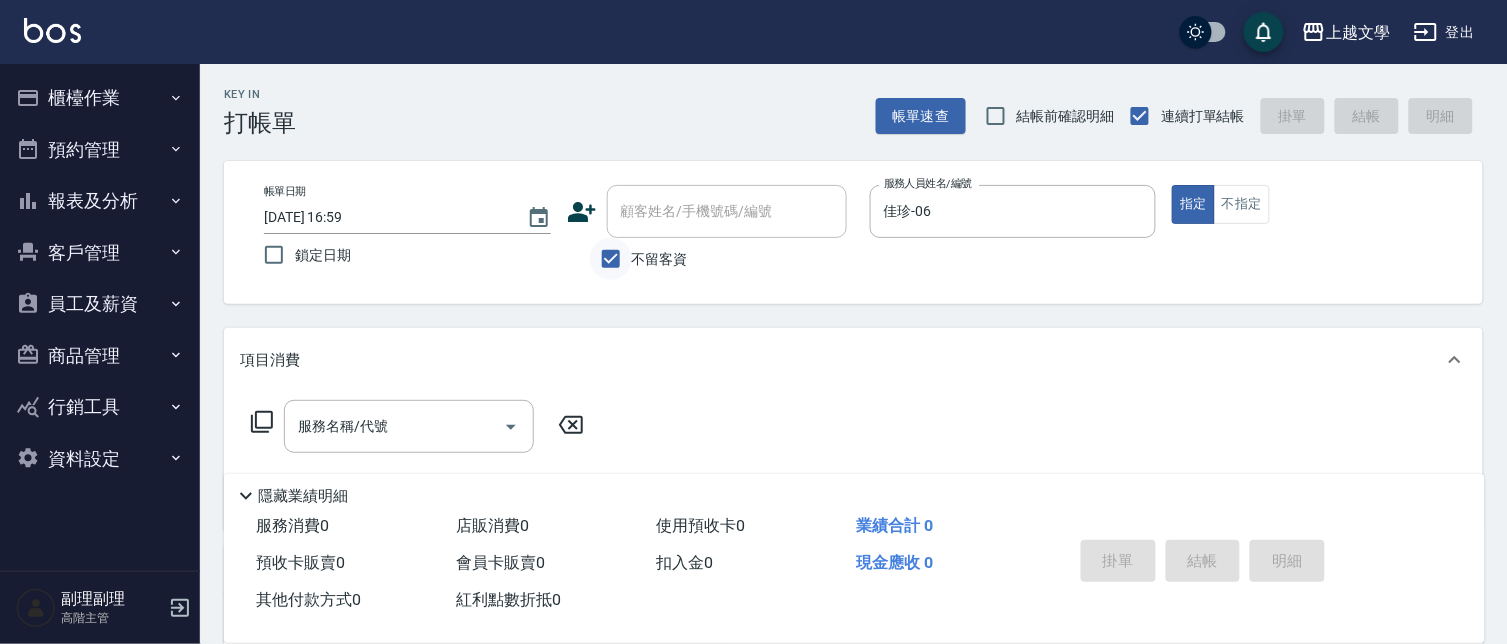 drag, startPoint x: 613, startPoint y: 236, endPoint x: 604, endPoint y: 274, distance: 39.051247 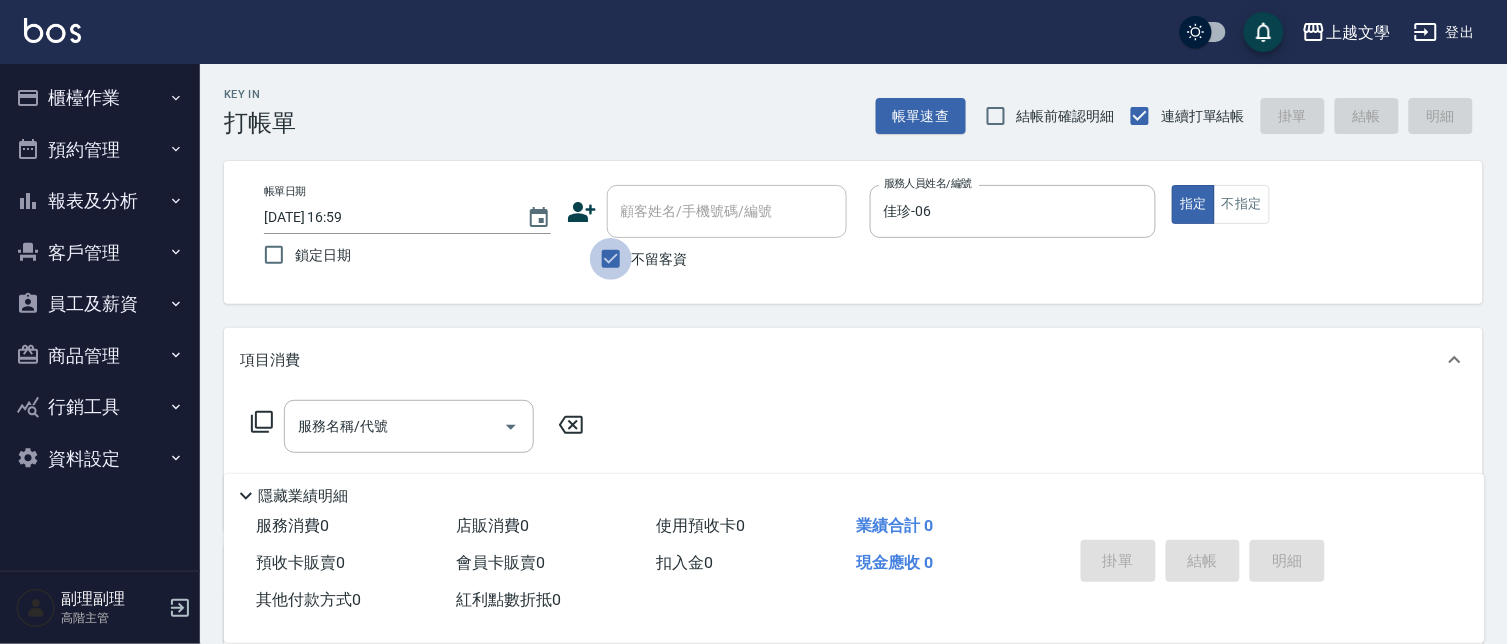 click on "不留客資" at bounding box center [611, 259] 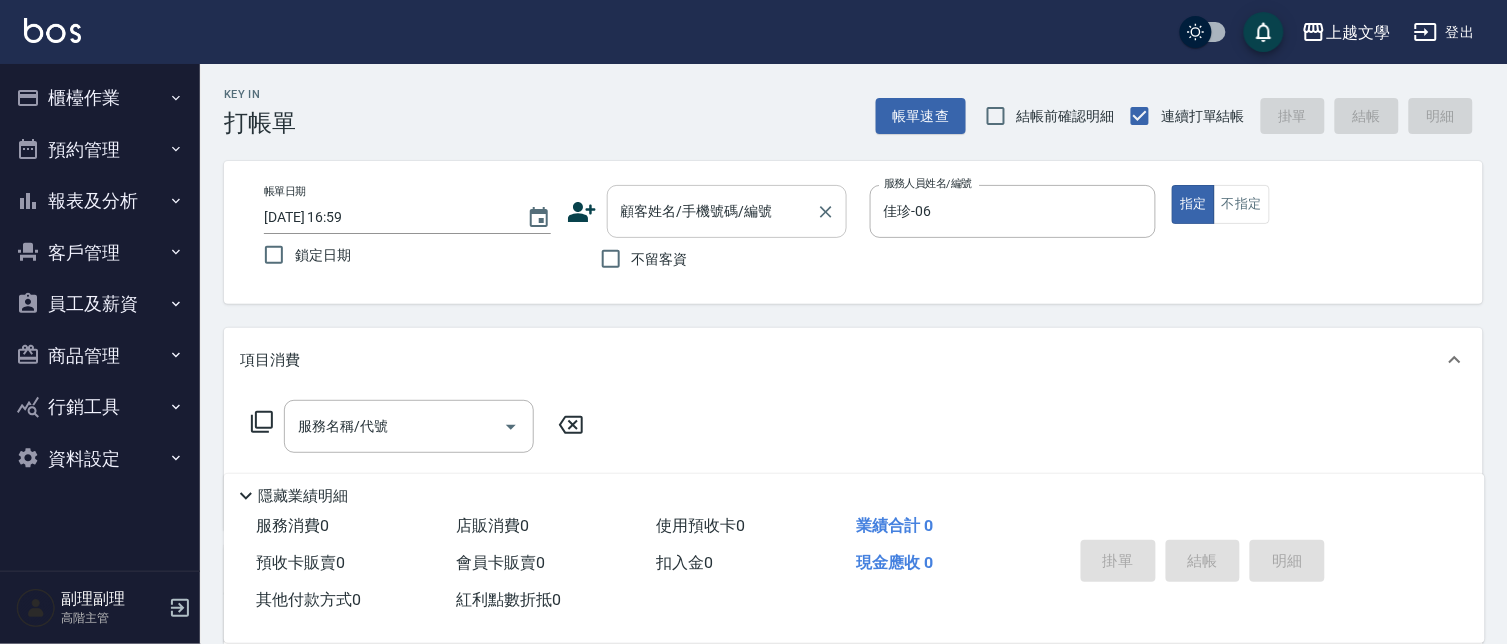 click on "顧客姓名/手機號碼/編號 顧客姓名/手機號碼/編號" at bounding box center [727, 211] 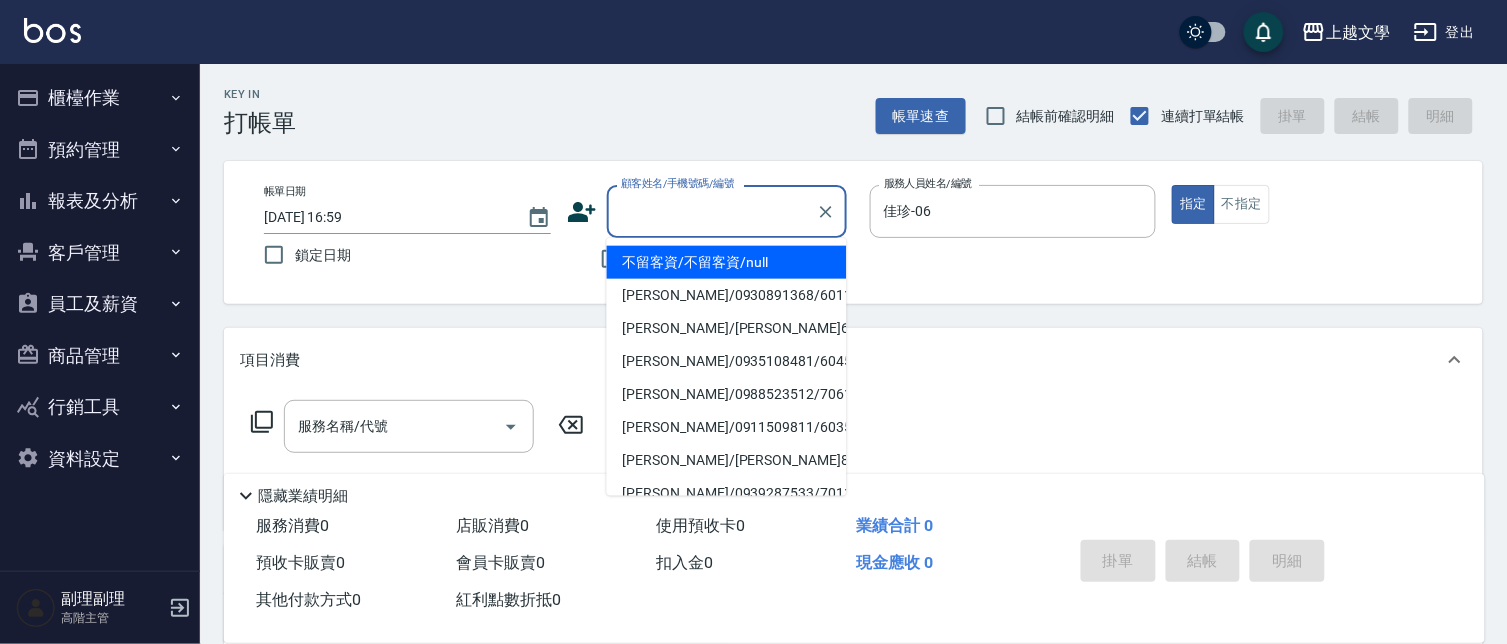 type on "0" 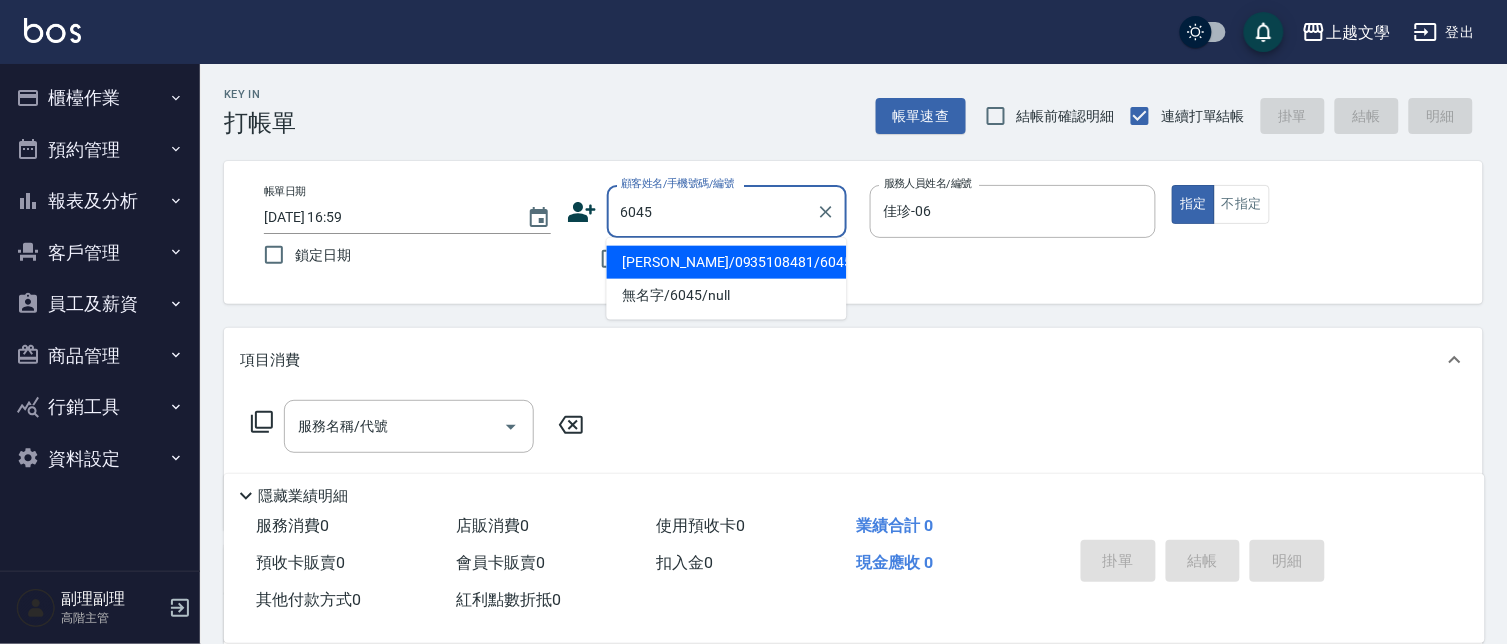 click on "黃美玉/0935108481/6045" at bounding box center (727, 262) 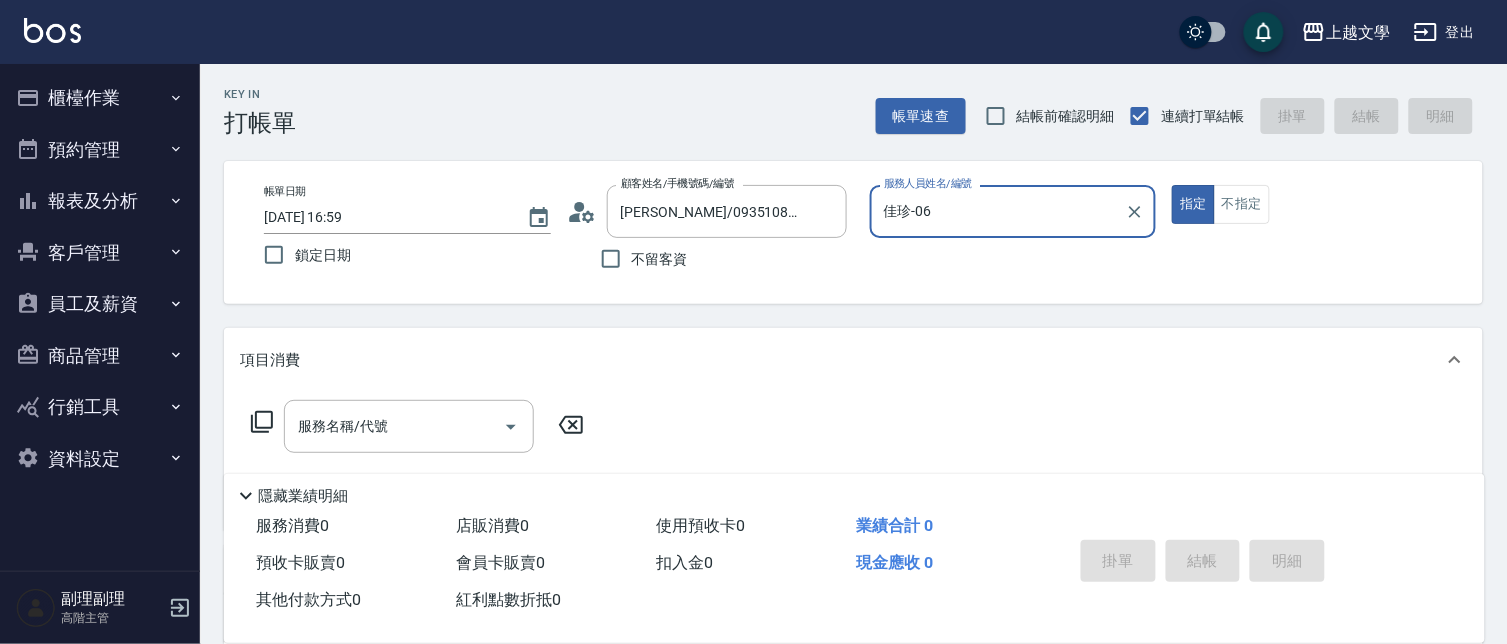 click on "服務名稱/代號 服務名稱/代號" at bounding box center (409, 426) 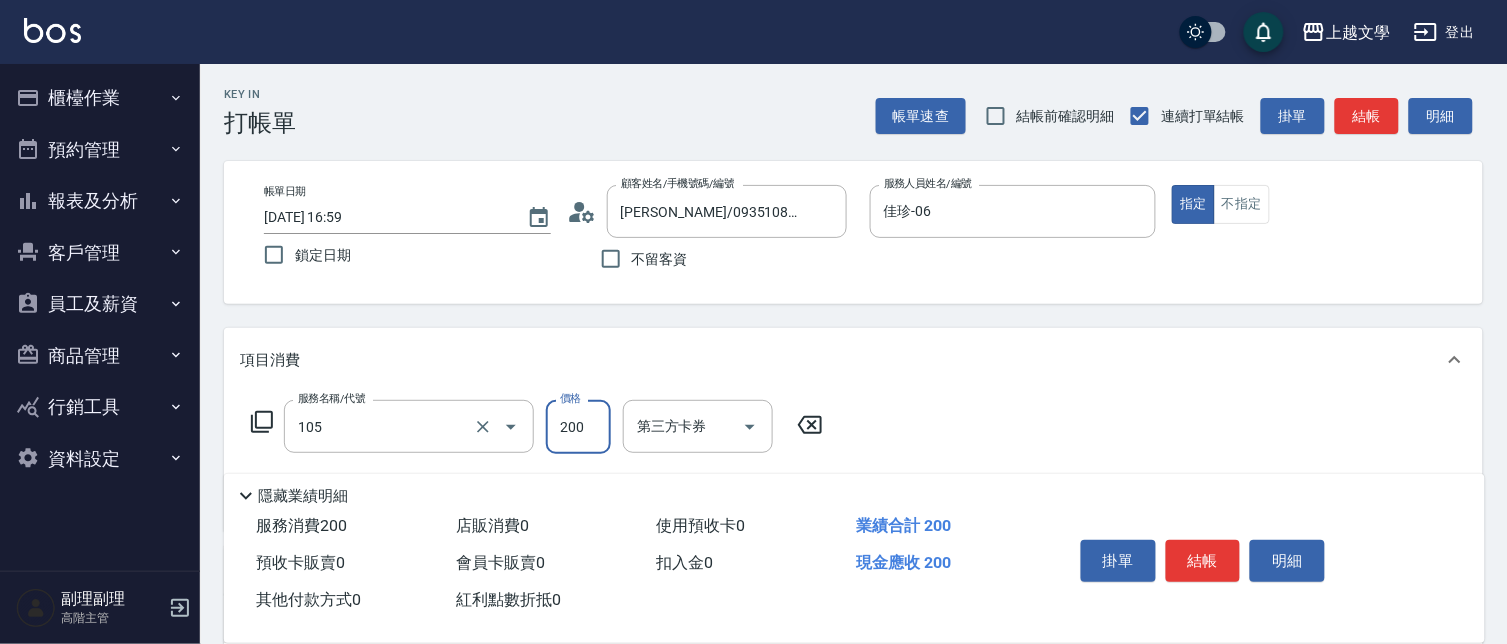 type on "洗髮券使用(105)" 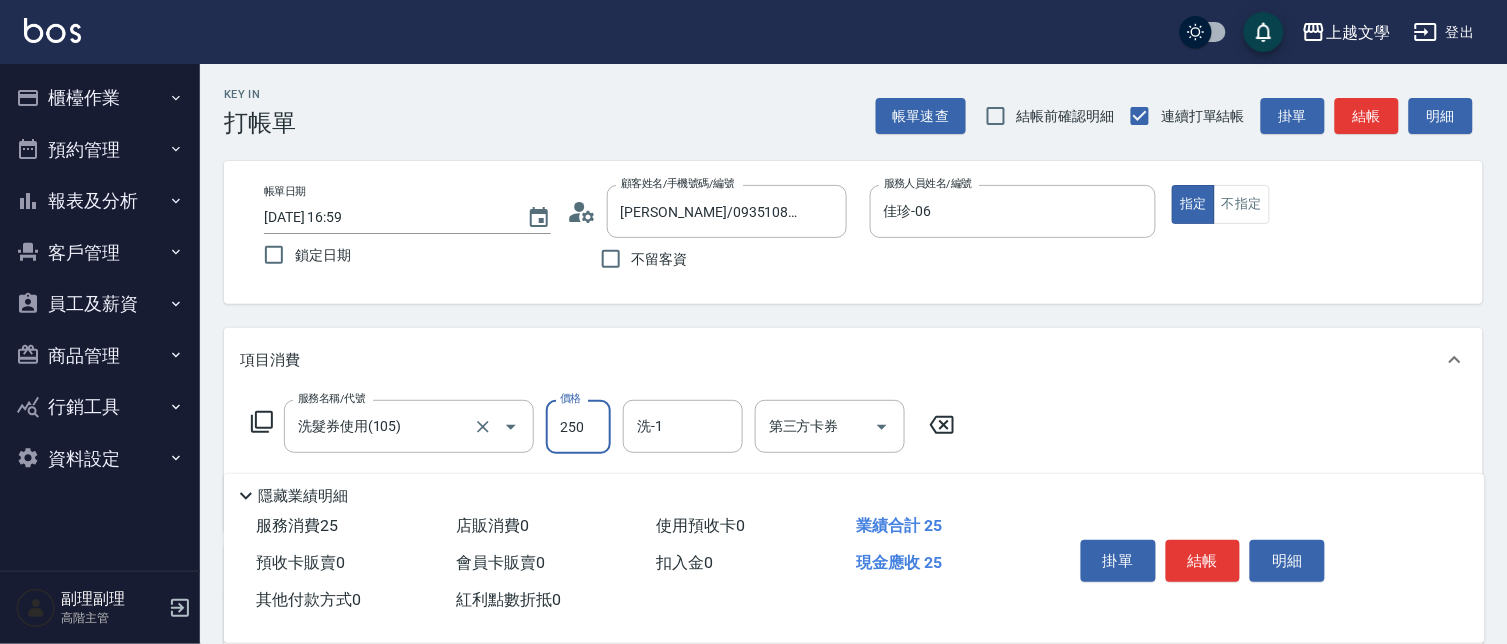 type on "250" 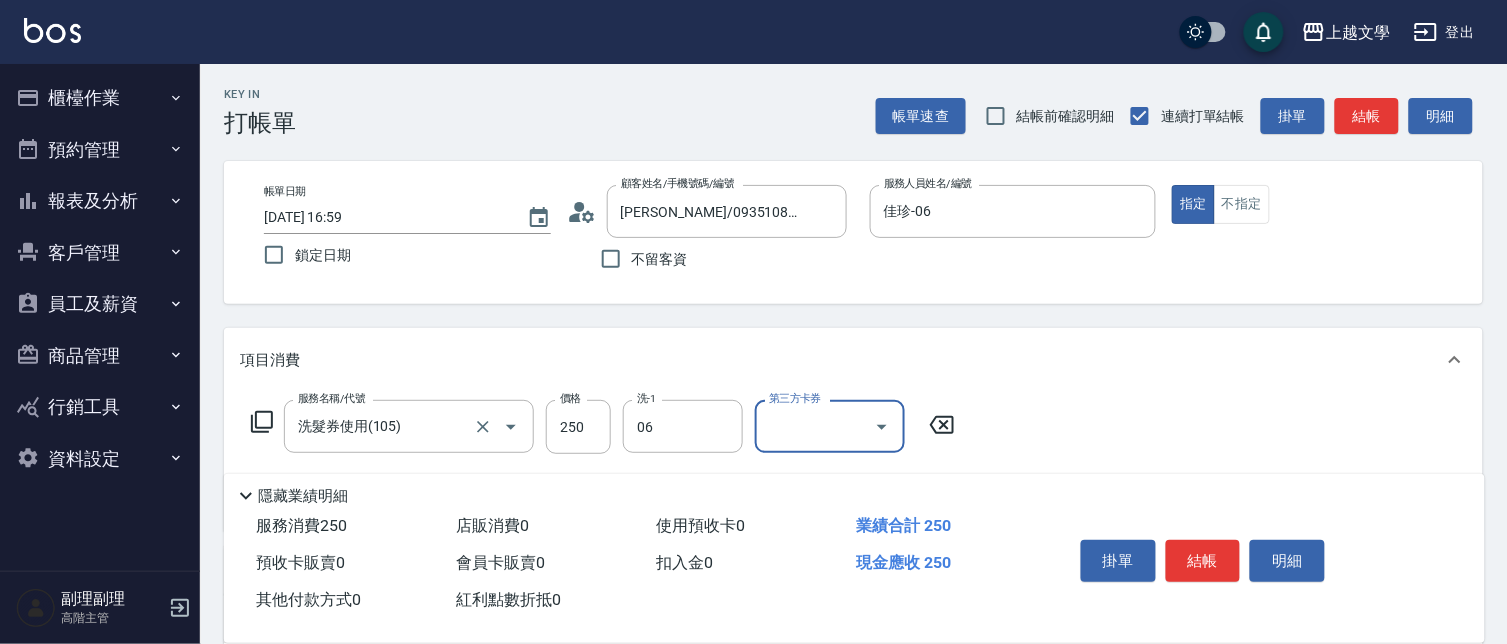type on "佳珍-06" 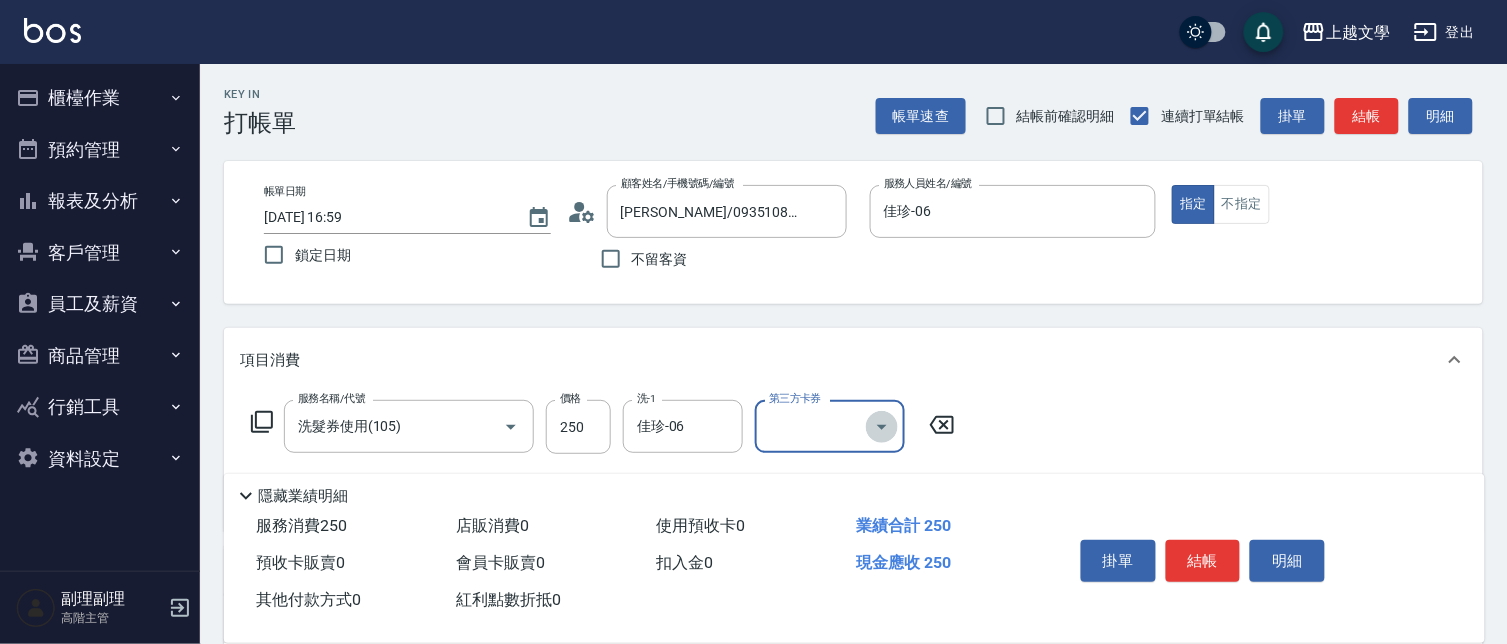 drag, startPoint x: 874, startPoint y: 425, endPoint x: 842, endPoint y: 448, distance: 39.40812 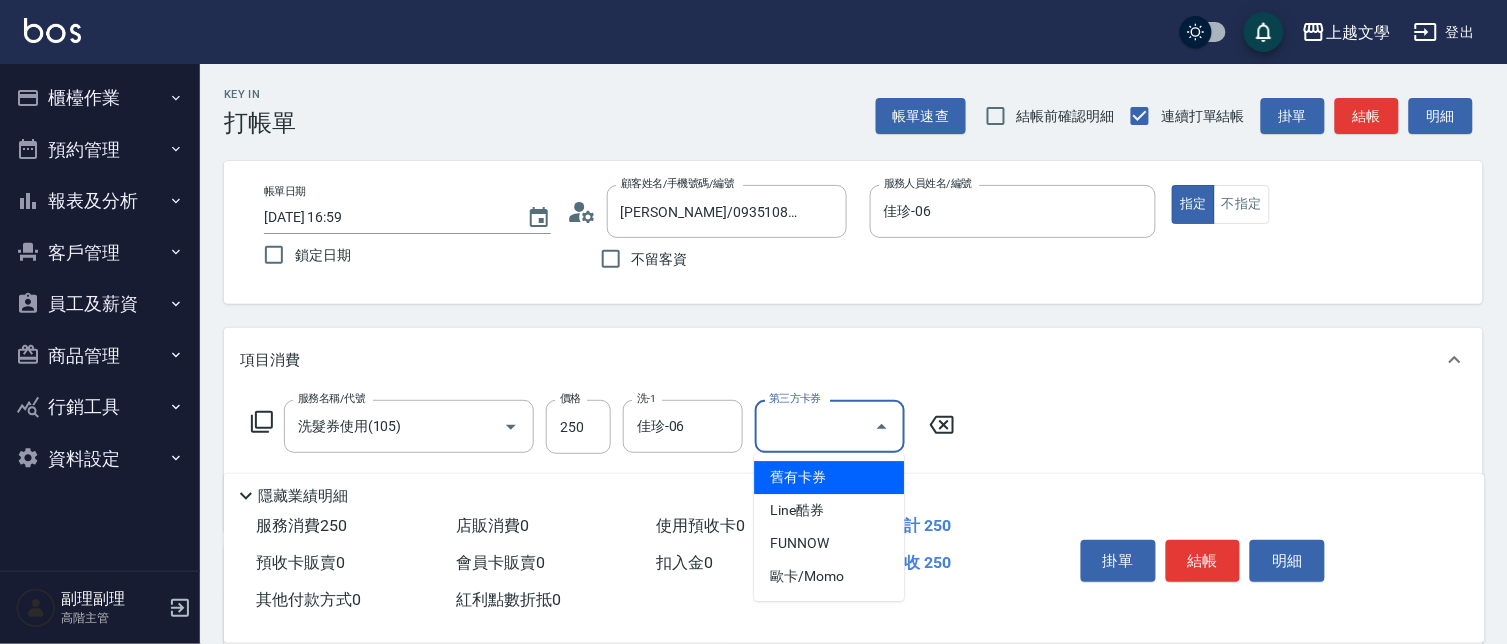drag, startPoint x: 842, startPoint y: 448, endPoint x: 1073, endPoint y: 610, distance: 282.1436 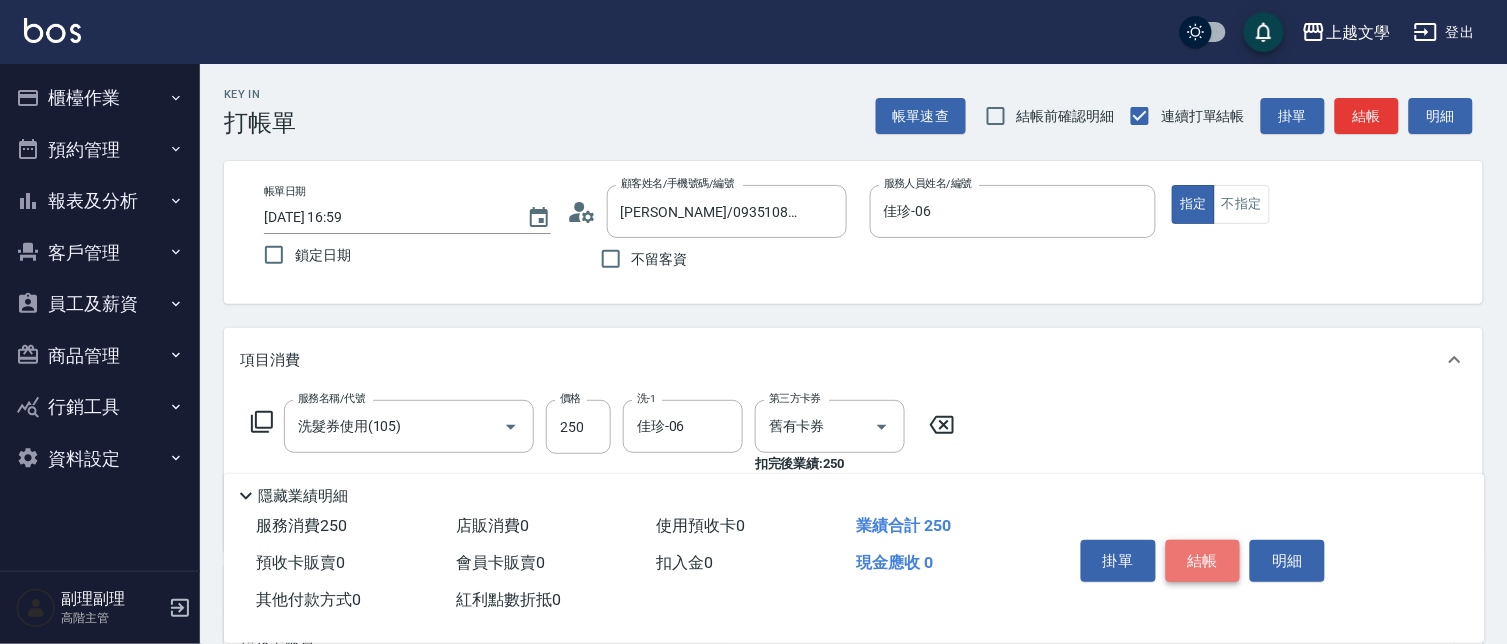 click on "結帳" at bounding box center (1203, 561) 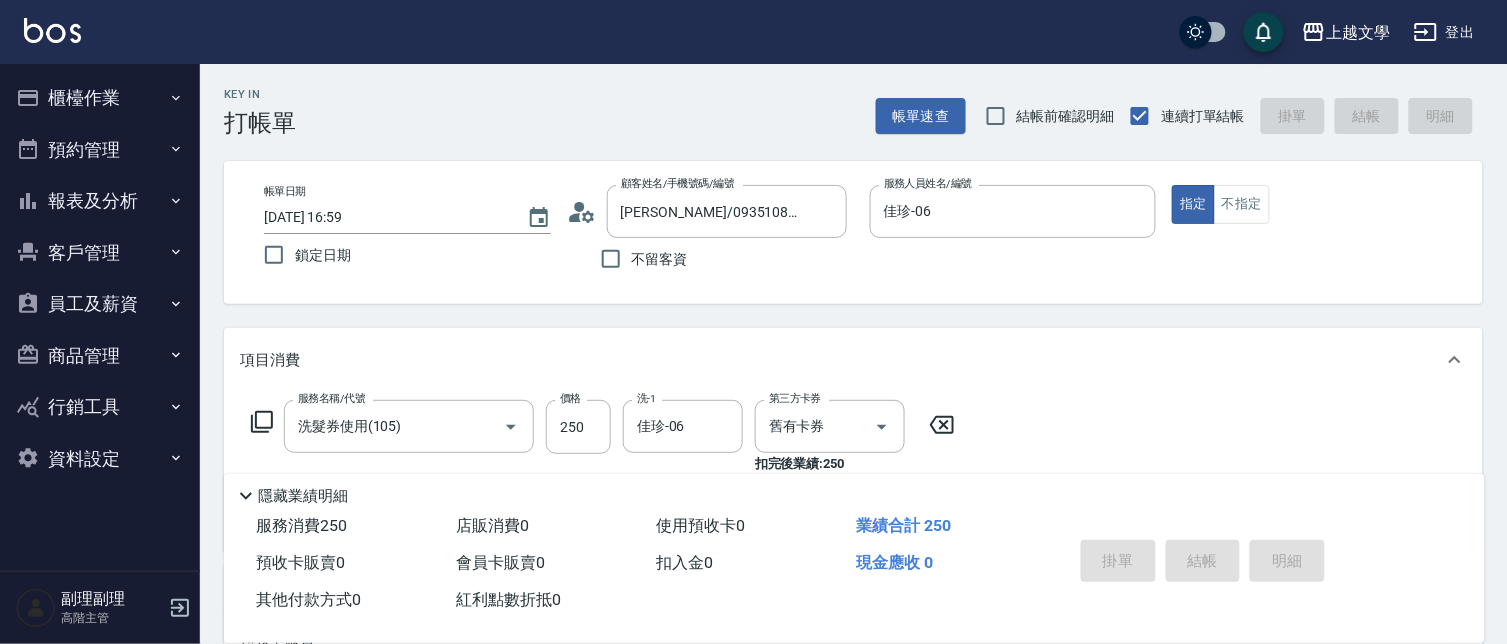 type on "2025/07/16 17:00" 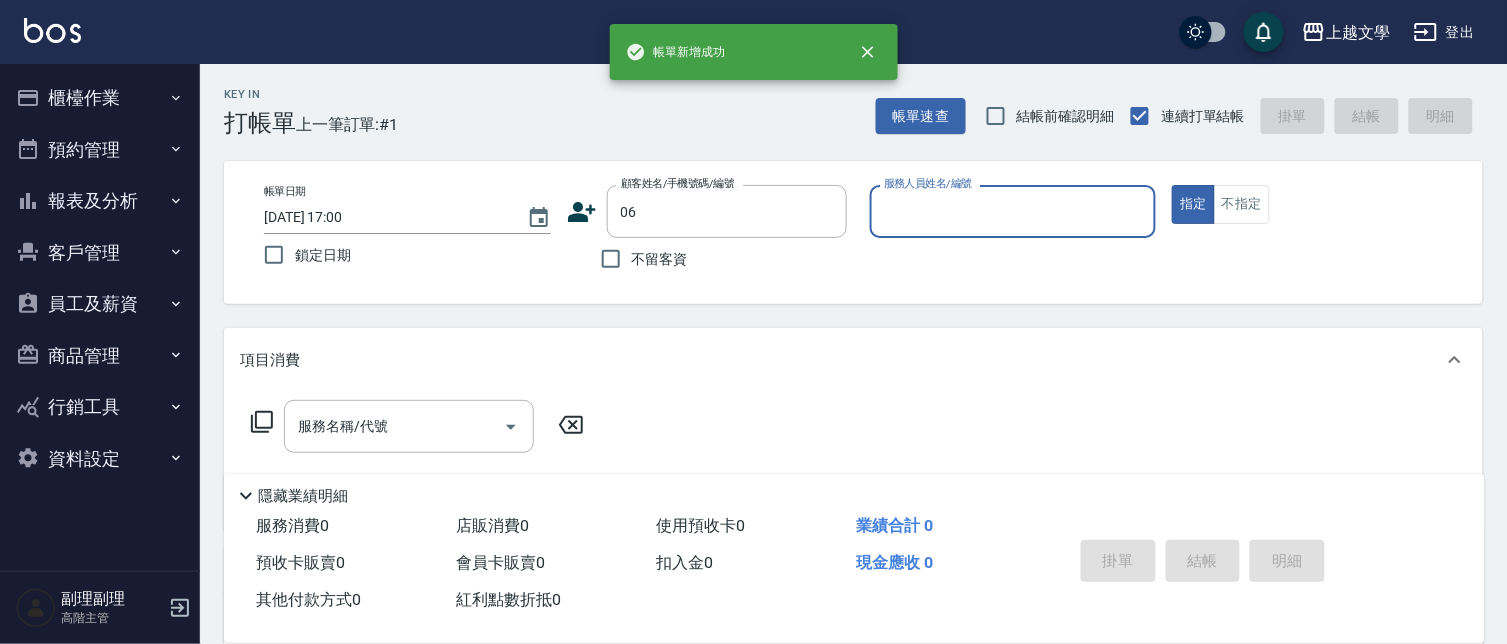 type on "06" 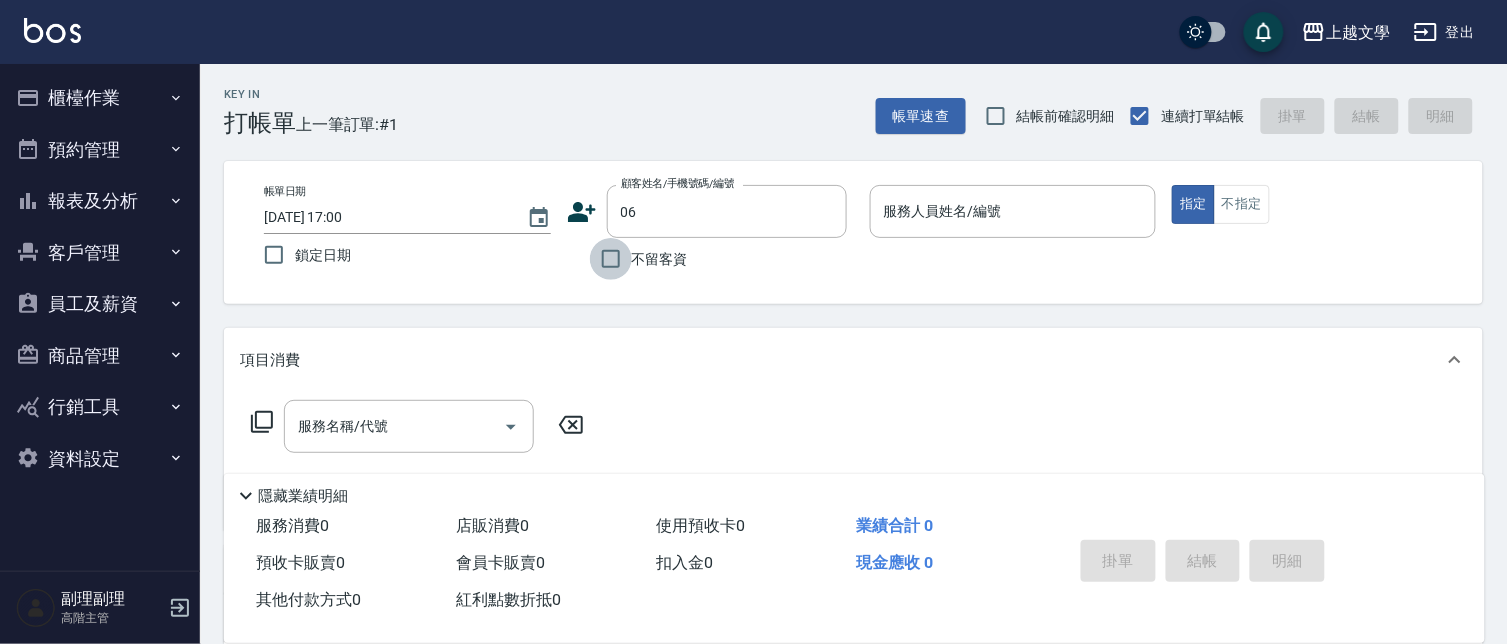 click on "不留客資" at bounding box center [611, 259] 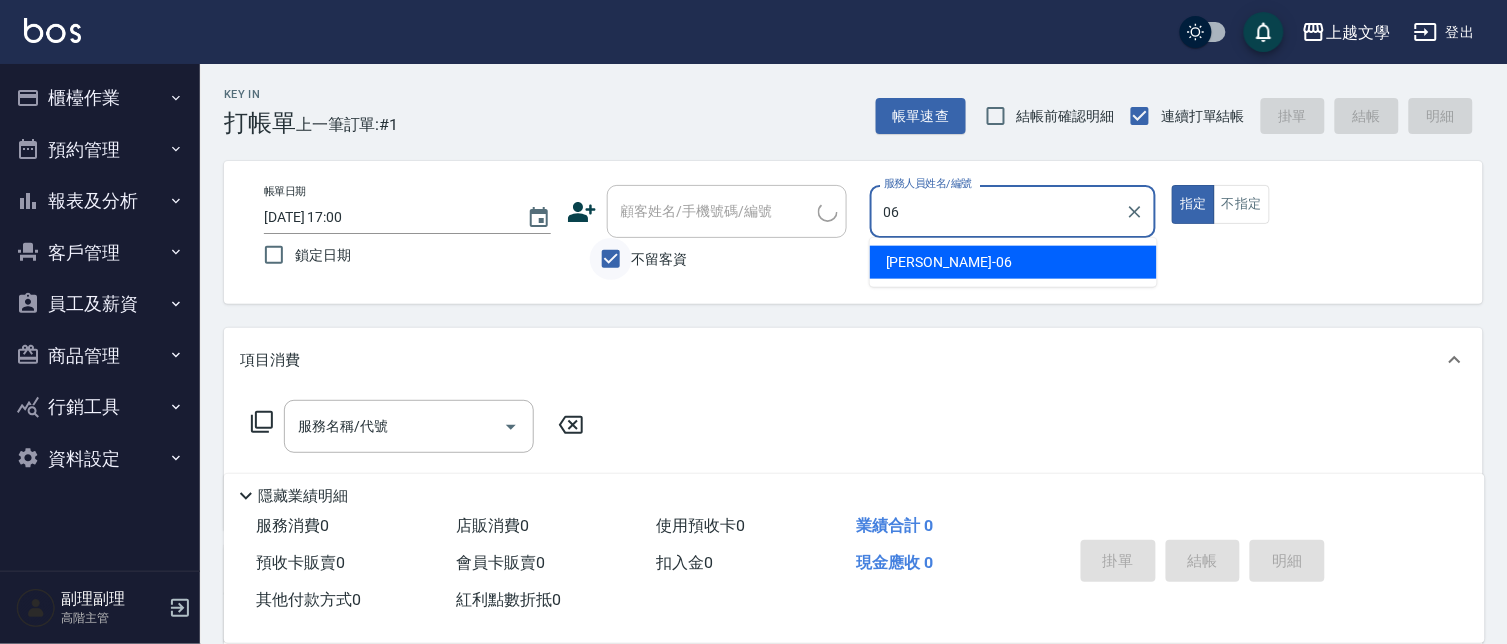 type on "佳珍-06" 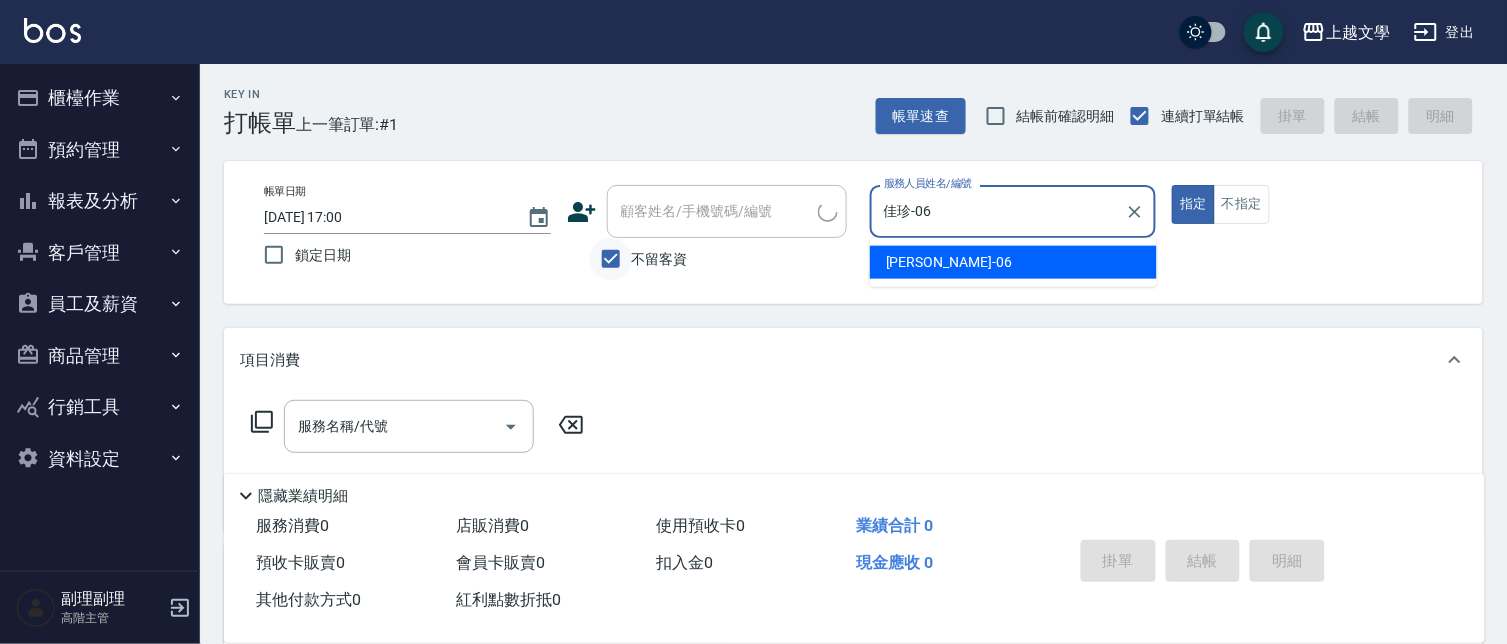 type on "true" 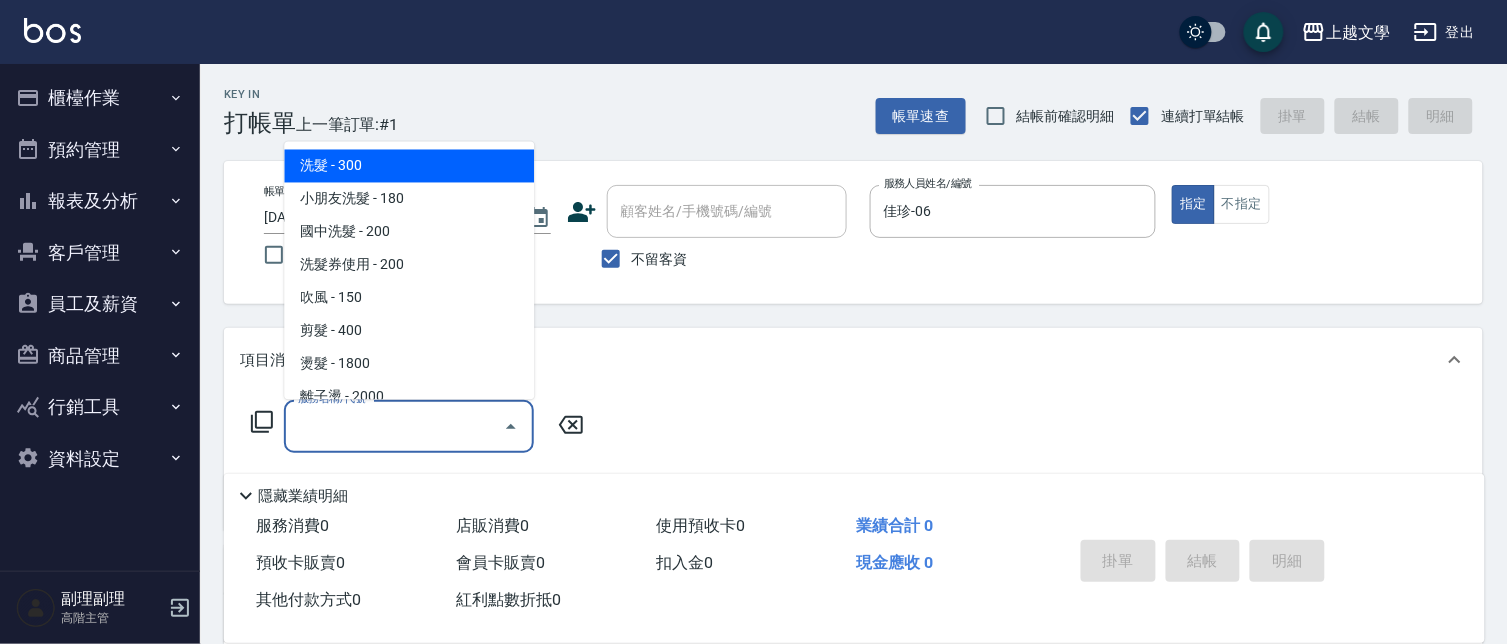 click on "服務名稱/代號" at bounding box center (394, 426) 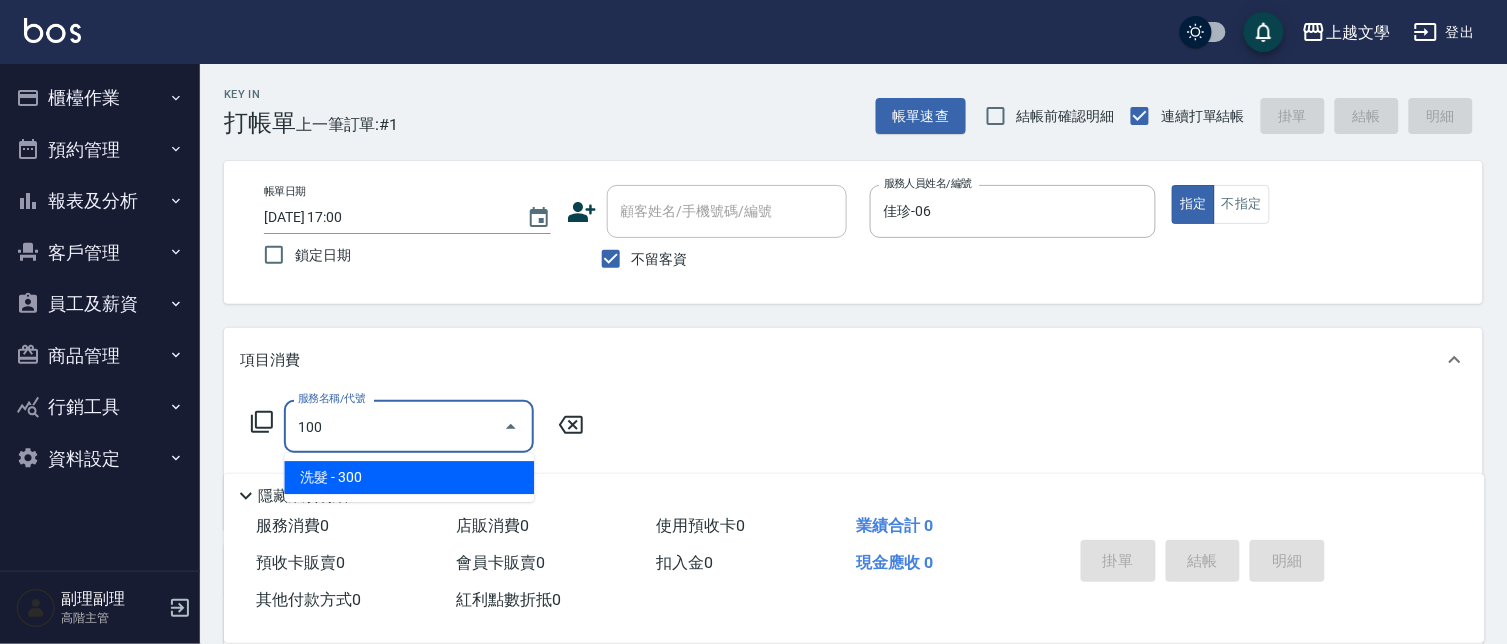 type on "洗髮(100)" 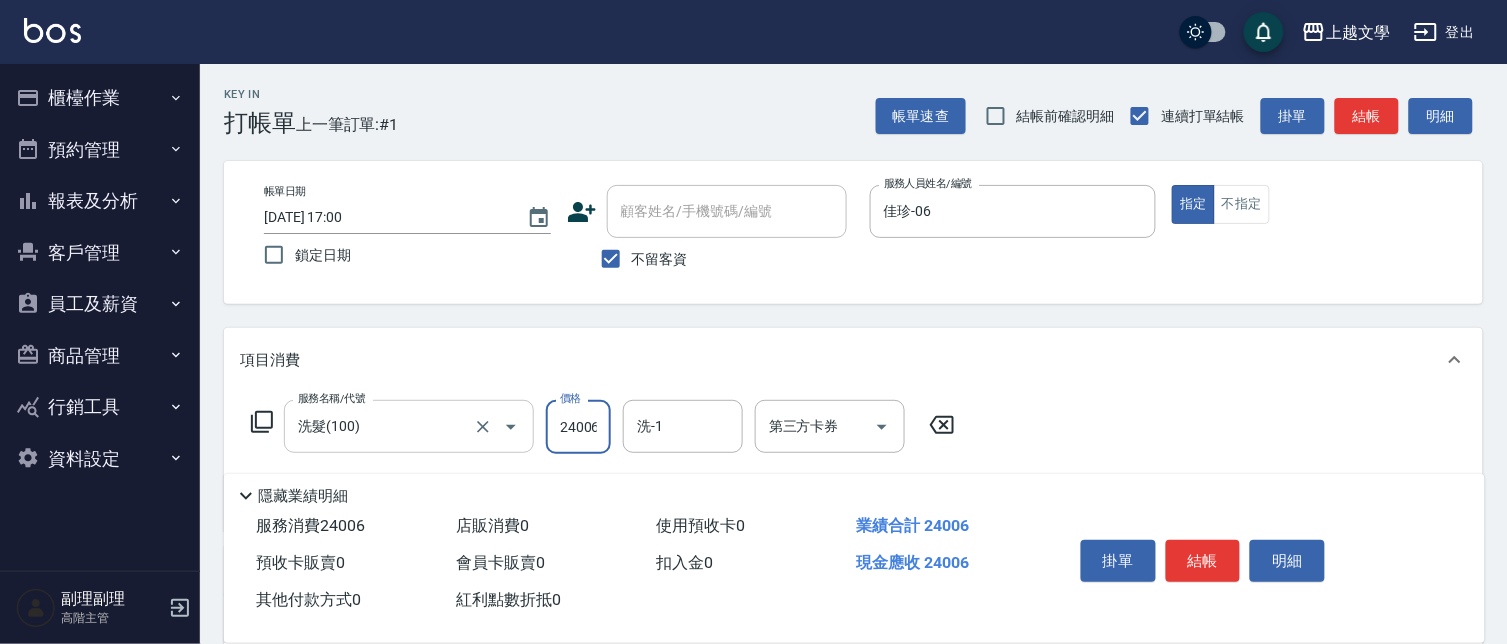 scroll, scrollTop: 0, scrollLeft: 1, axis: horizontal 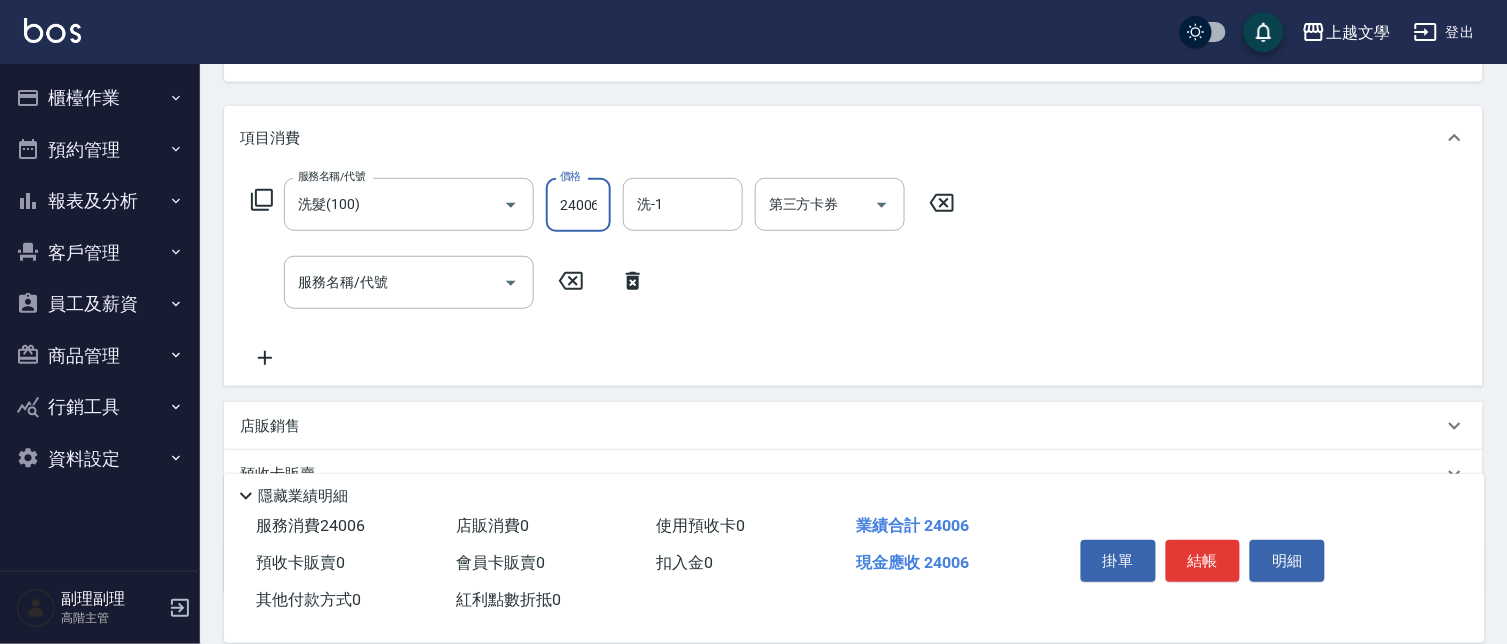 click on "24006" at bounding box center (578, 205) 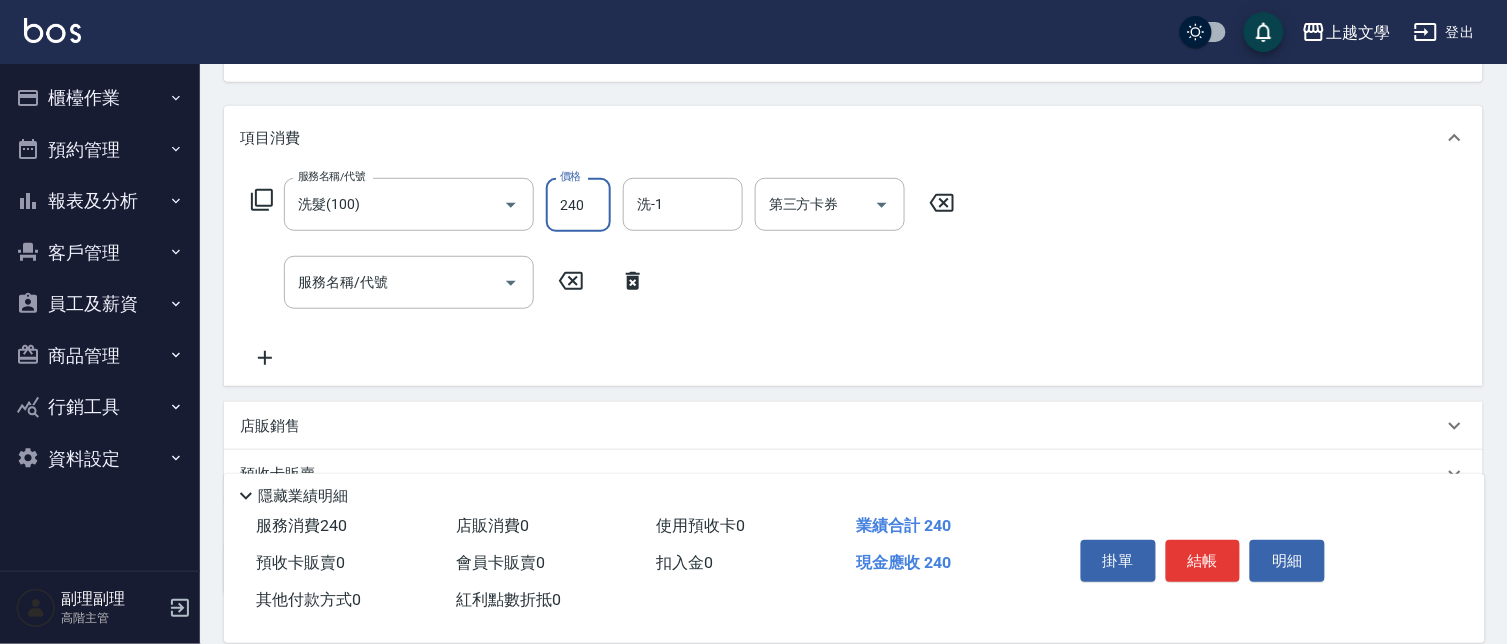 type on "240" 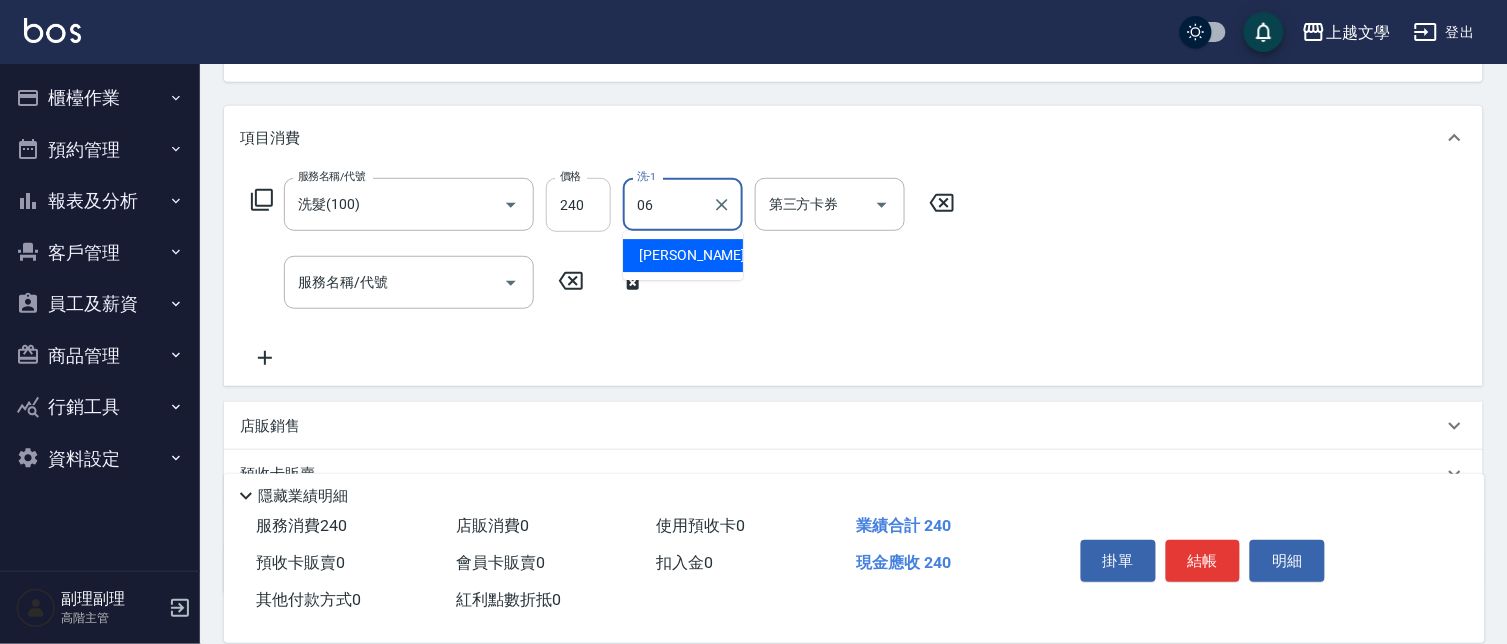type on "佳珍-06" 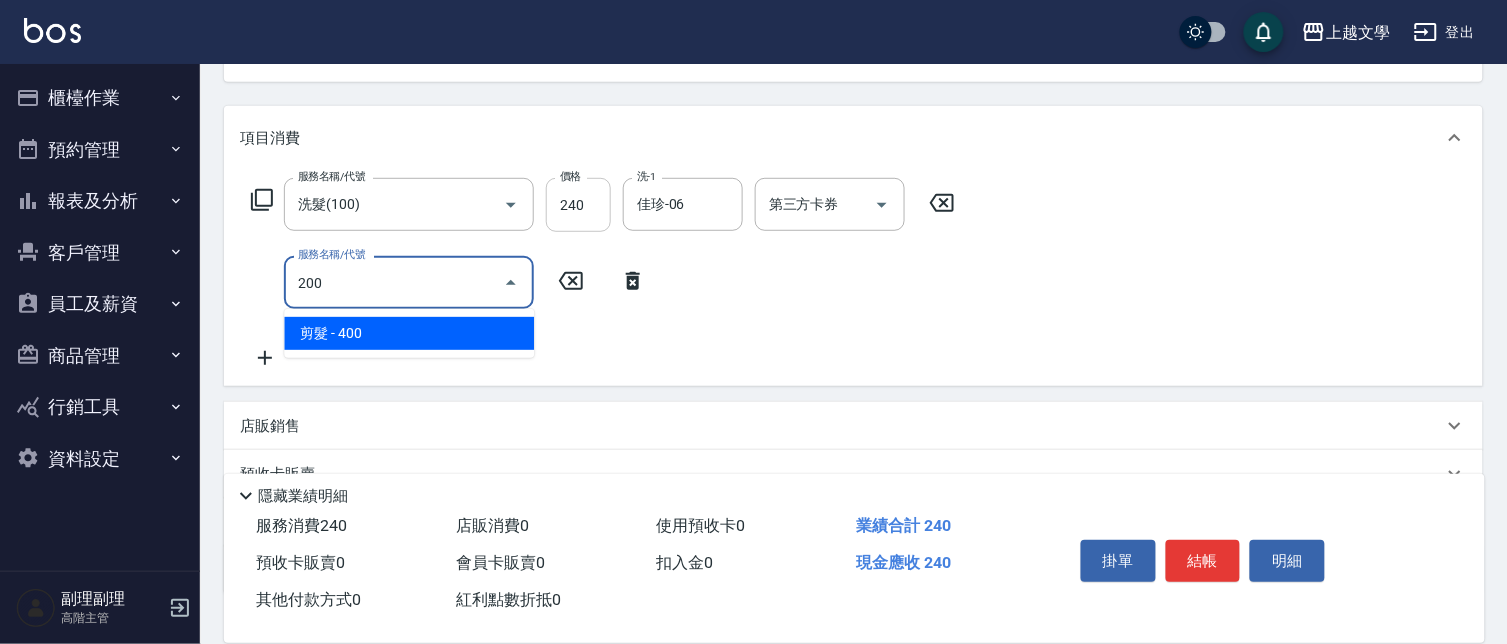 type on "剪髮(200)" 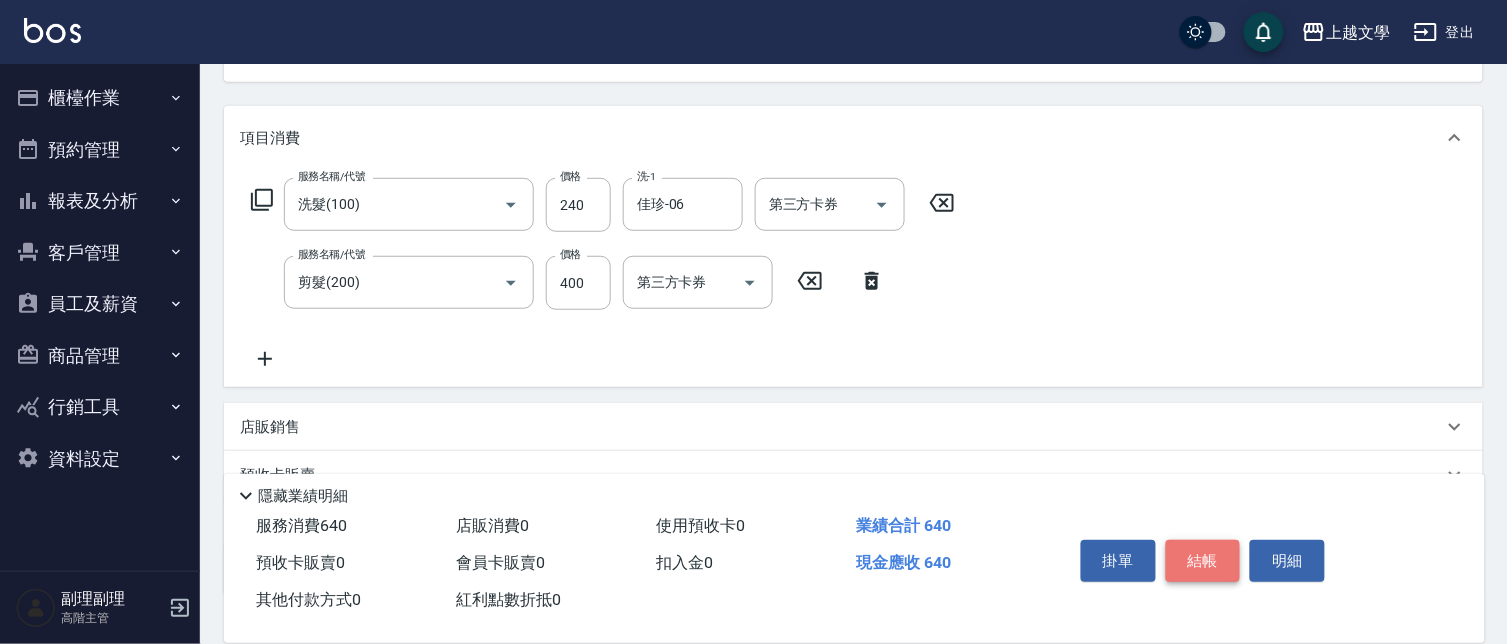 click on "結帳" at bounding box center [1203, 561] 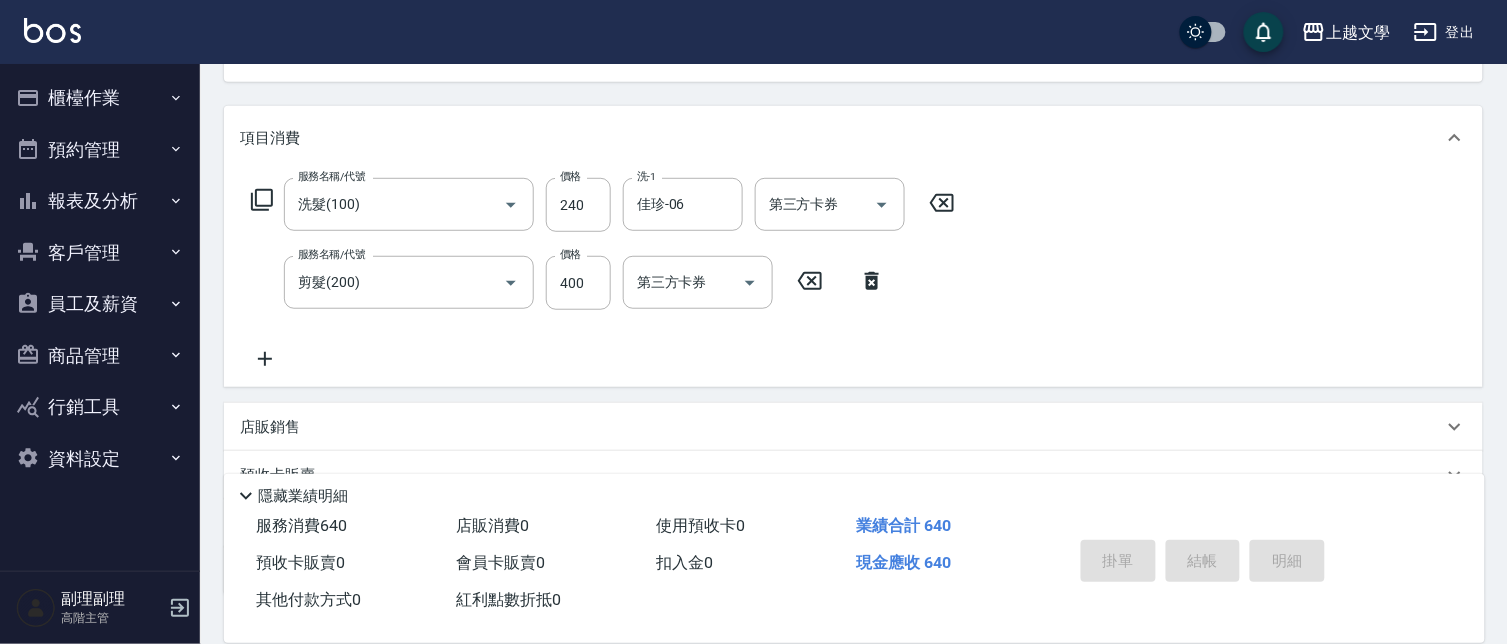 type 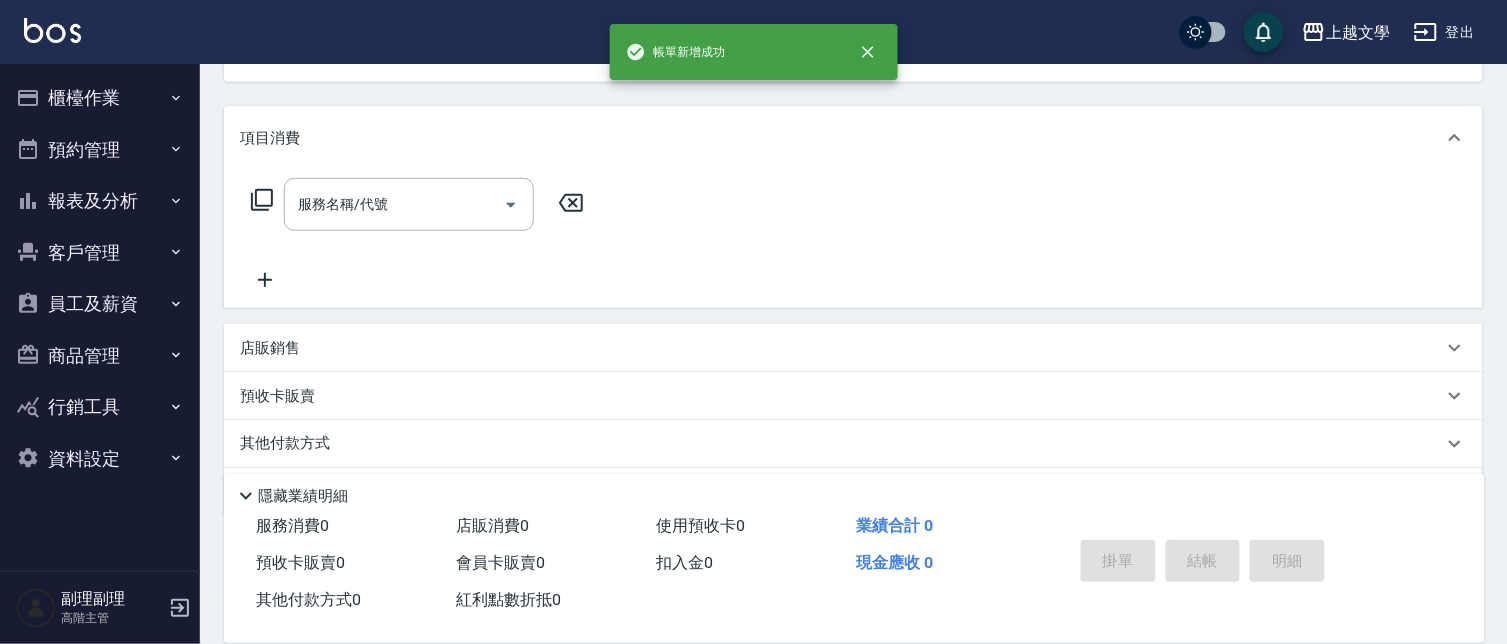 scroll, scrollTop: 193, scrollLeft: 0, axis: vertical 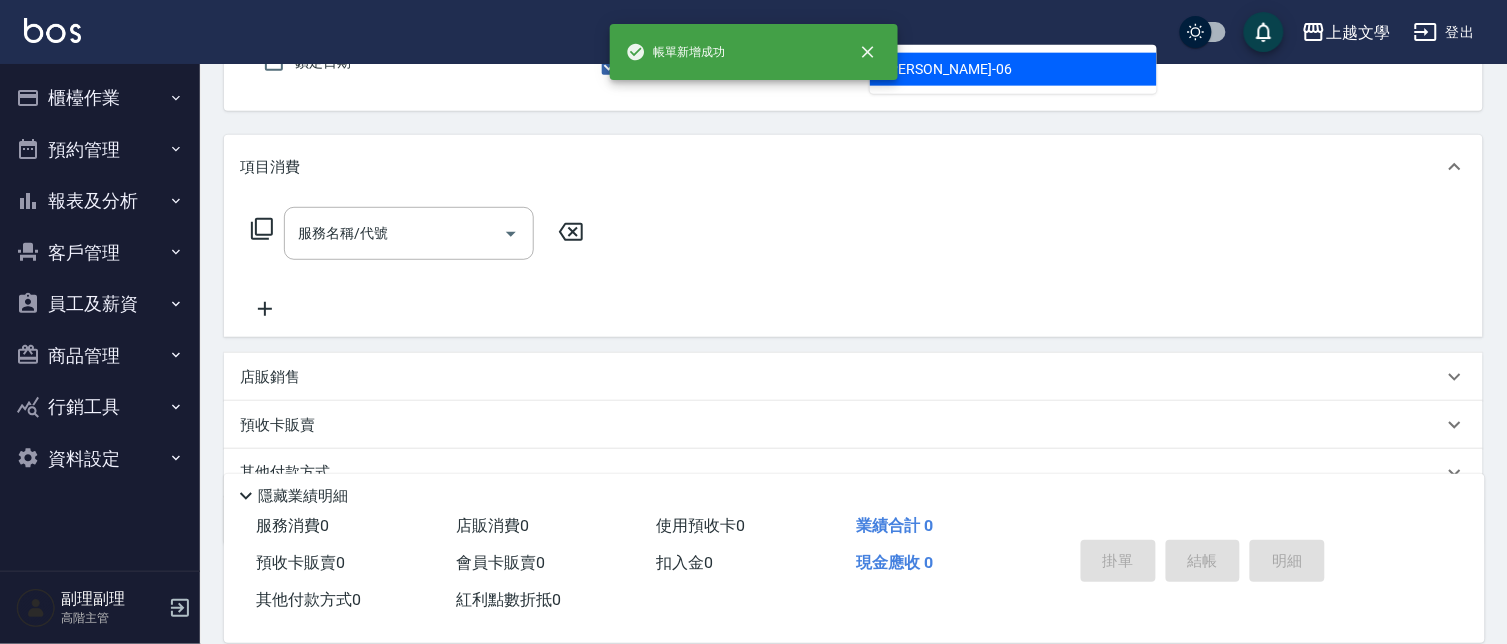 type on "佳珍-06" 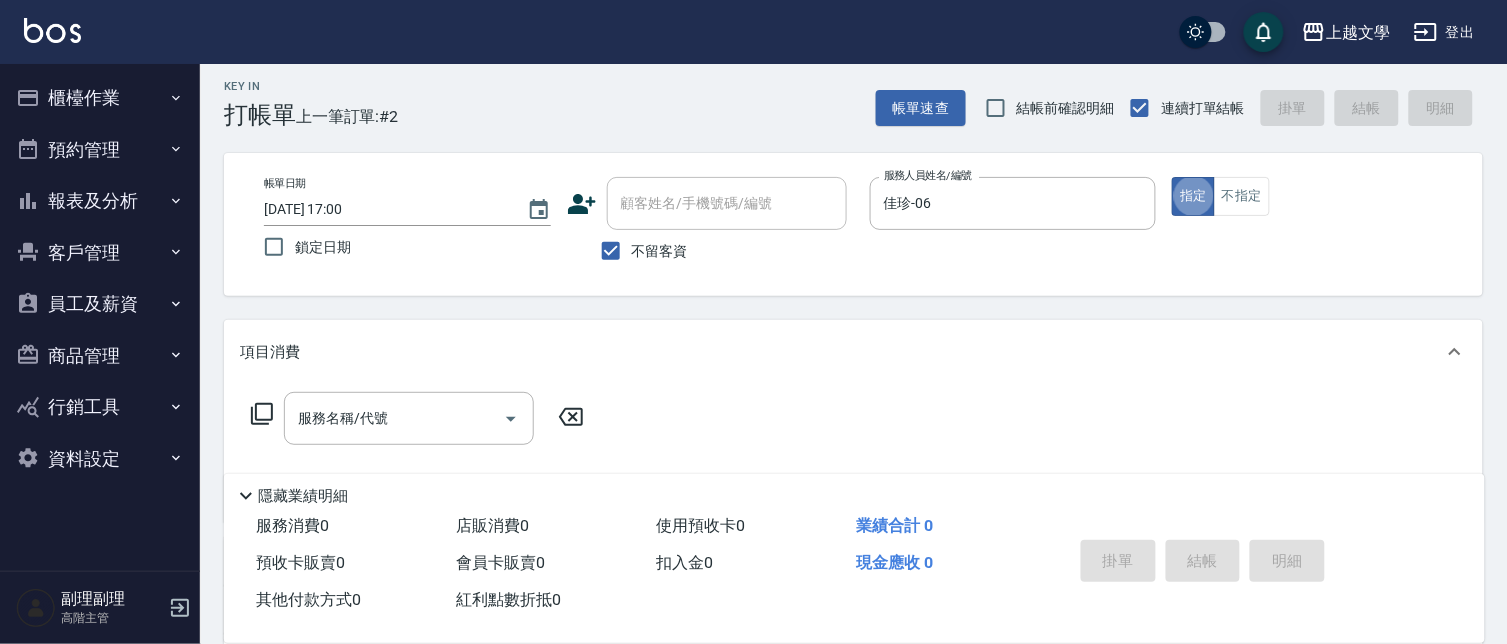scroll, scrollTop: 0, scrollLeft: 0, axis: both 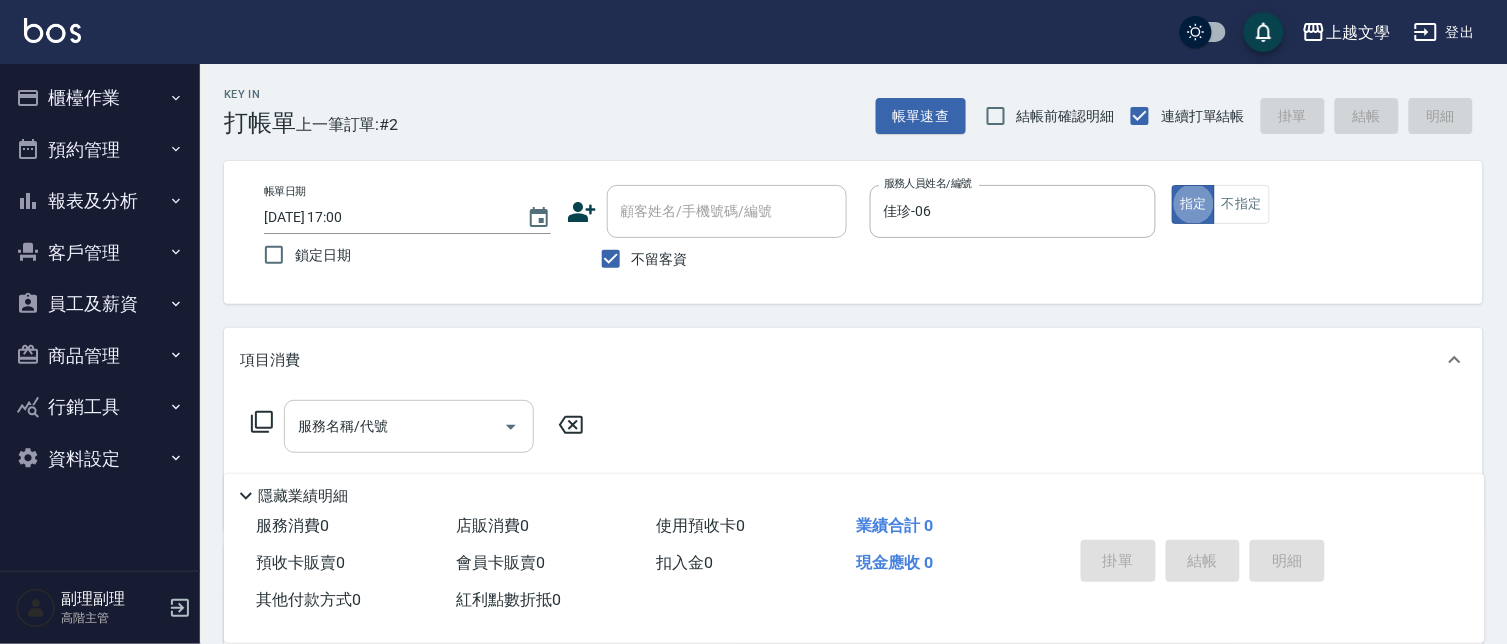 click on "服務名稱/代號" at bounding box center [394, 426] 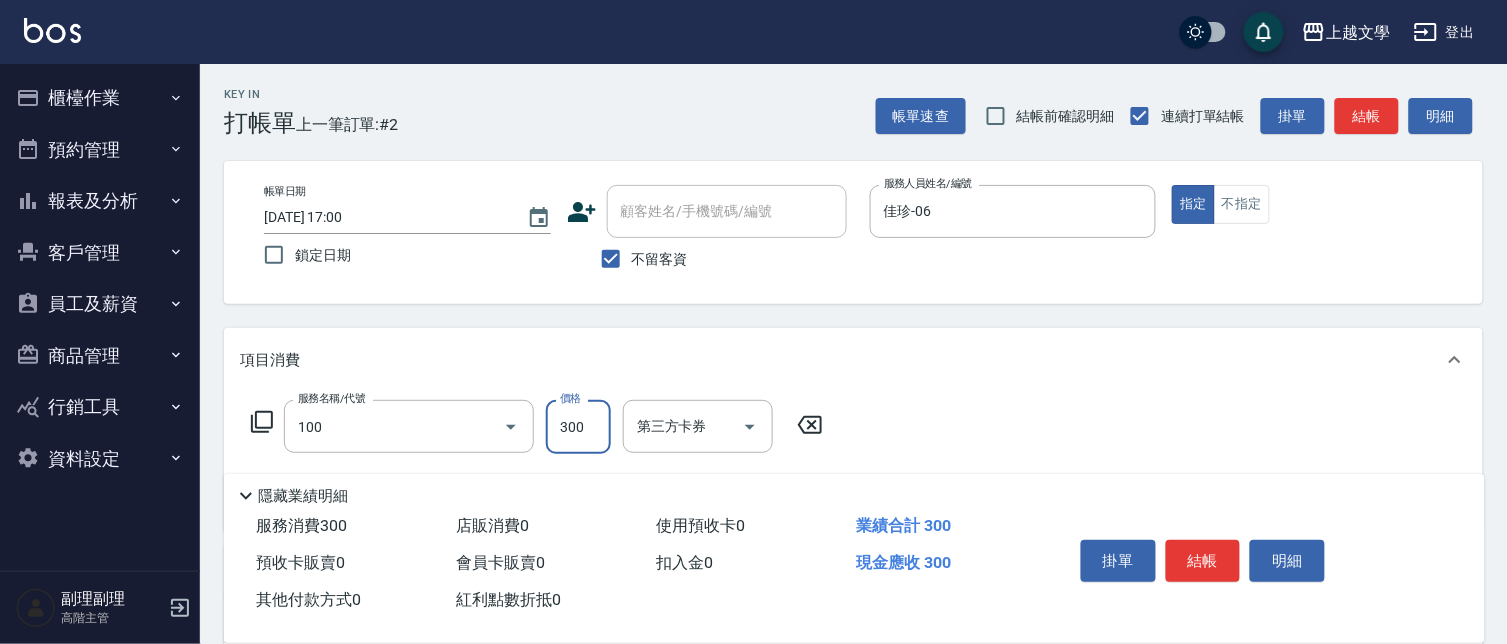 type on "洗髮(100)" 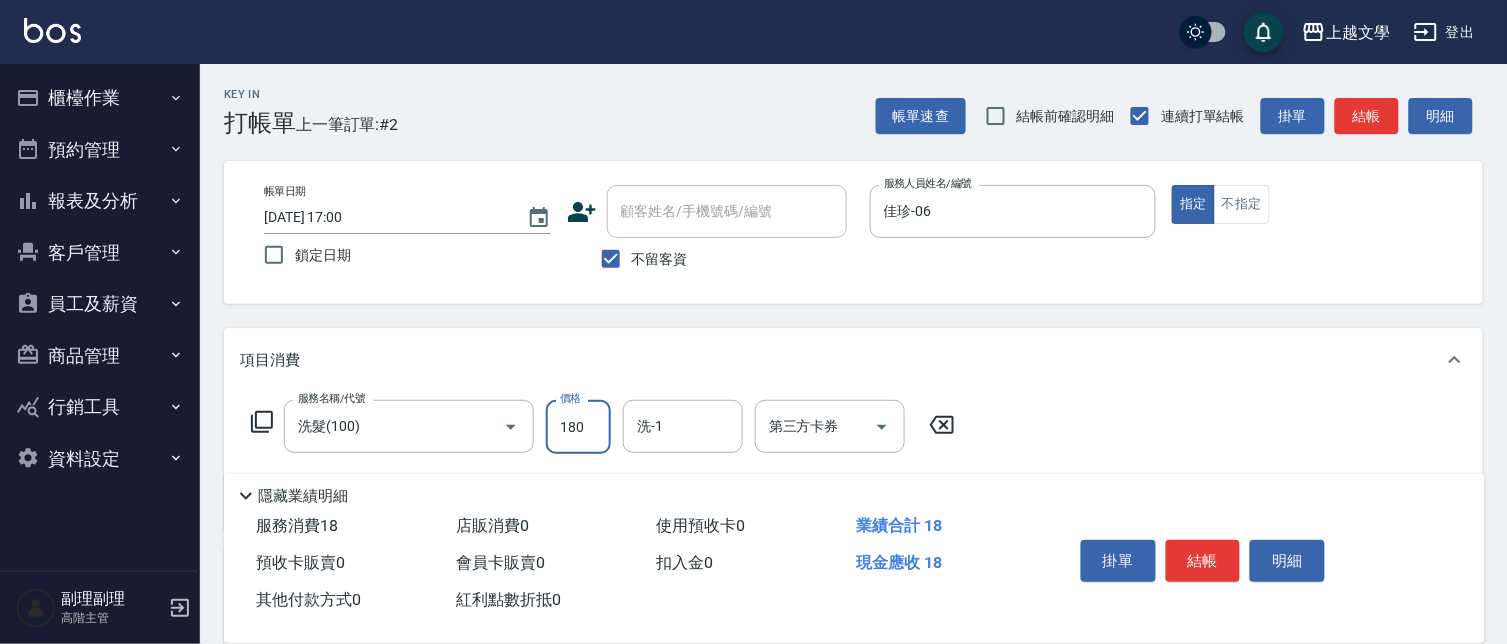 type on "180" 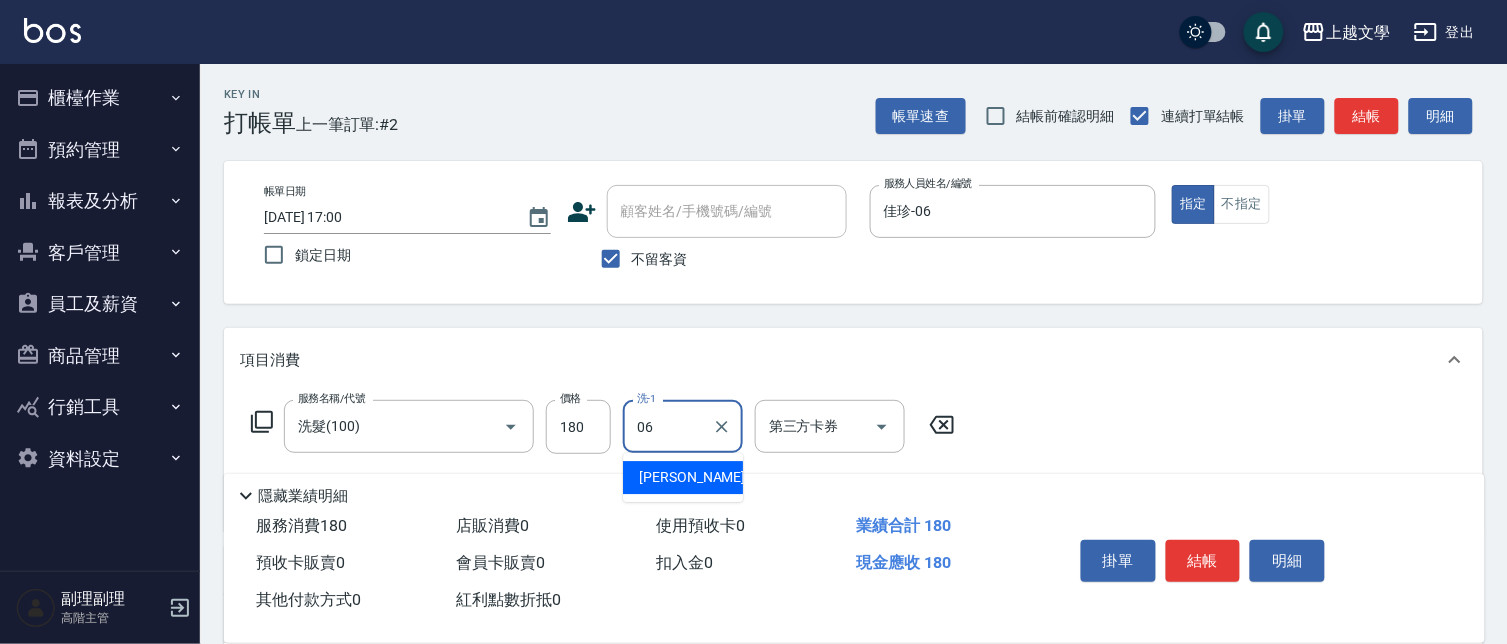 type on "佳珍-06" 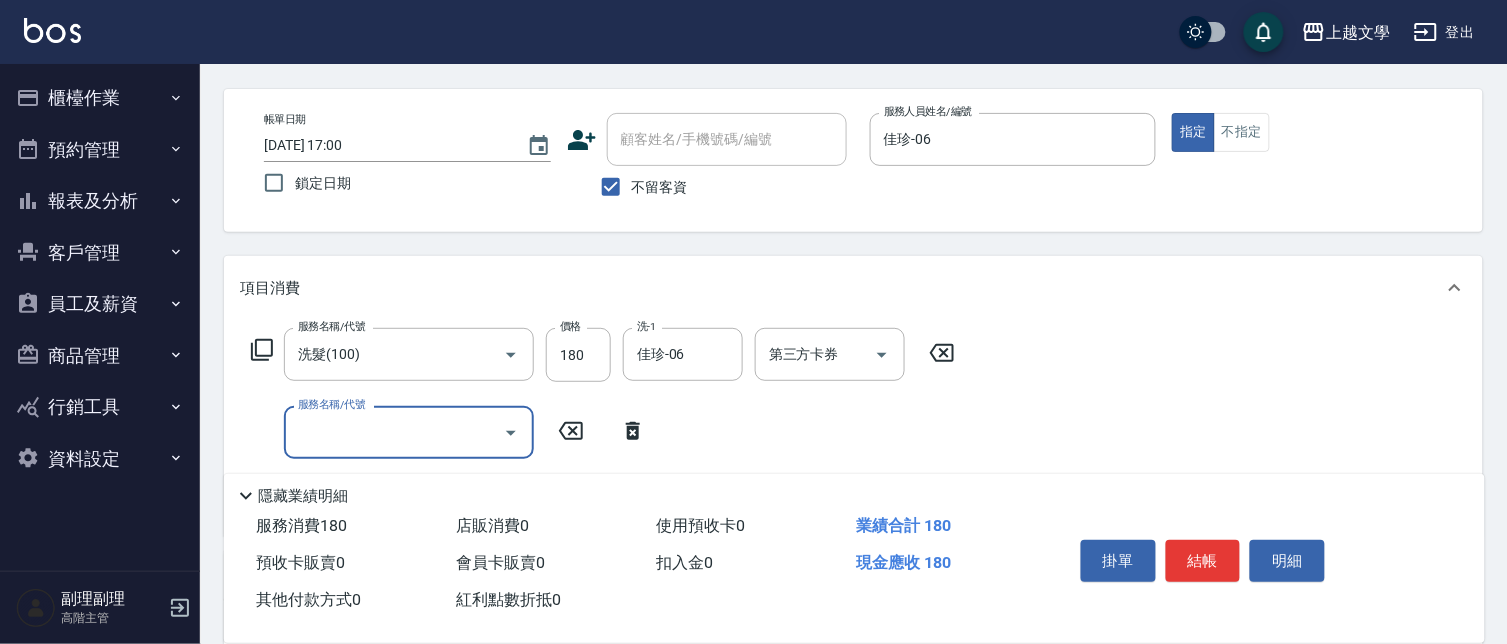 scroll, scrollTop: 111, scrollLeft: 0, axis: vertical 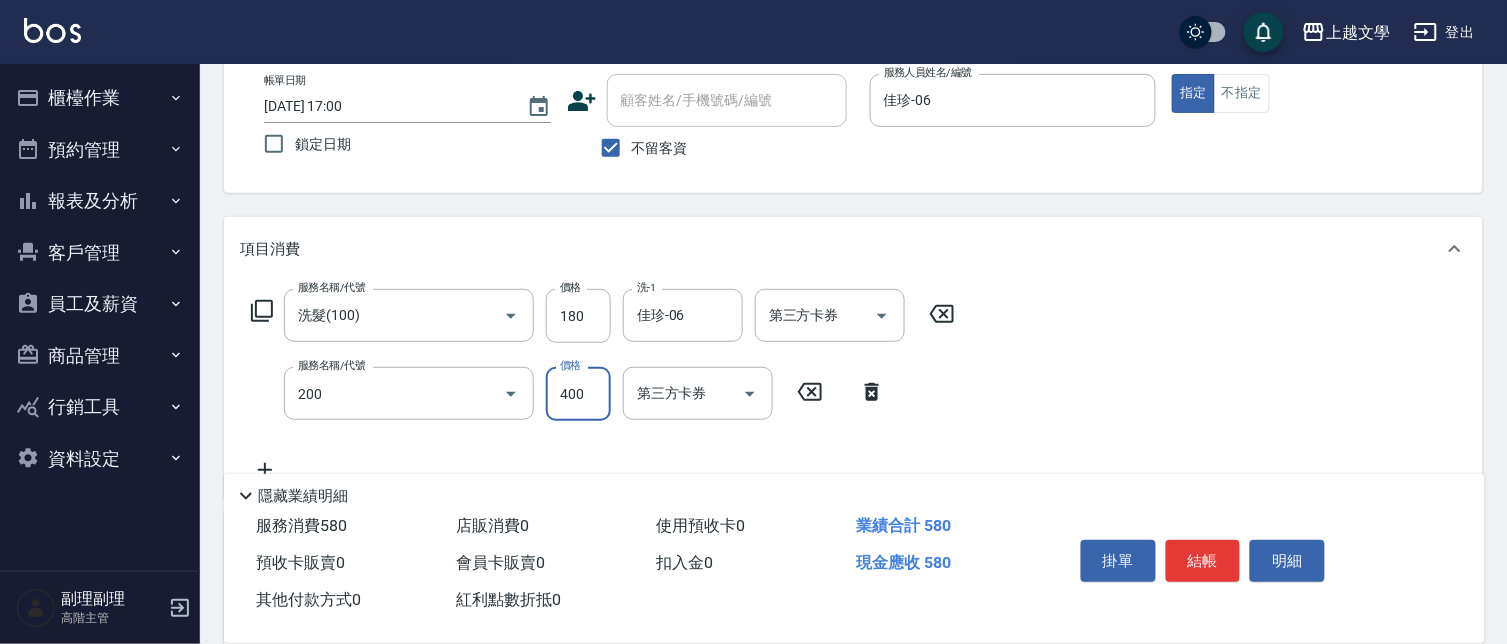 type on "剪髮(200)" 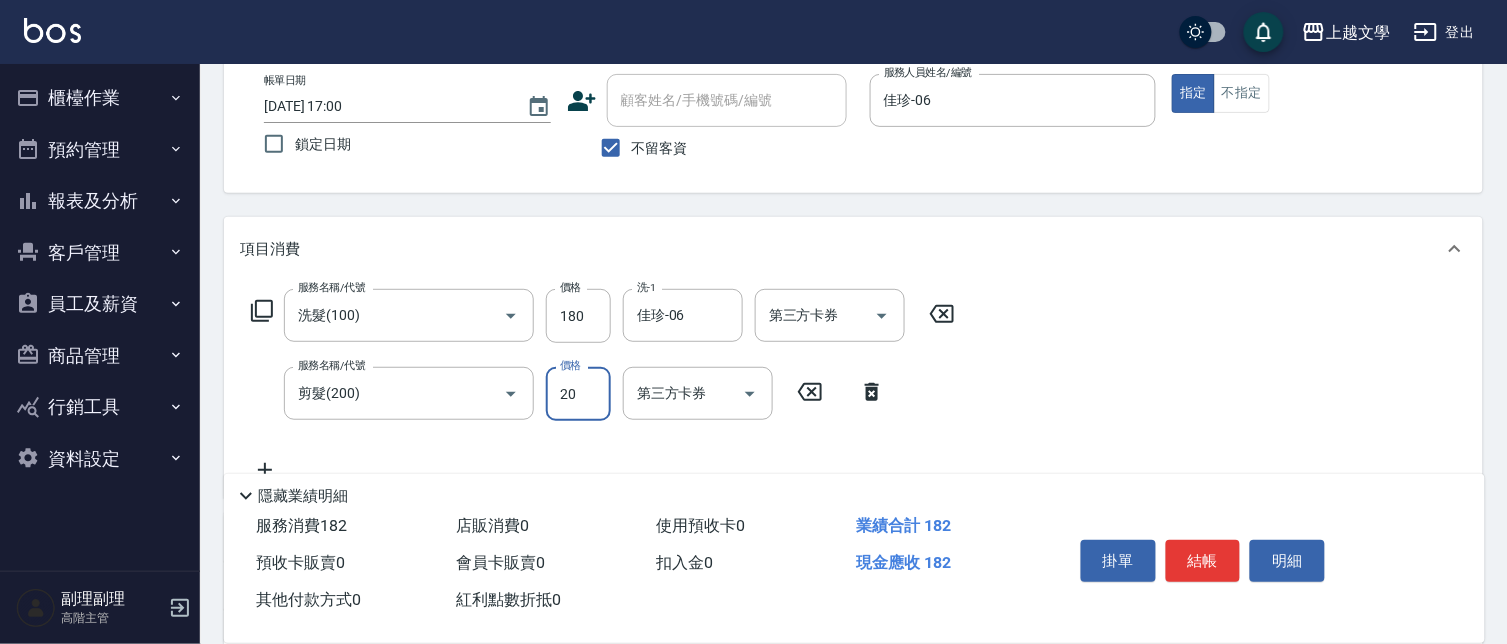 type on "200" 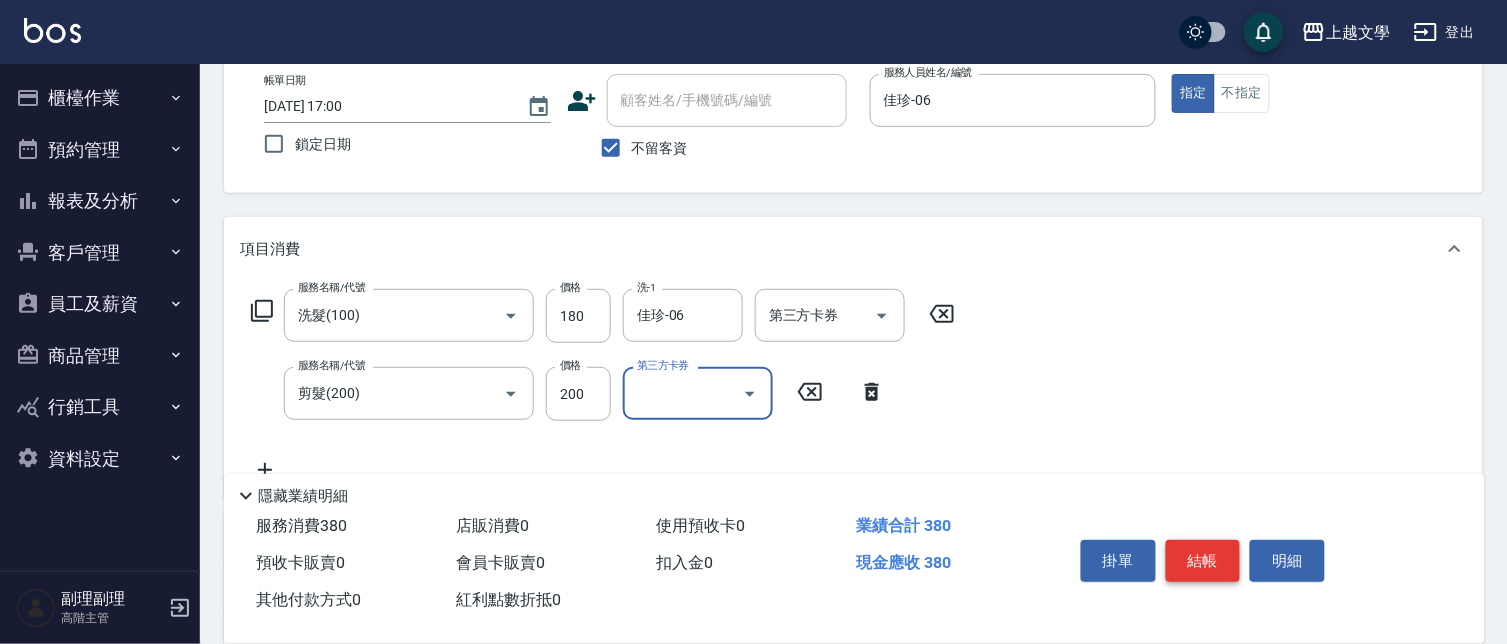 click on "結帳" at bounding box center (1203, 561) 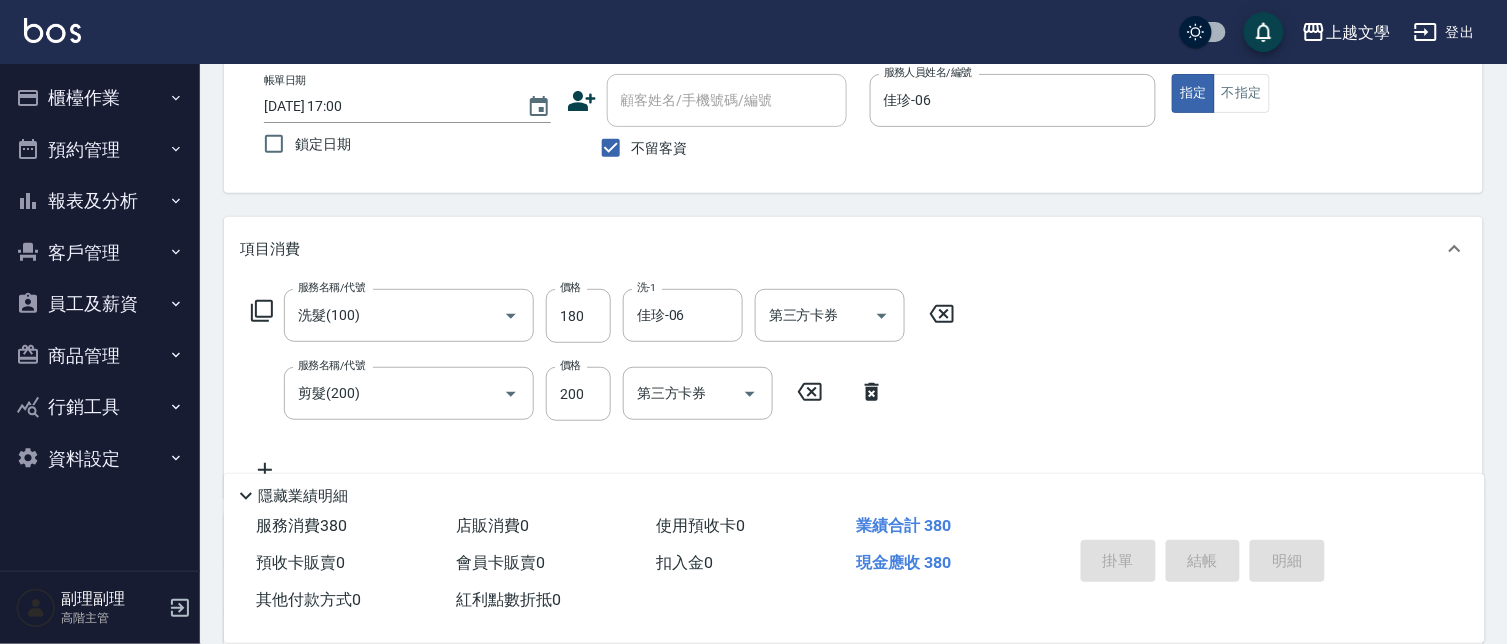 type 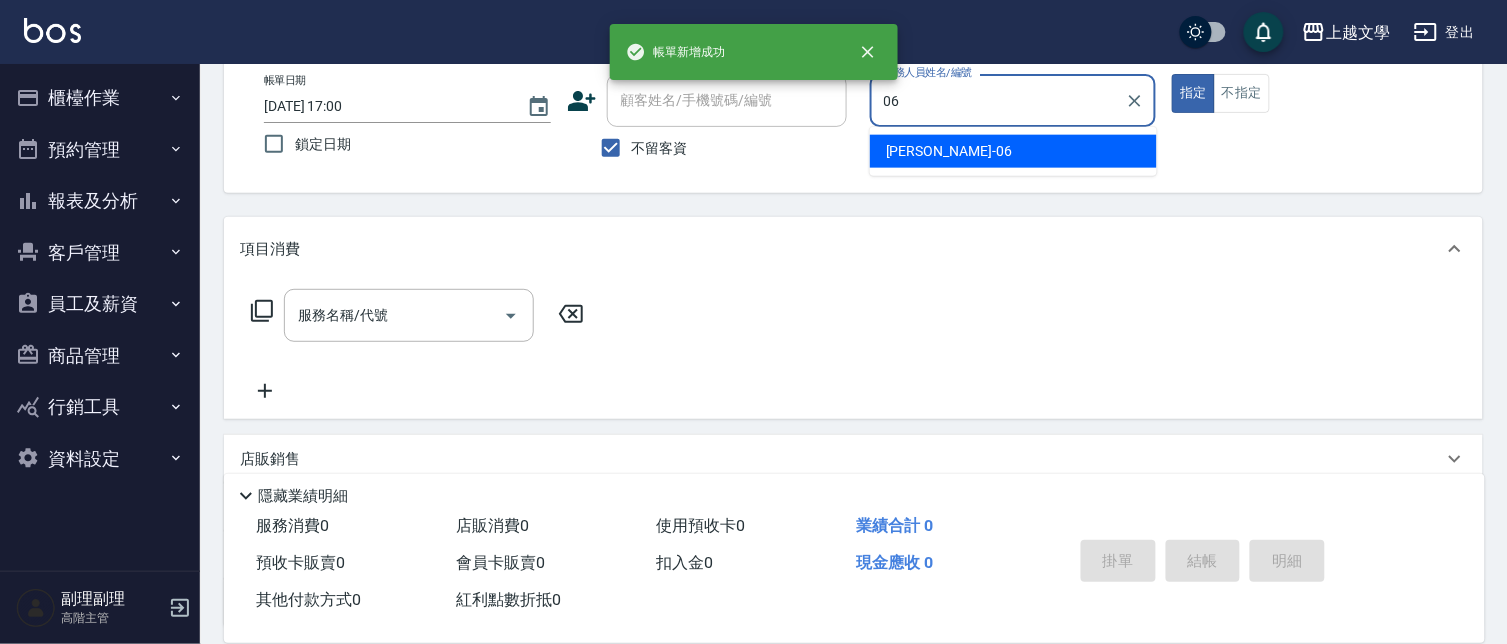 type on "佳珍-06" 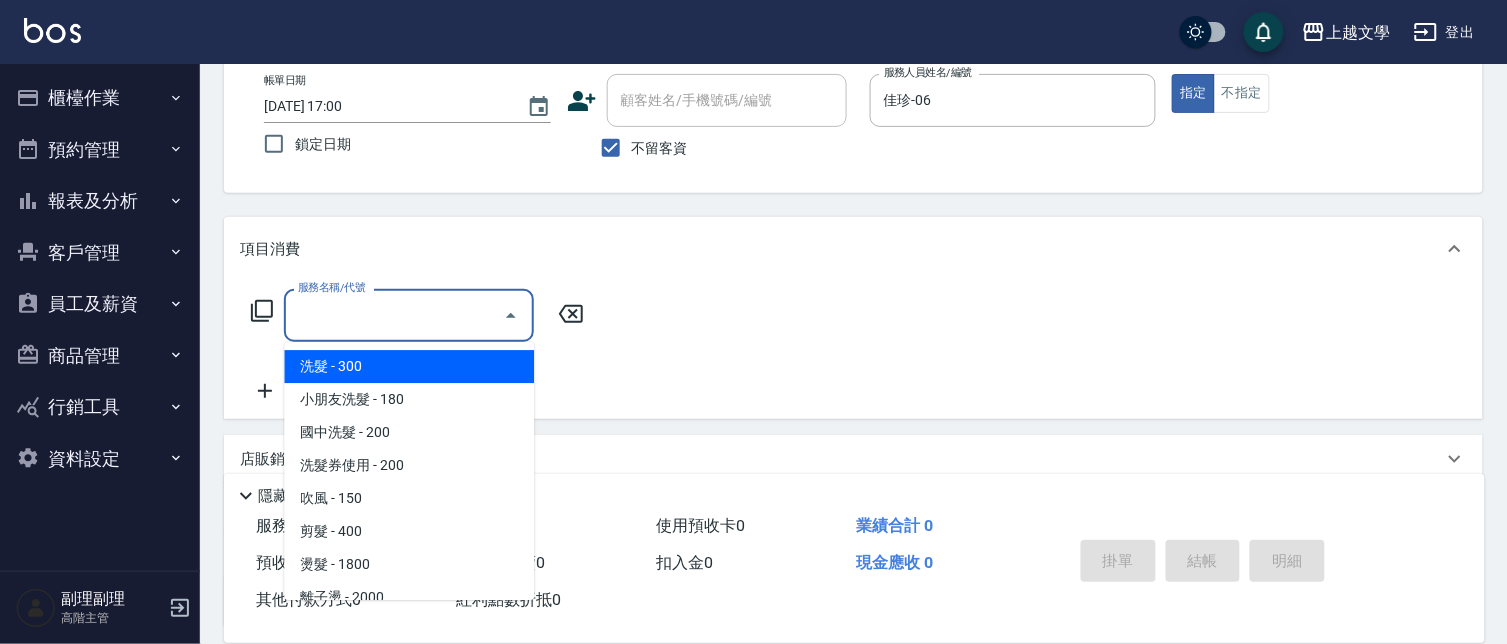 click on "服務名稱/代號" at bounding box center (394, 315) 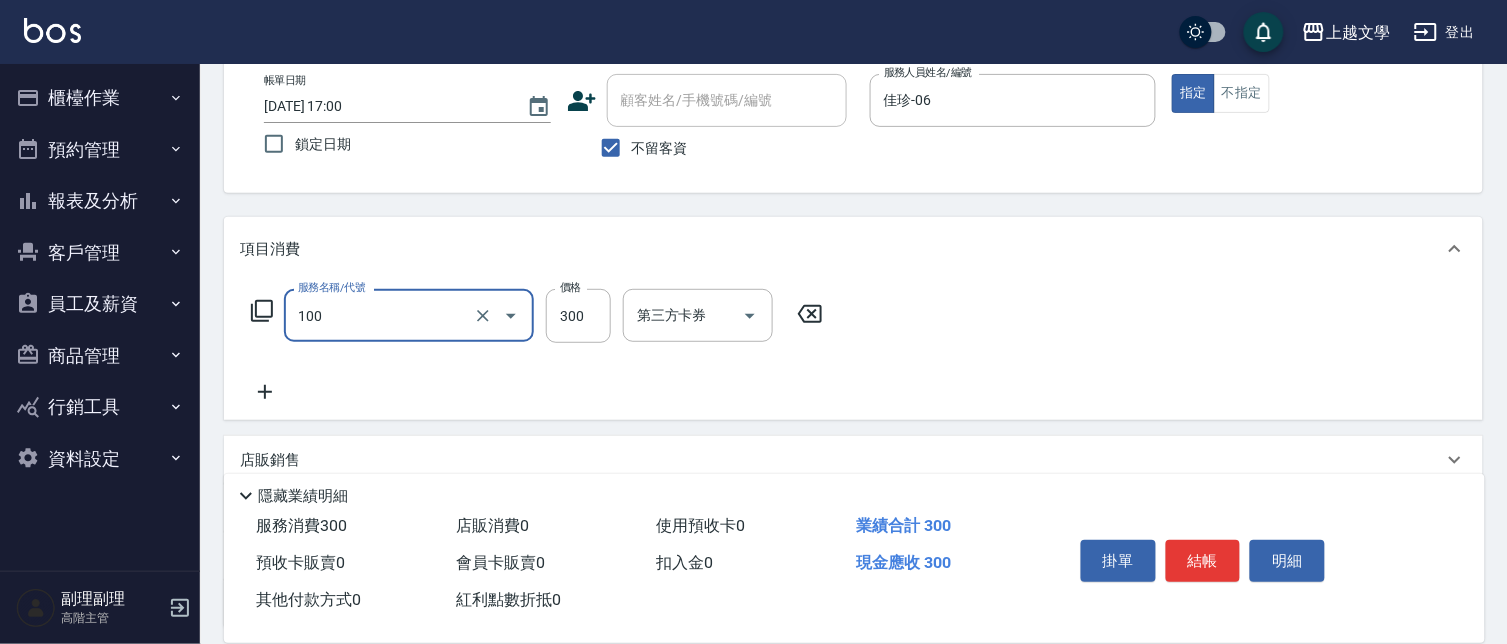 type on "洗髮(100)" 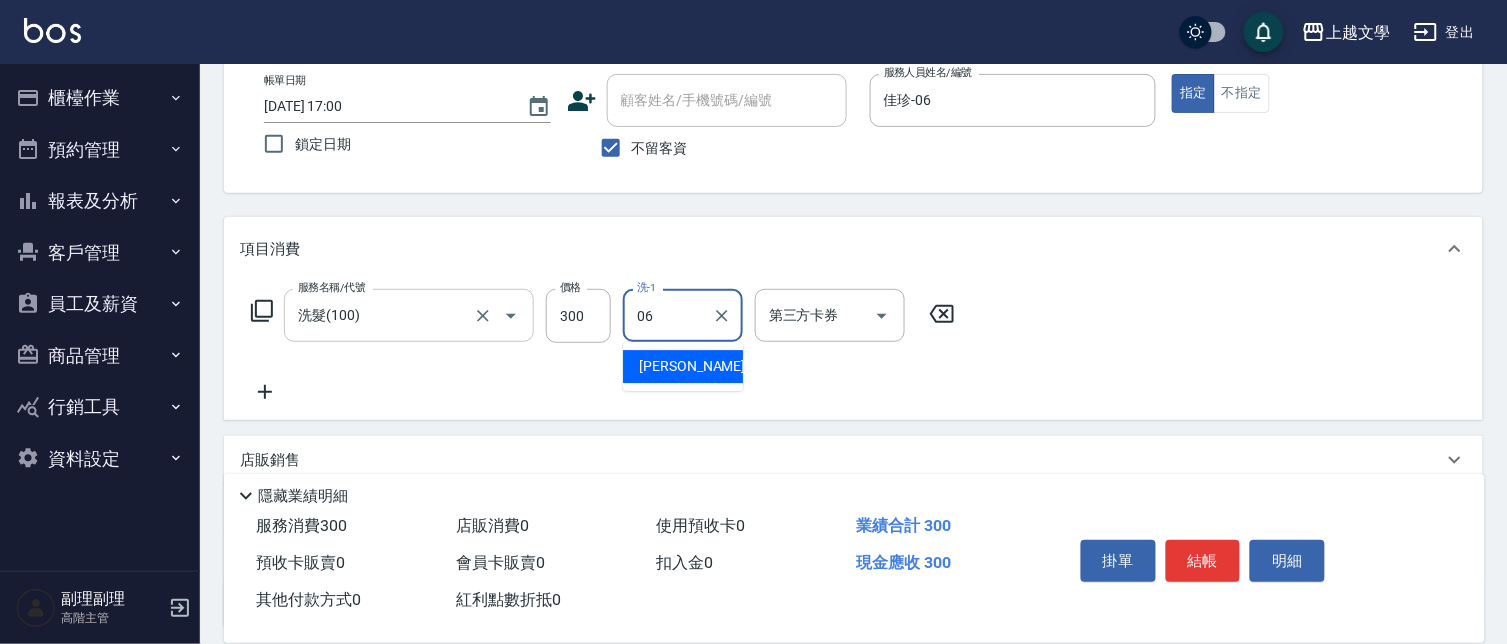 type on "佳珍-06" 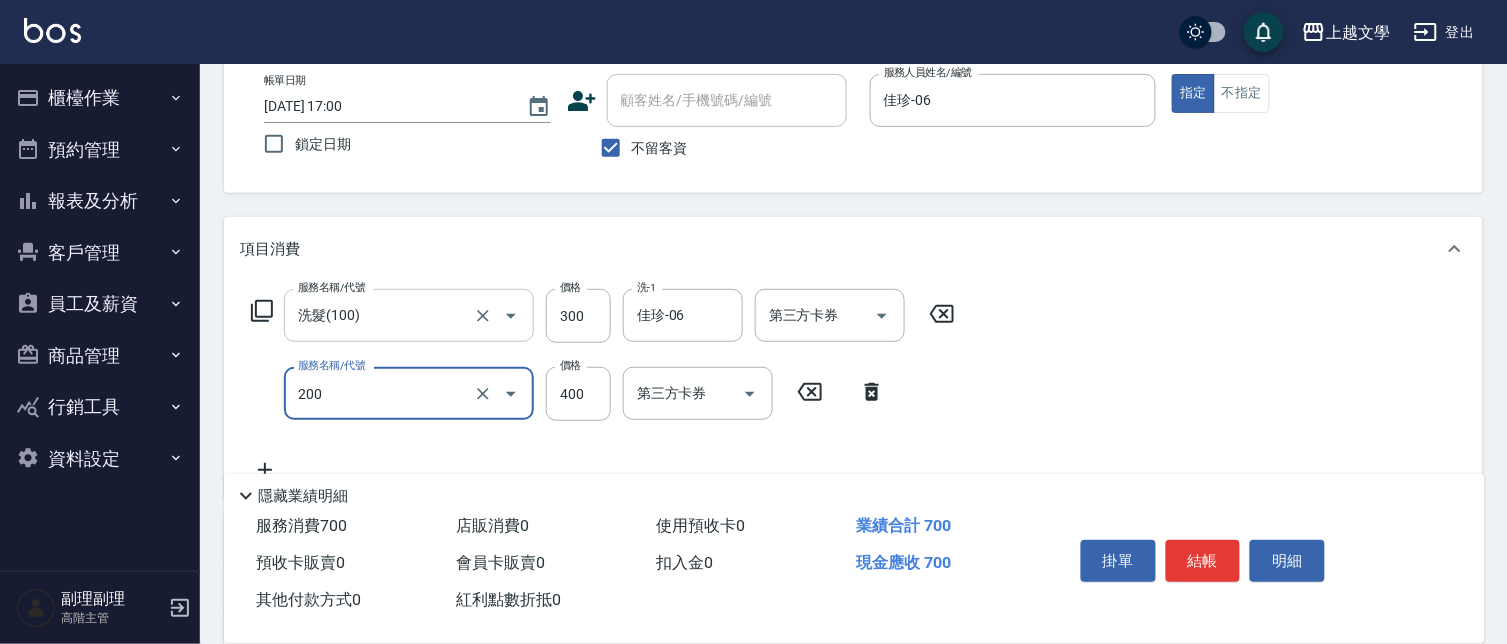 type on "剪髮(200)" 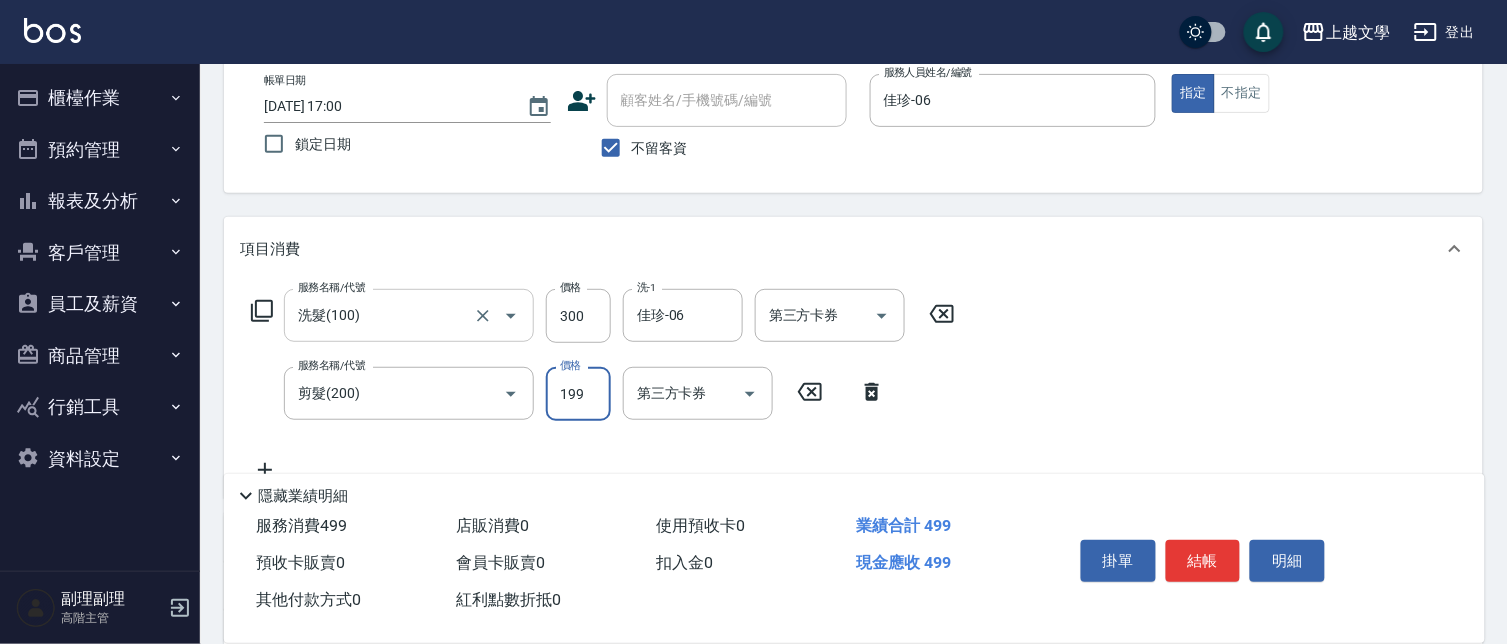 type on "199" 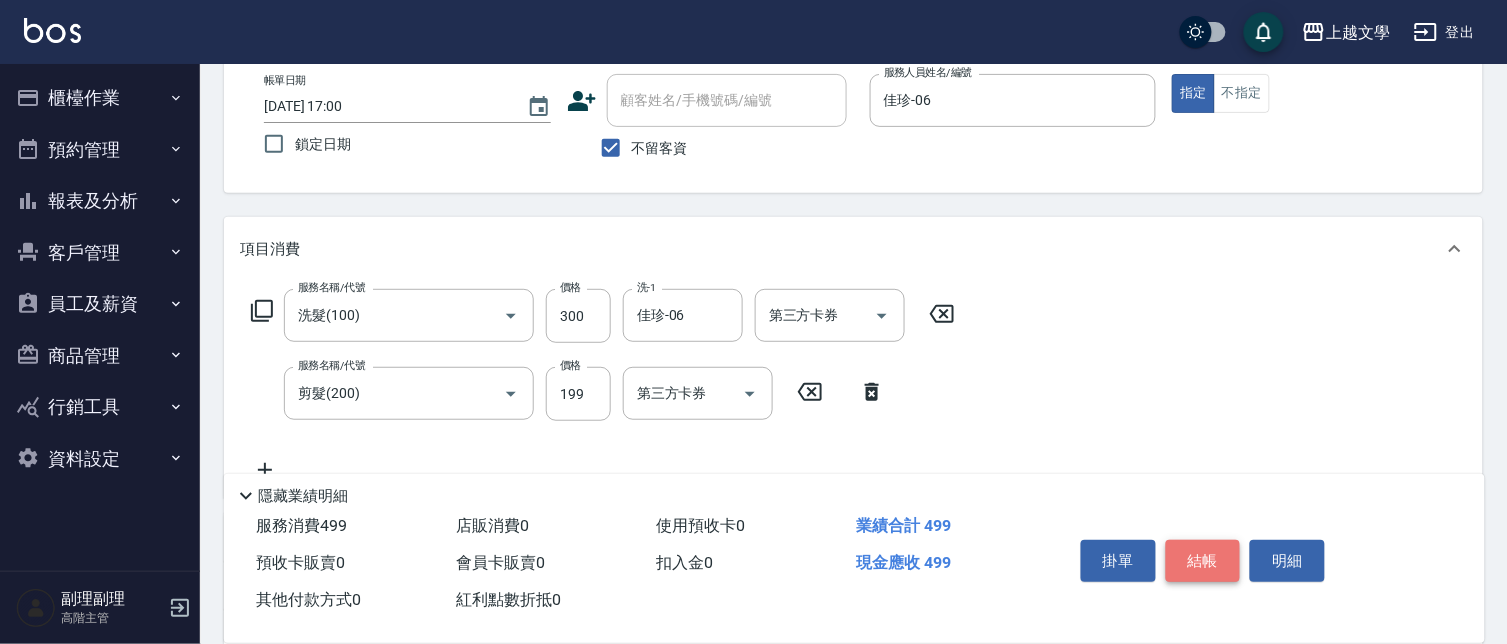 click on "結帳" at bounding box center [1203, 561] 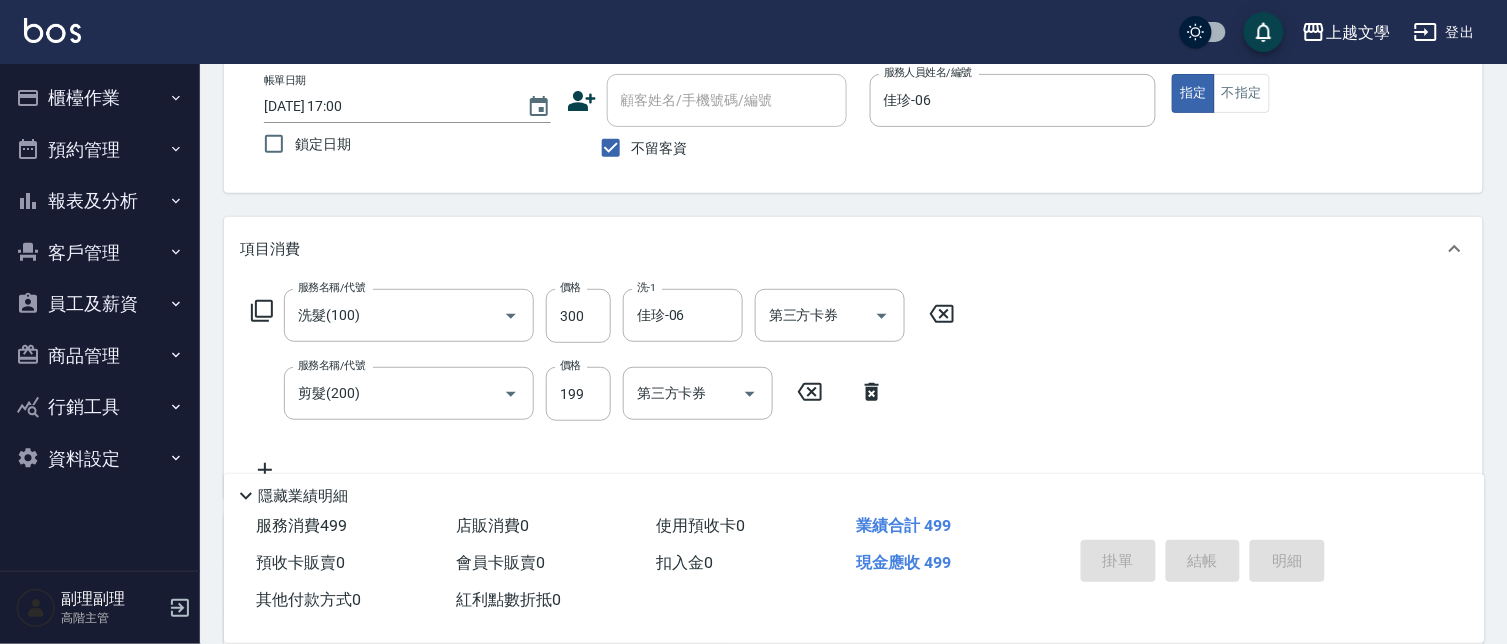 type on "2025/07/16 17:01" 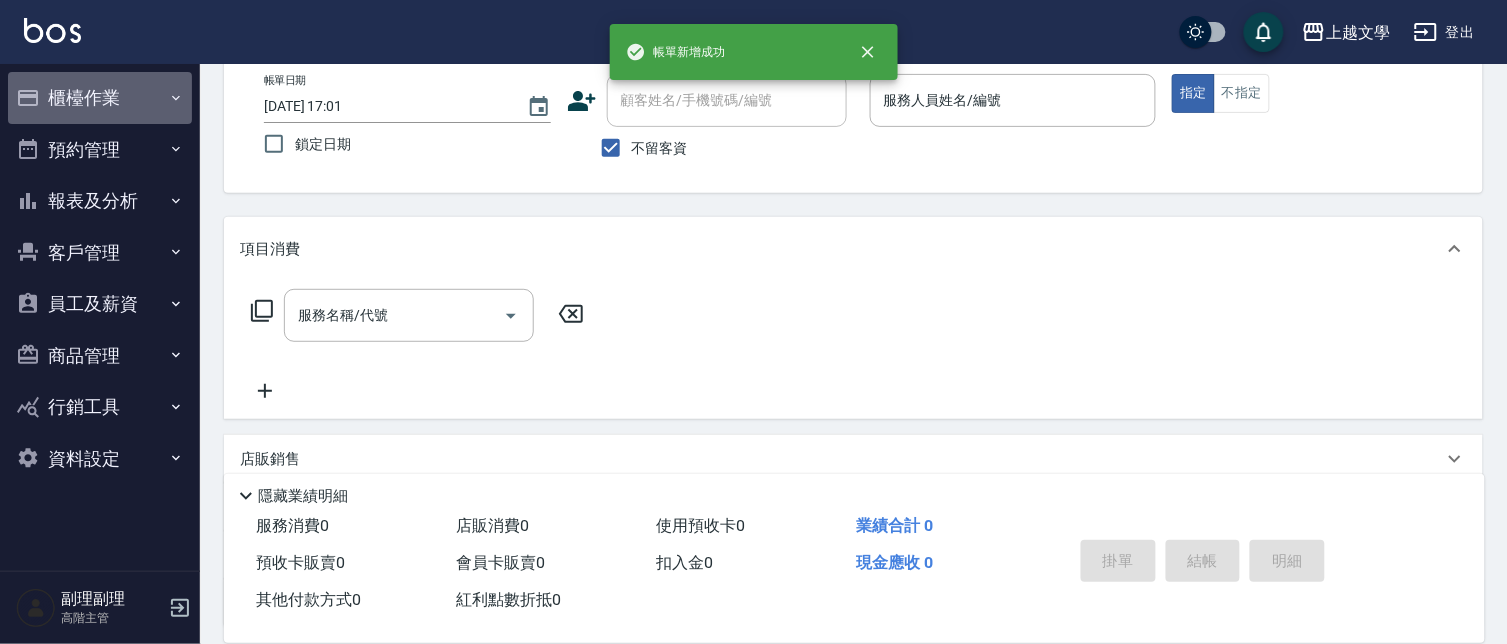 click on "櫃檯作業" at bounding box center (100, 98) 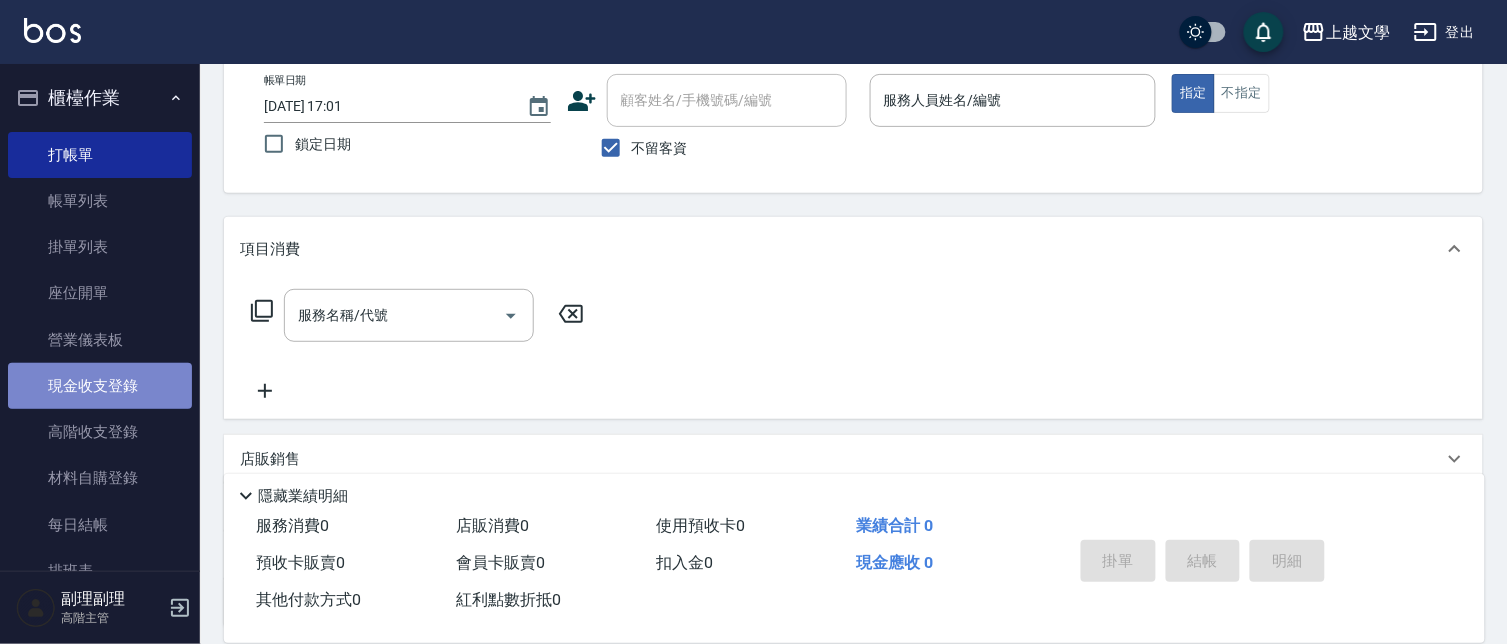 click on "現金收支登錄" at bounding box center [100, 386] 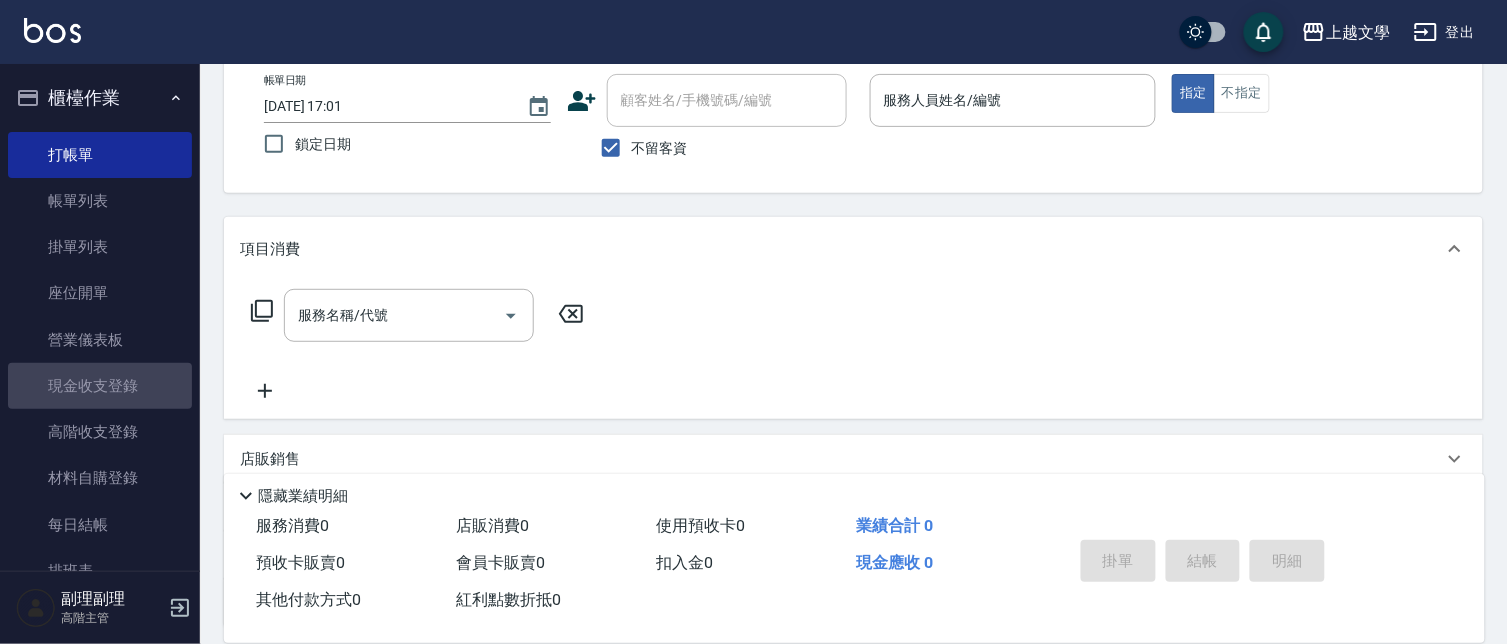scroll, scrollTop: 0, scrollLeft: 0, axis: both 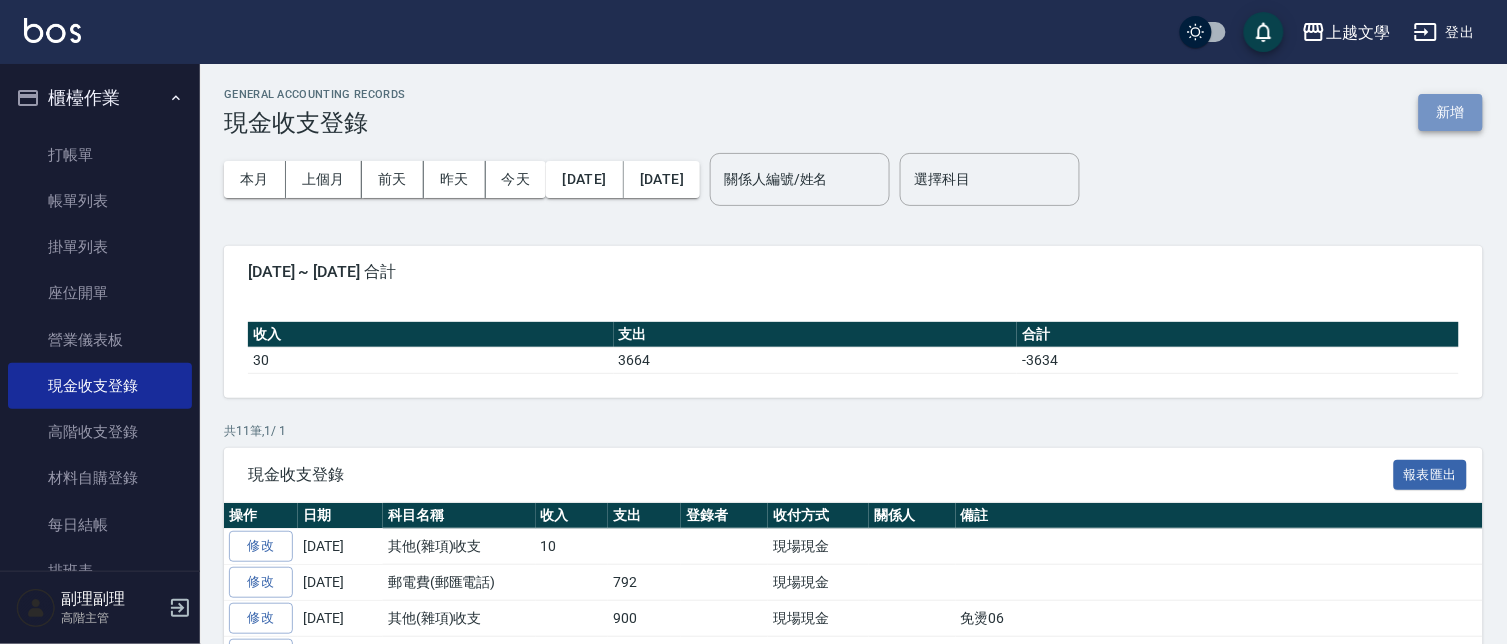 click on "新增" at bounding box center (1451, 112) 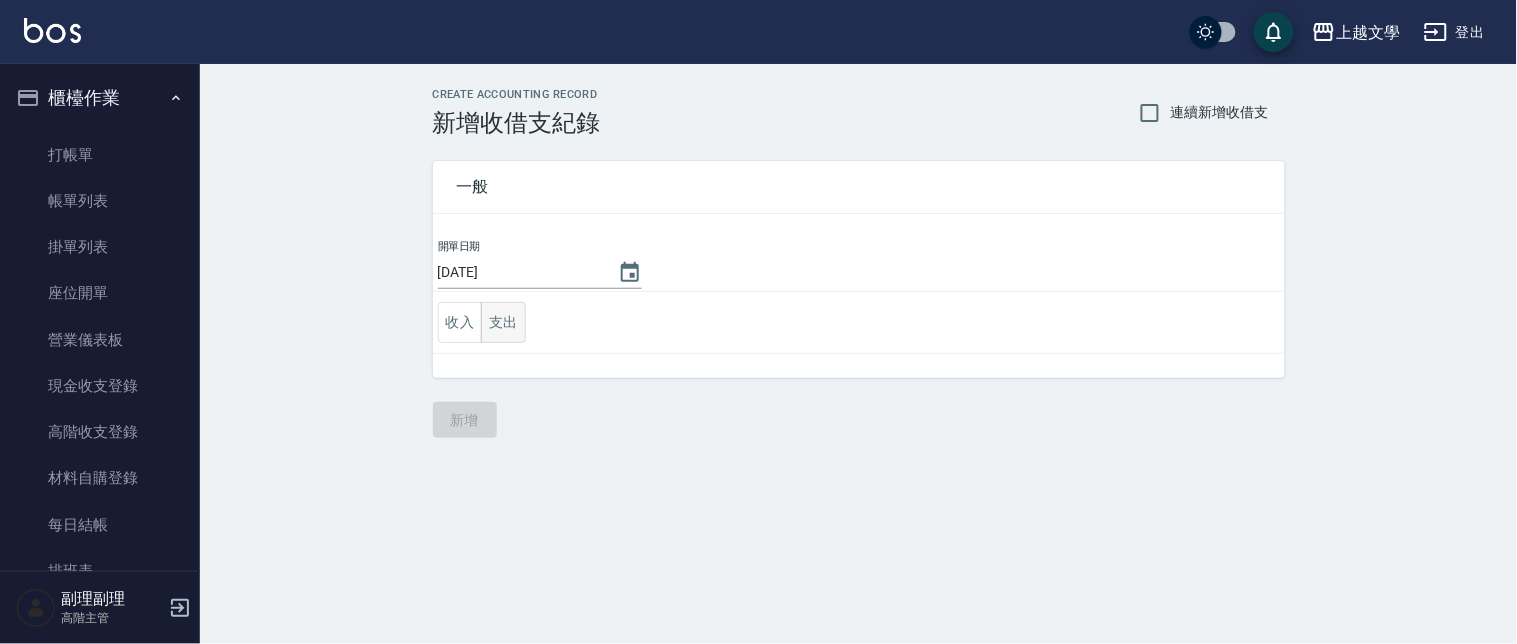 click on "支出" at bounding box center [503, 322] 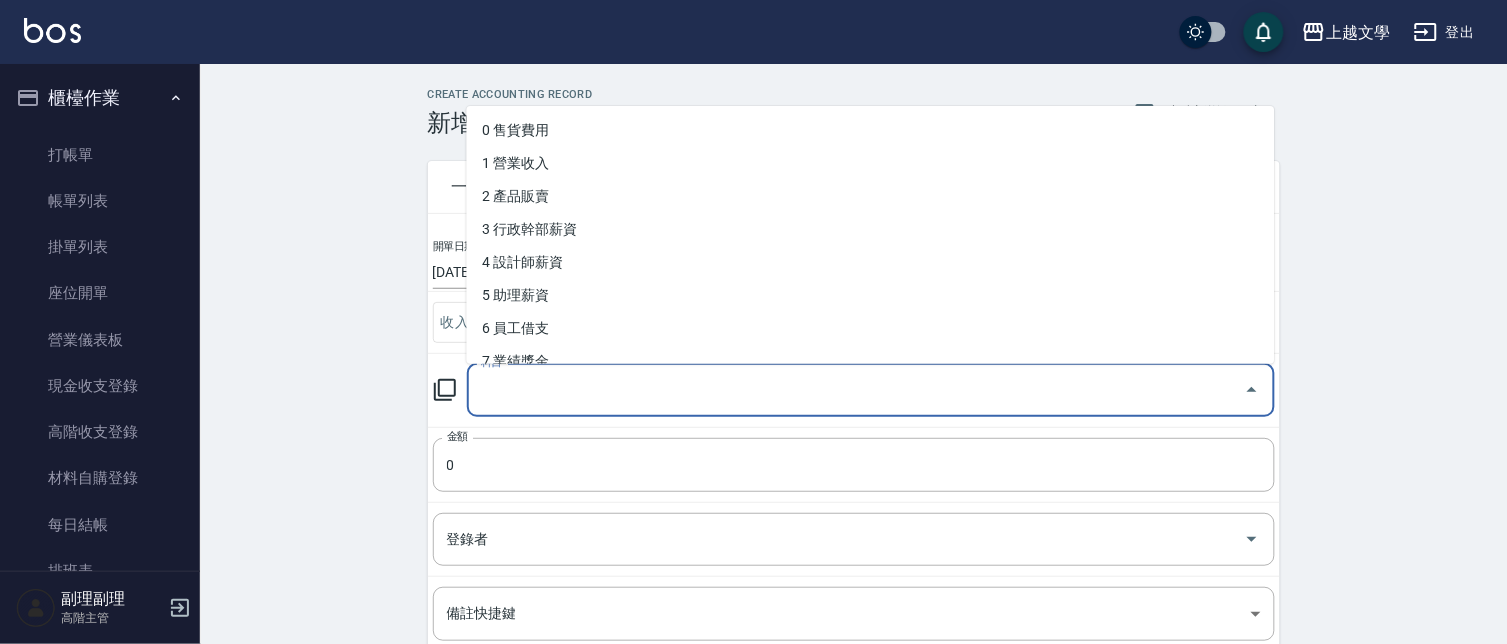 click on "科目" at bounding box center [856, 390] 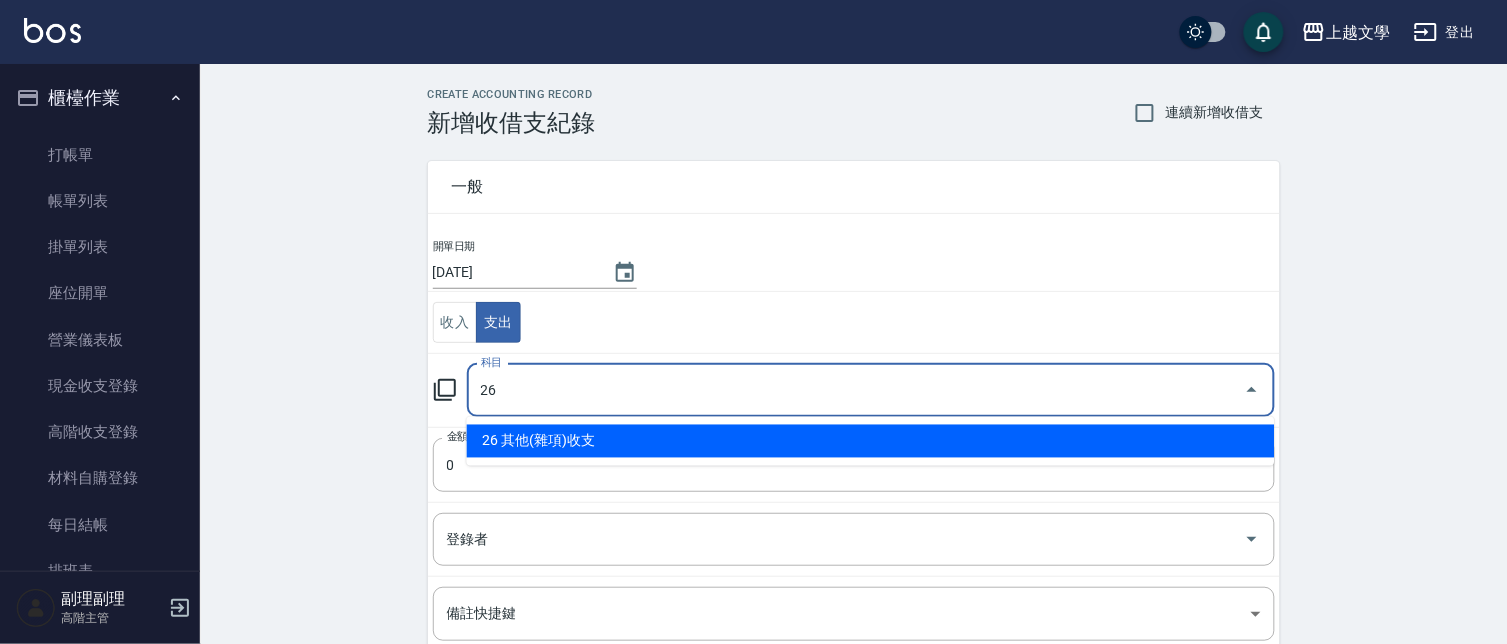 click on "26 其他(雜項)收支" at bounding box center (871, 441) 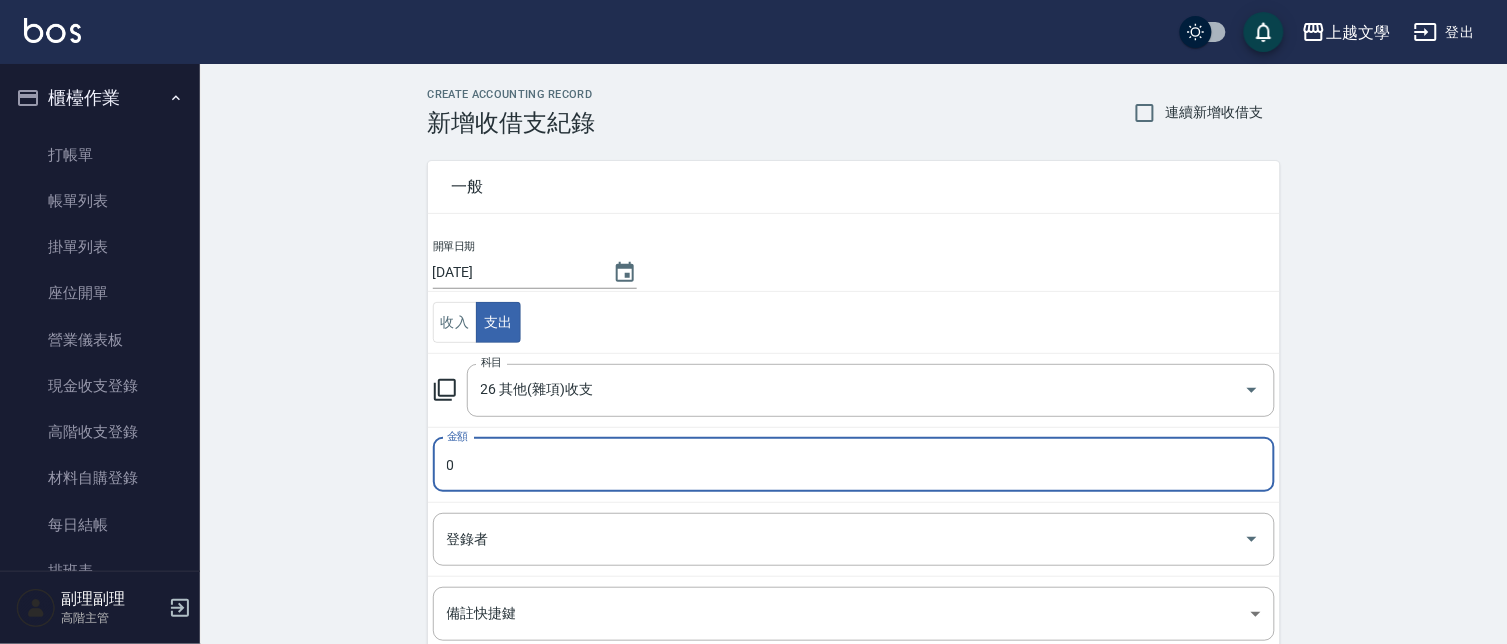 click on "0" at bounding box center [854, 465] 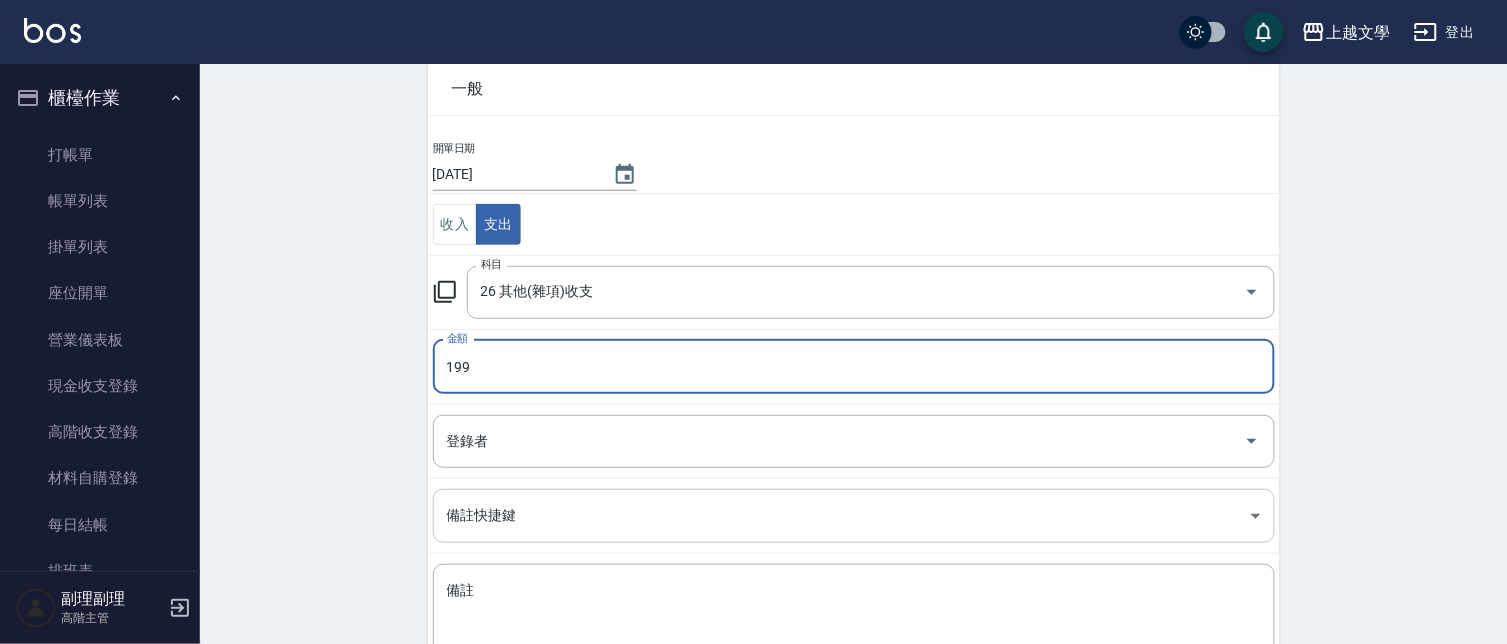 scroll, scrollTop: 238, scrollLeft: 0, axis: vertical 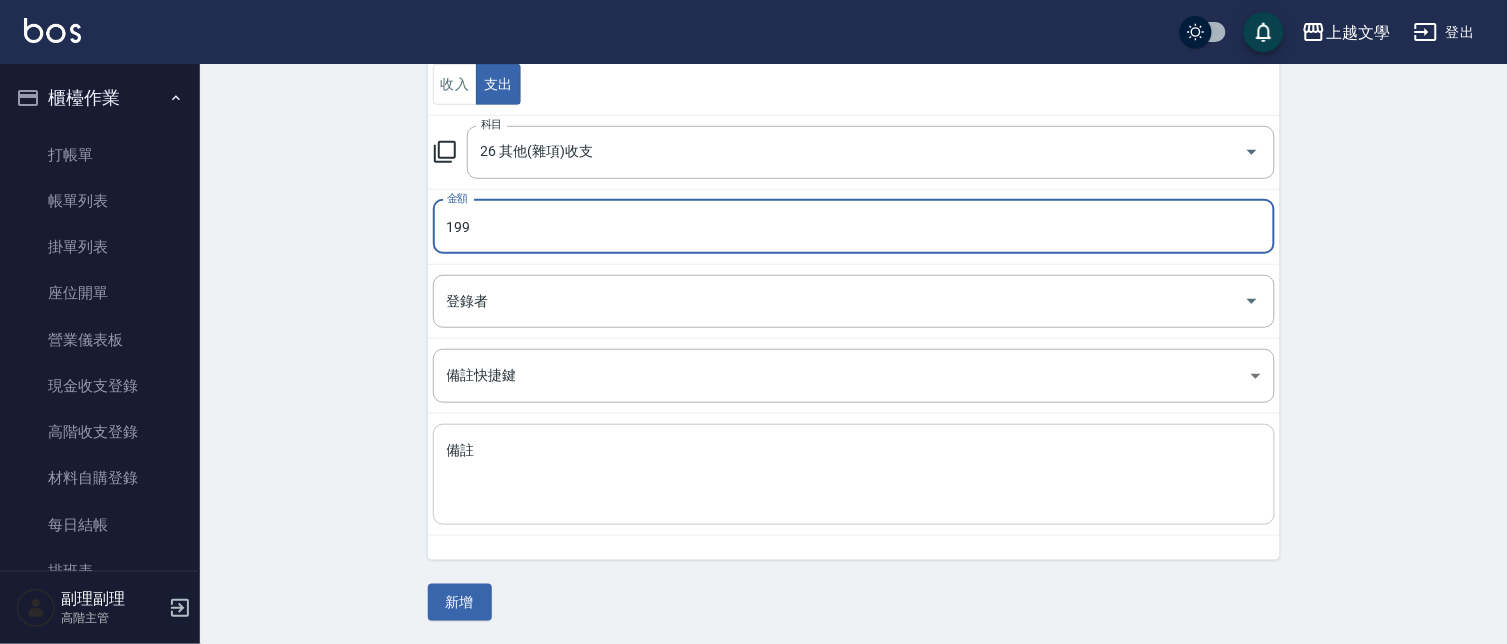 type on "199" 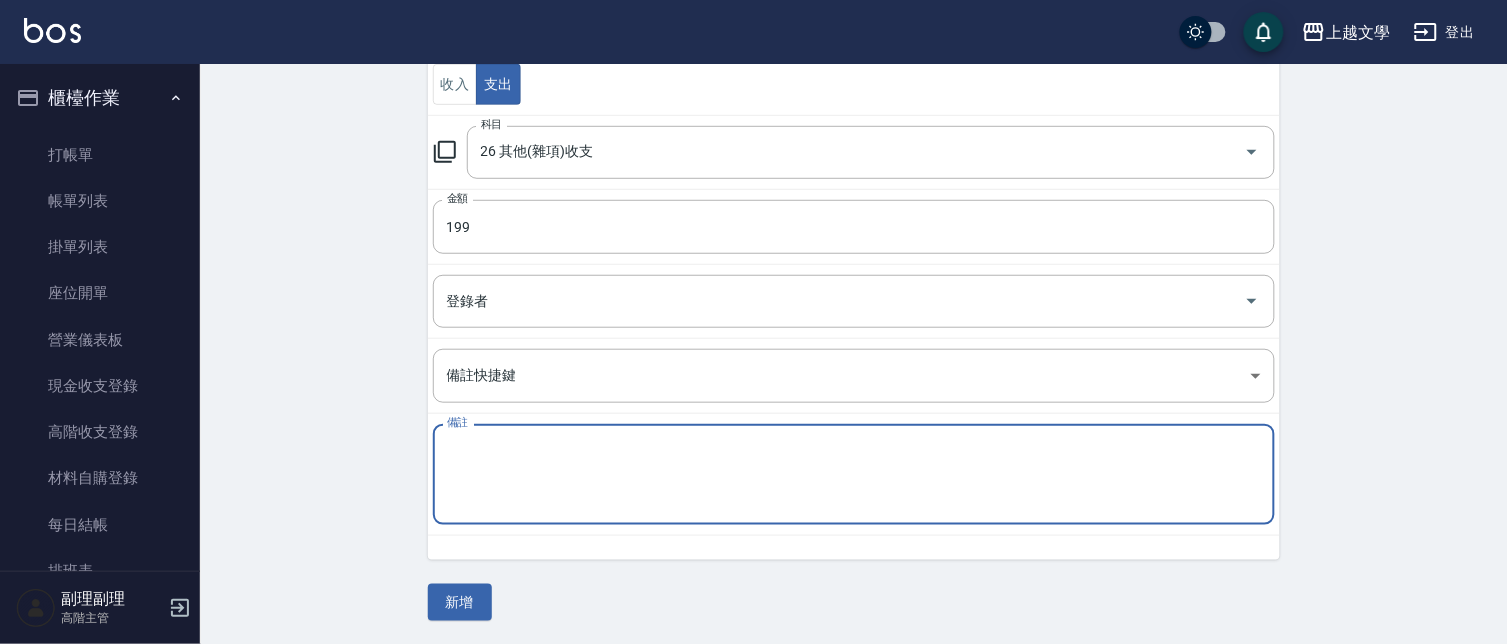 click on "備註" at bounding box center (854, 475) 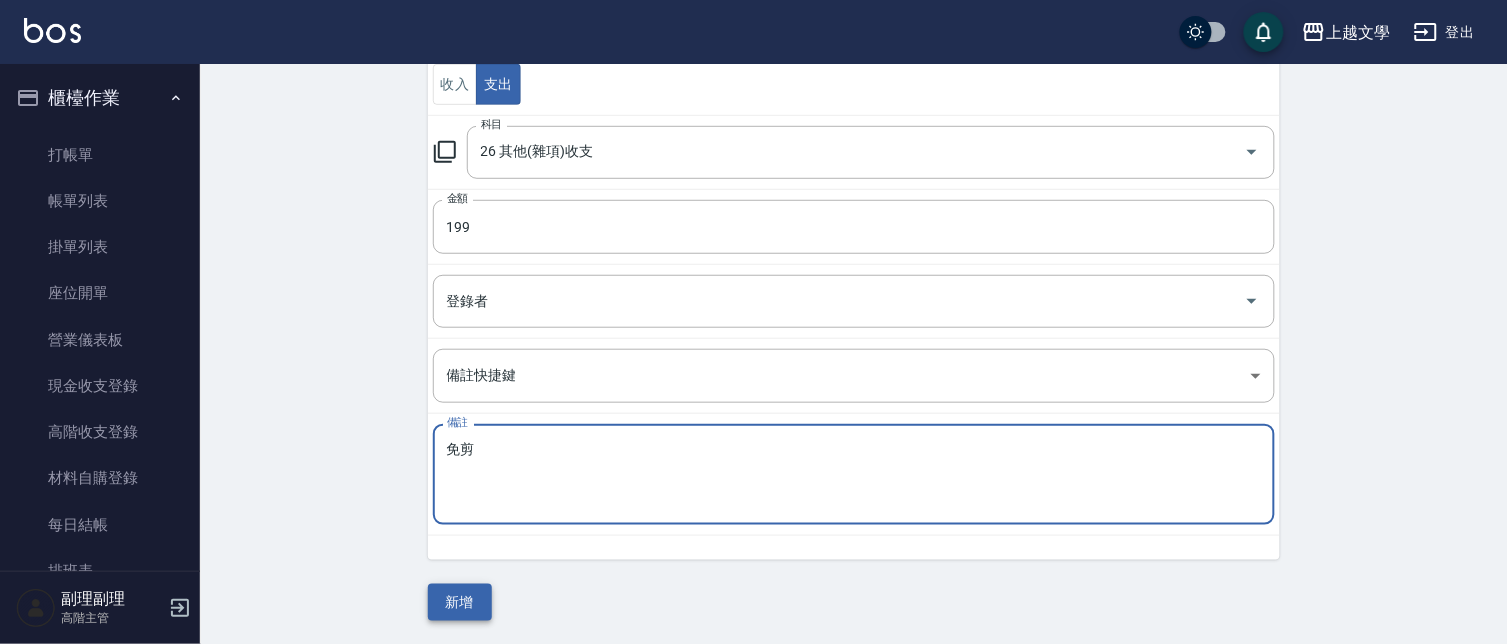 type on "免剪" 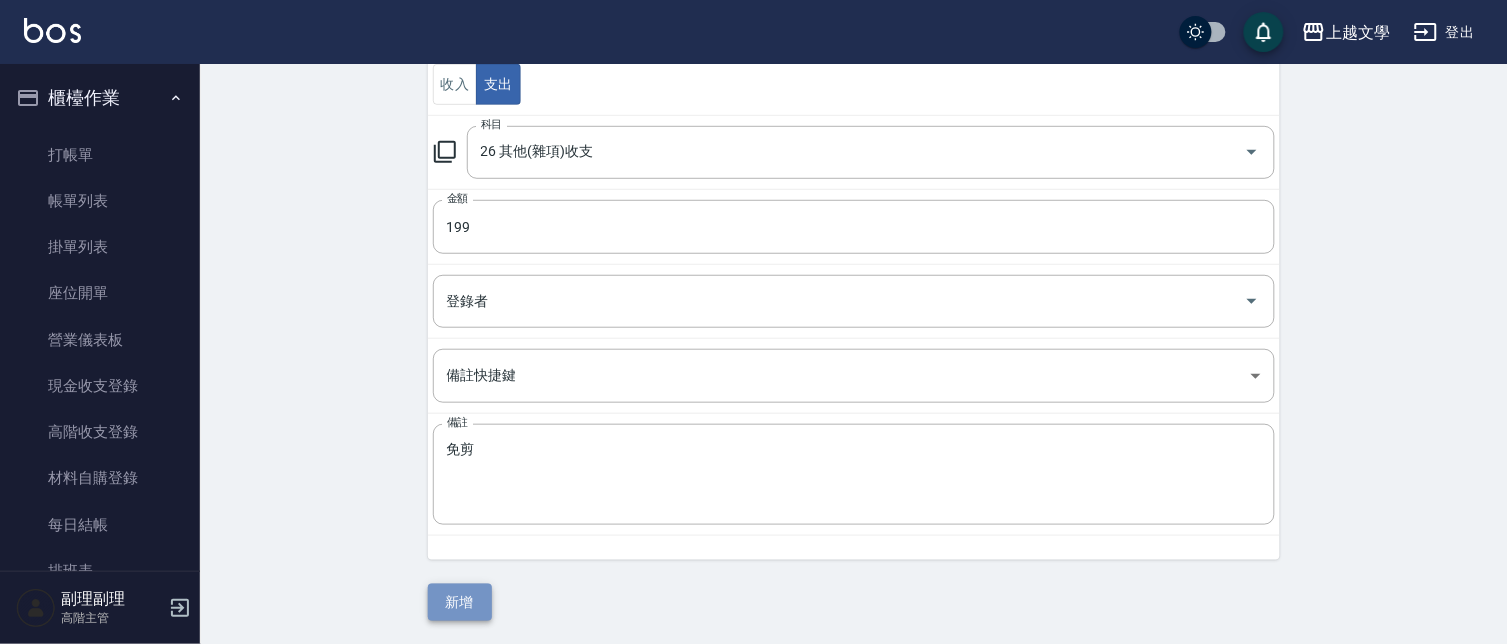 click on "新增" at bounding box center [460, 602] 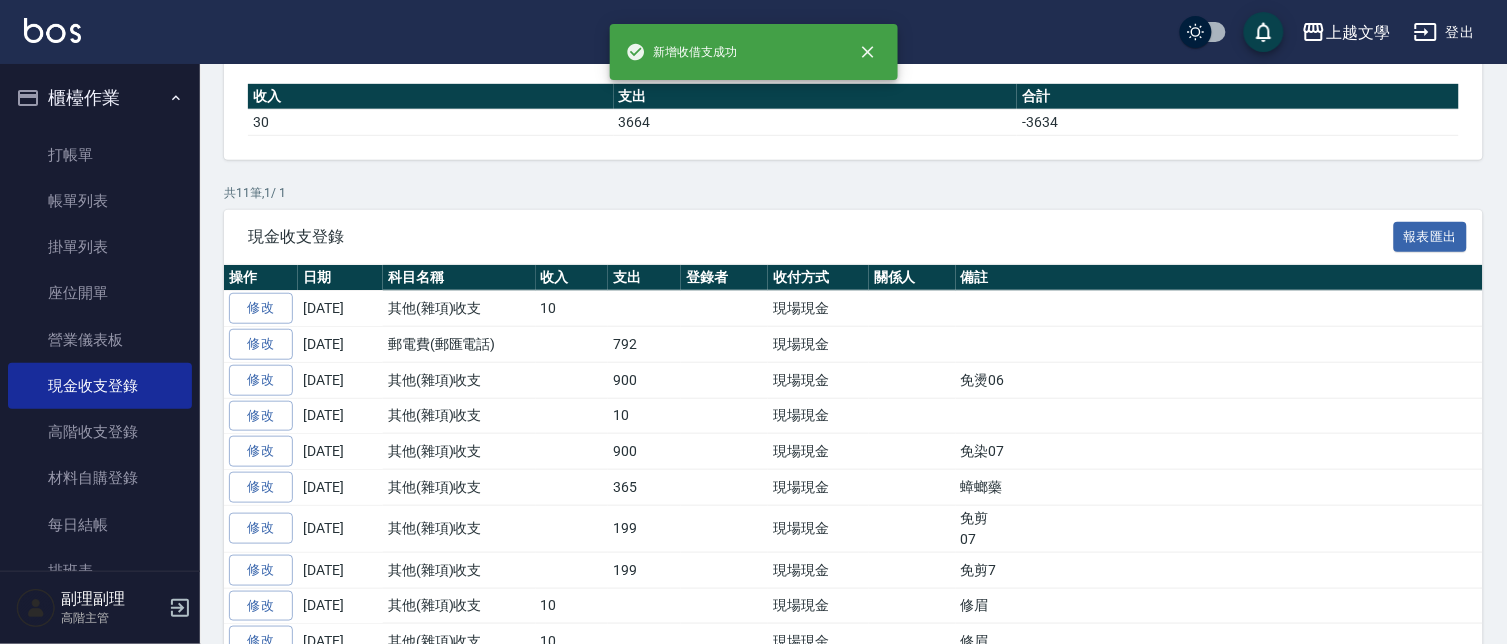 scroll, scrollTop: 0, scrollLeft: 0, axis: both 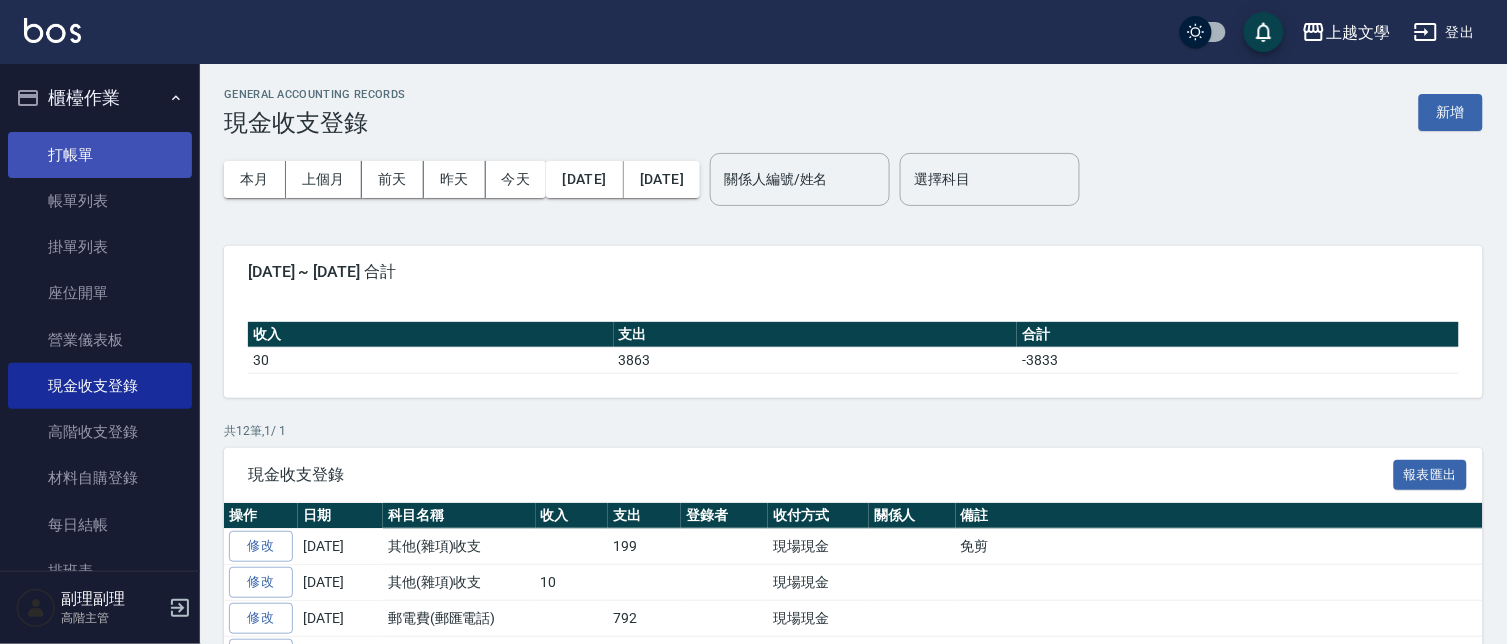 click on "打帳單" at bounding box center [100, 155] 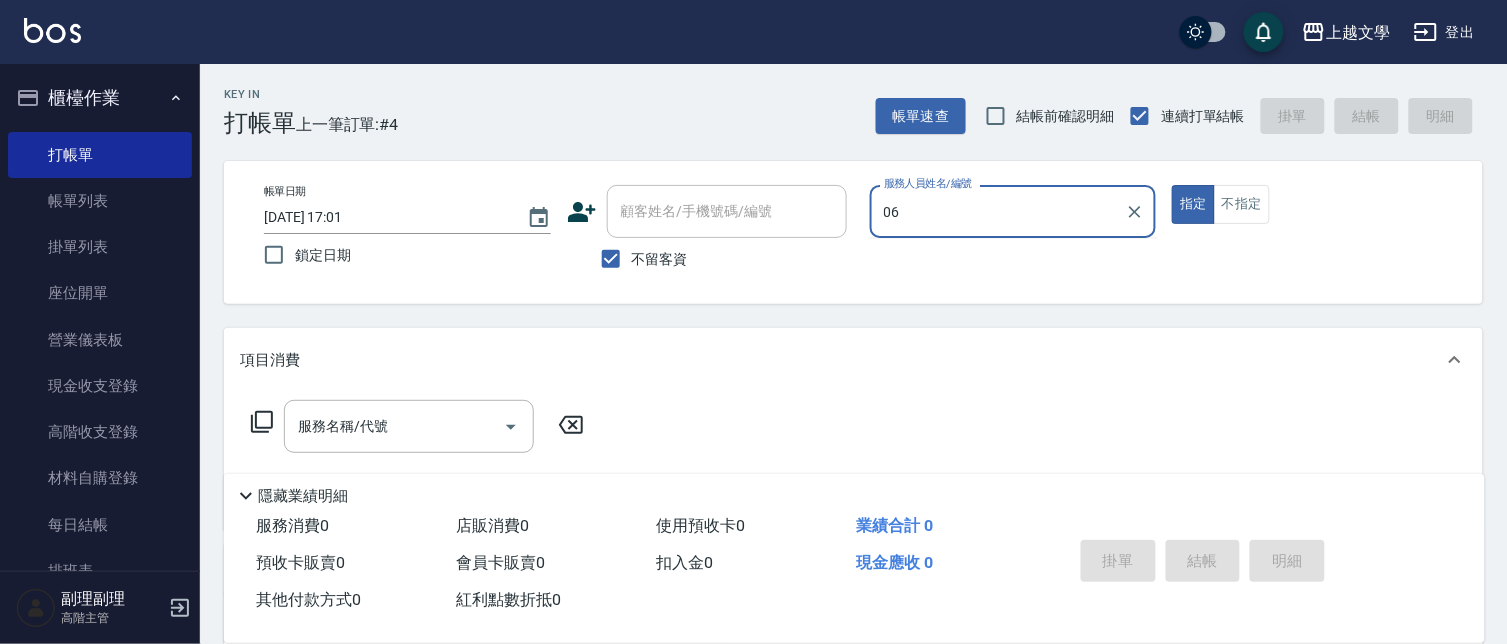 type on "佳珍-06" 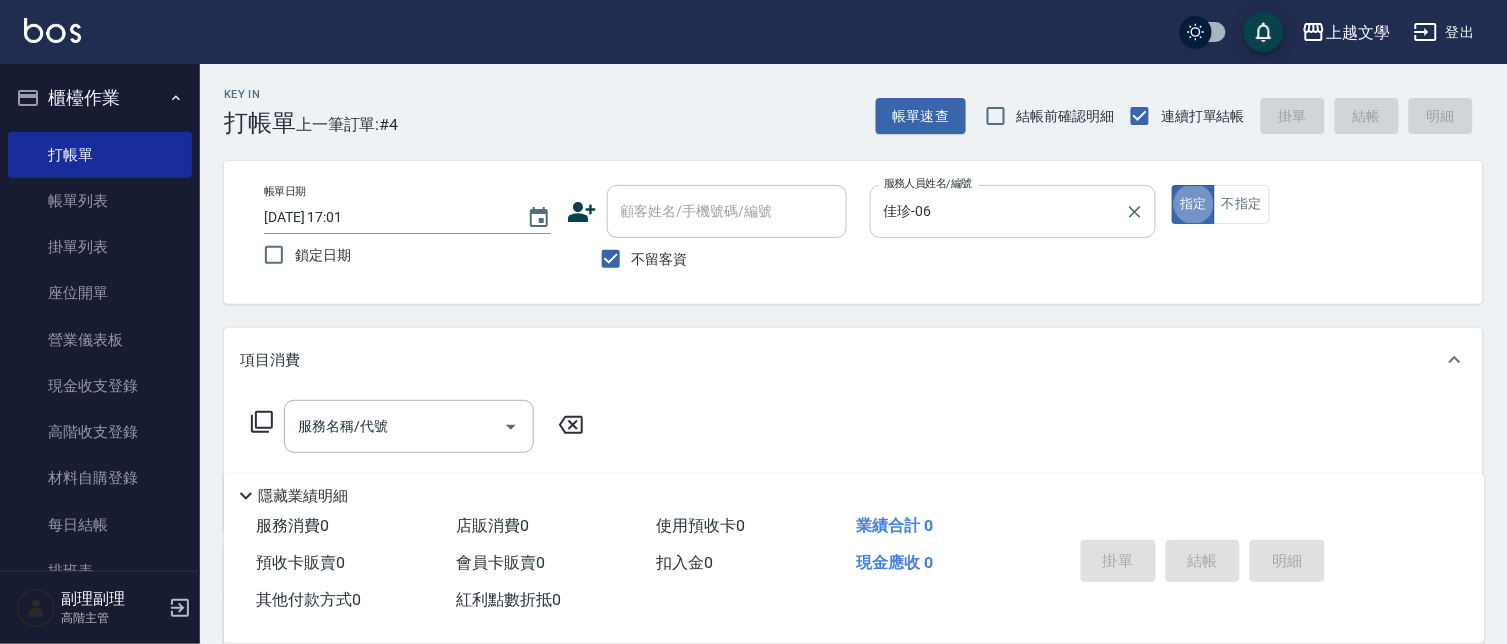 type on "true" 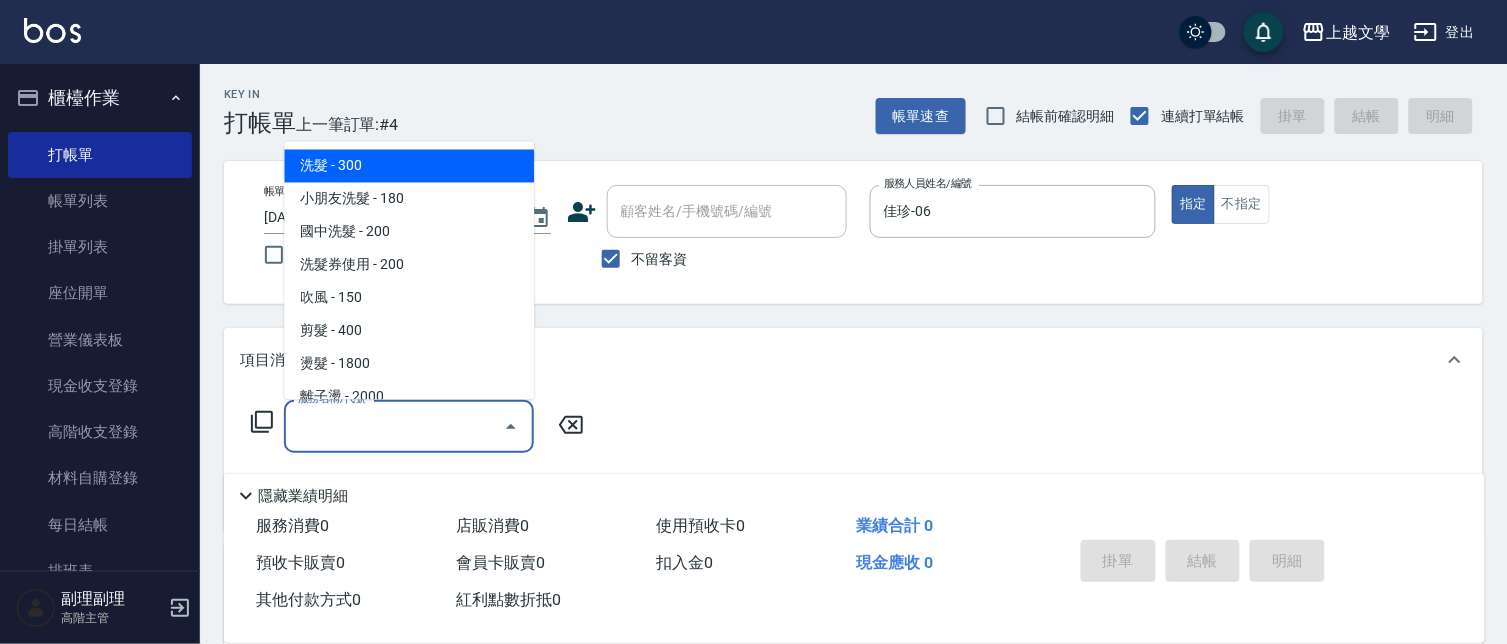 click on "服務名稱/代號" at bounding box center (394, 426) 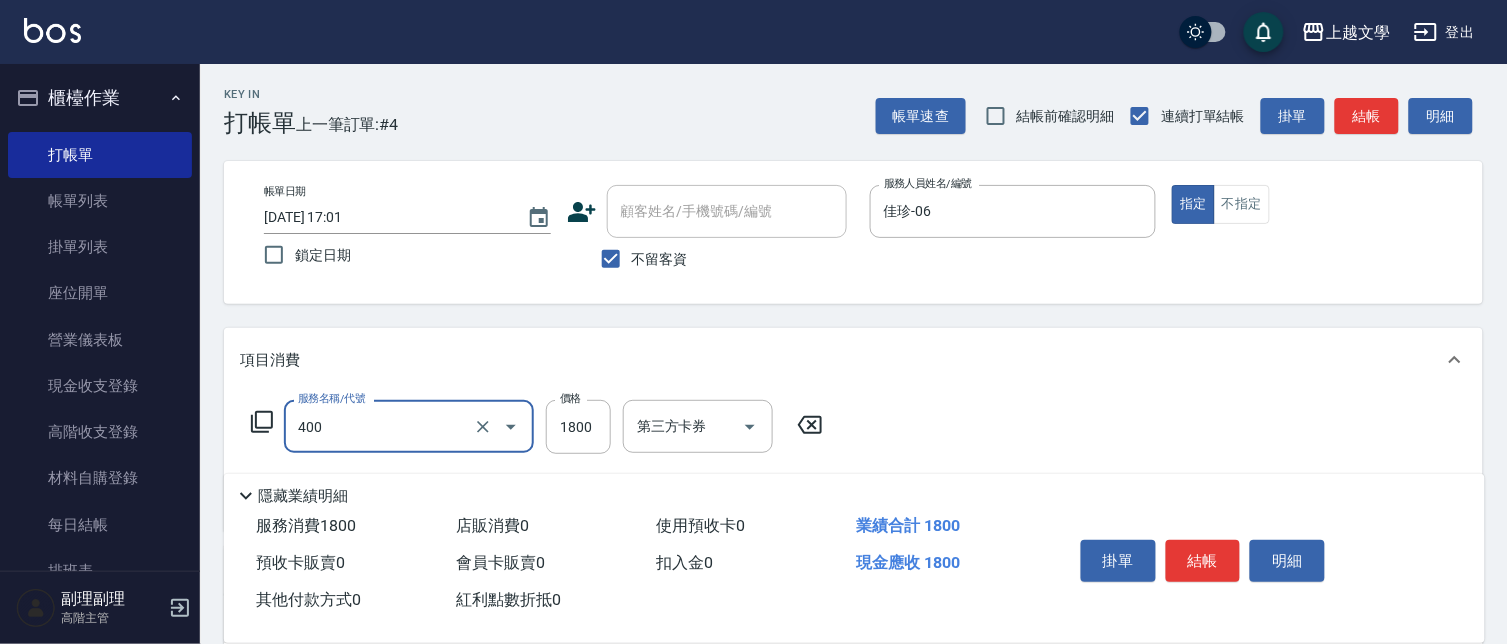 type on "染髮(400)" 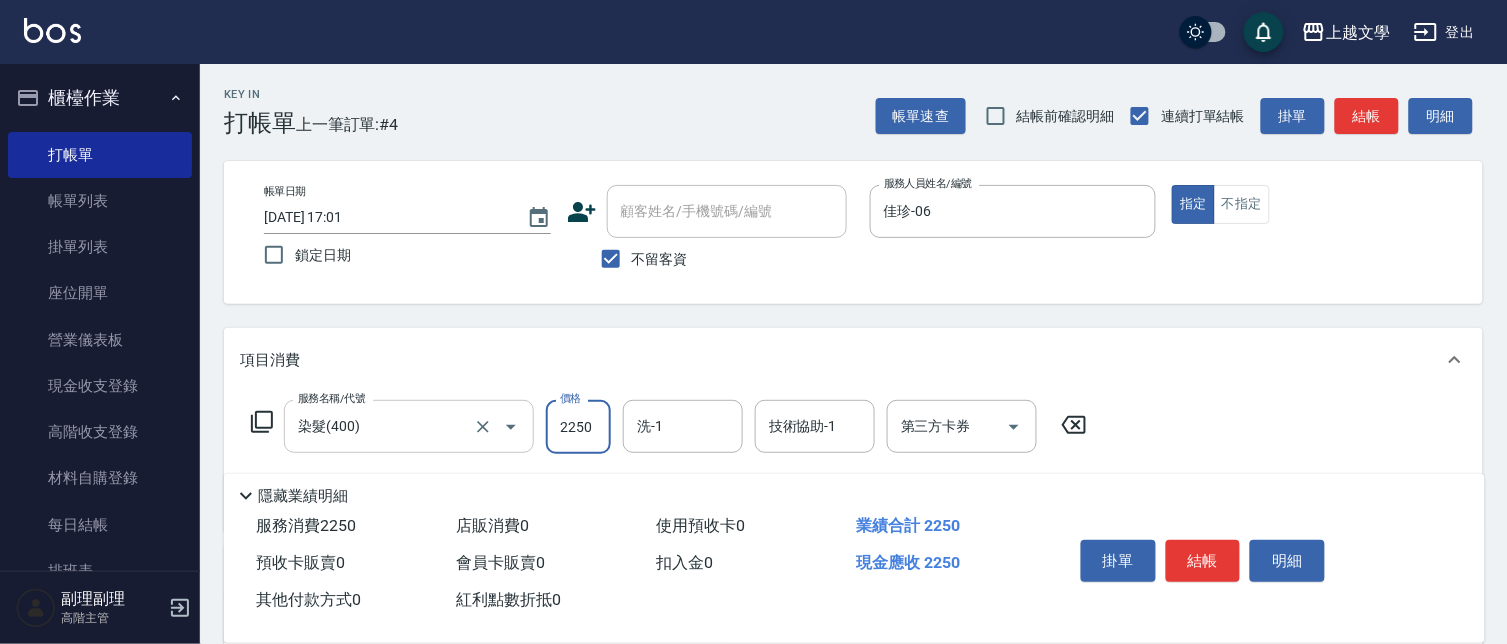 type on "2250" 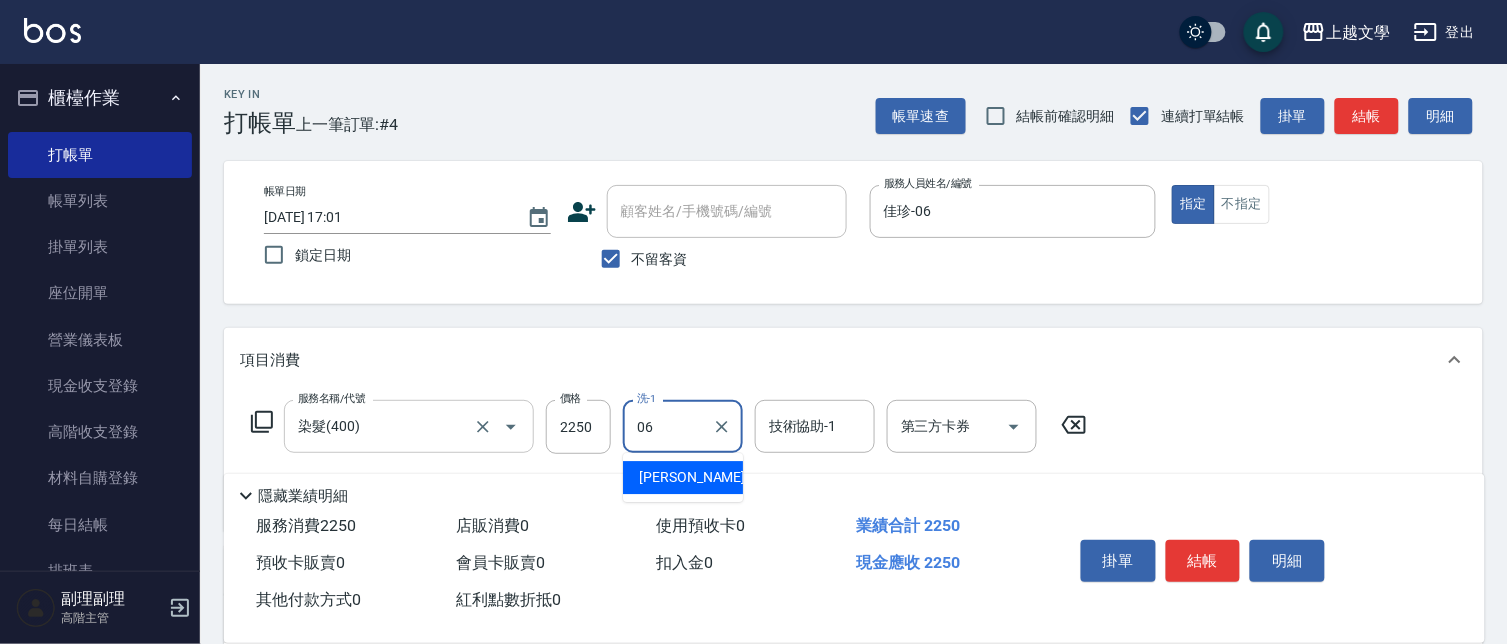 type on "佳珍-06" 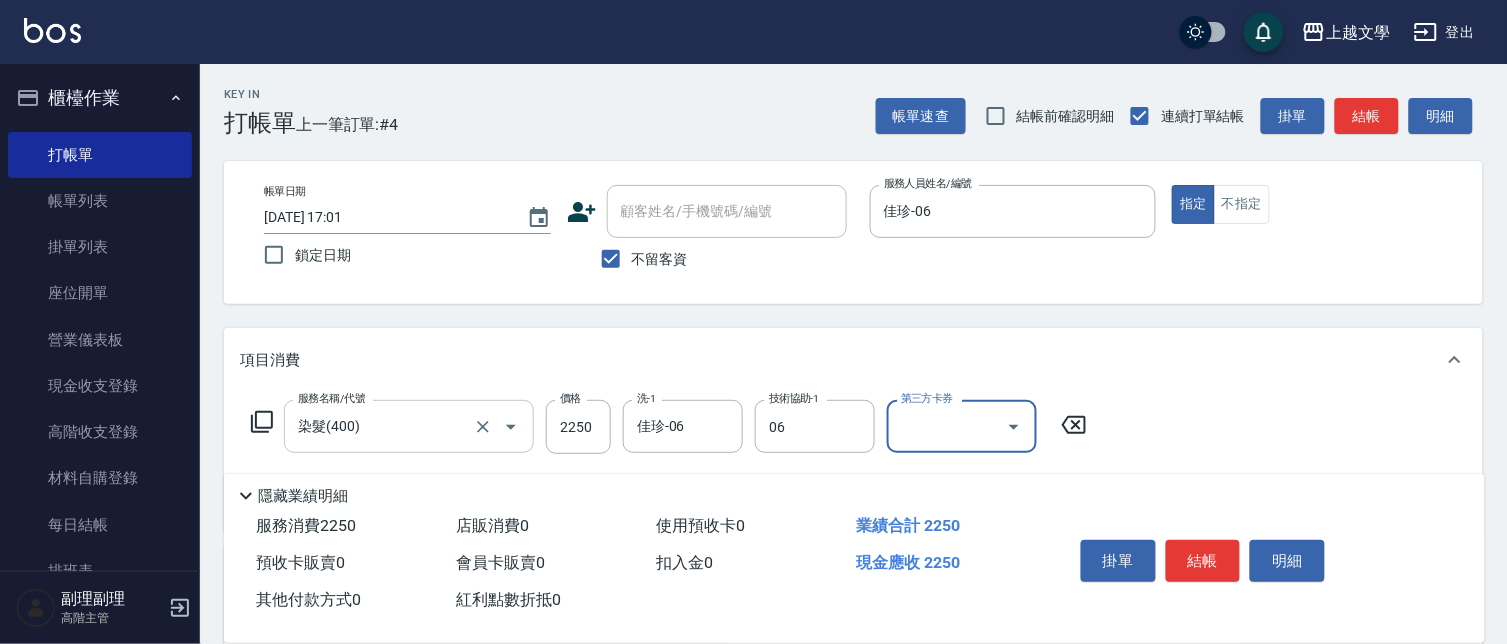 type on "佳珍-06" 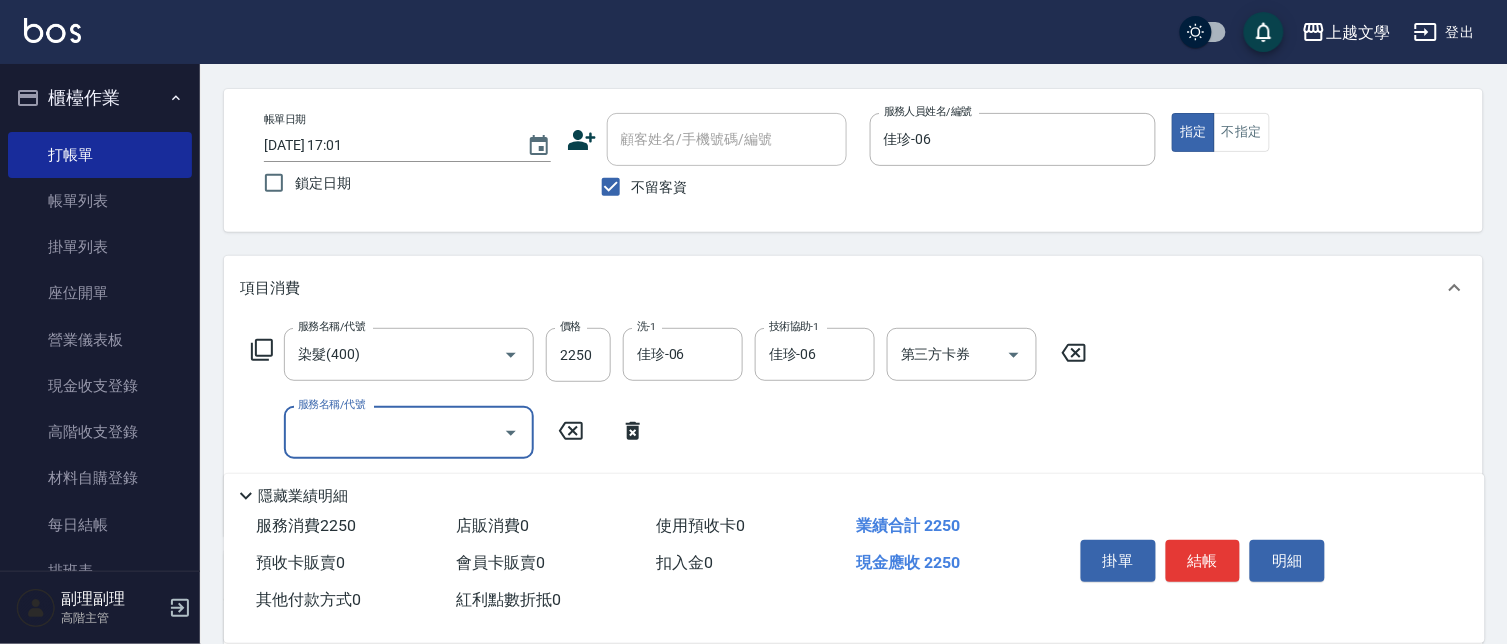 scroll, scrollTop: 111, scrollLeft: 0, axis: vertical 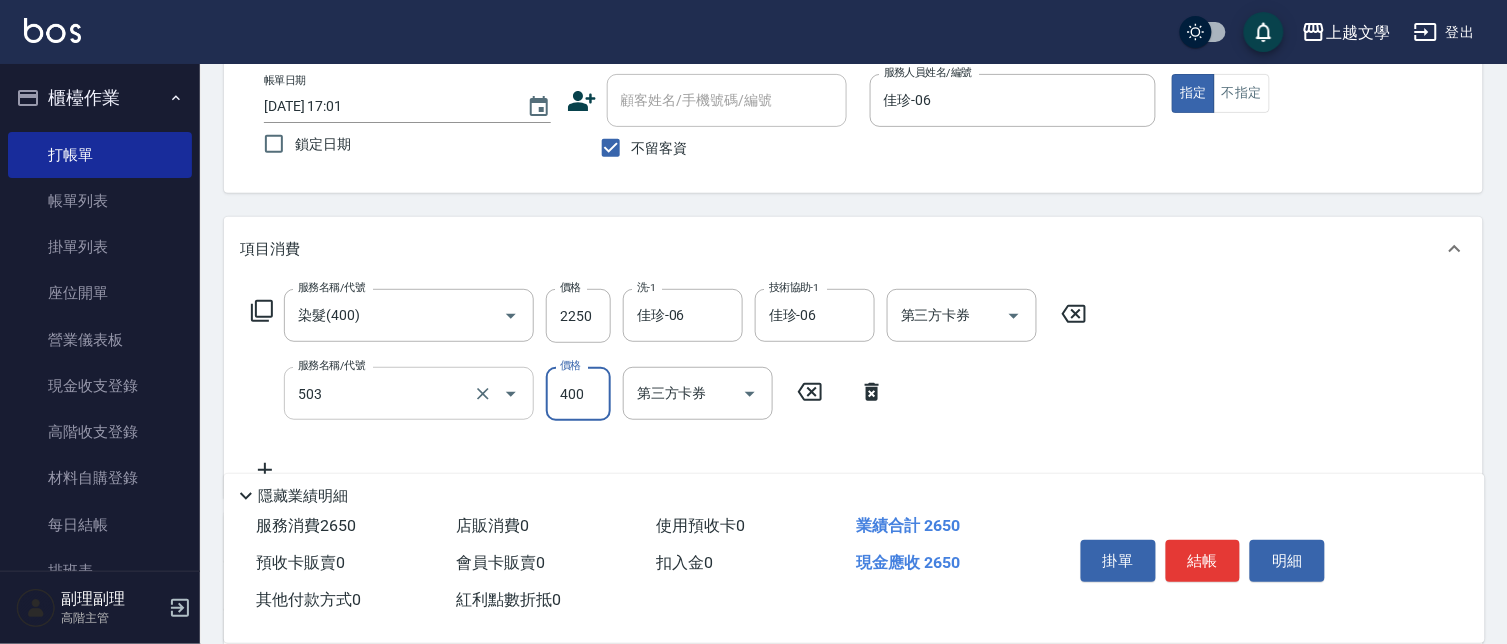 type on "頭皮隔離(503)" 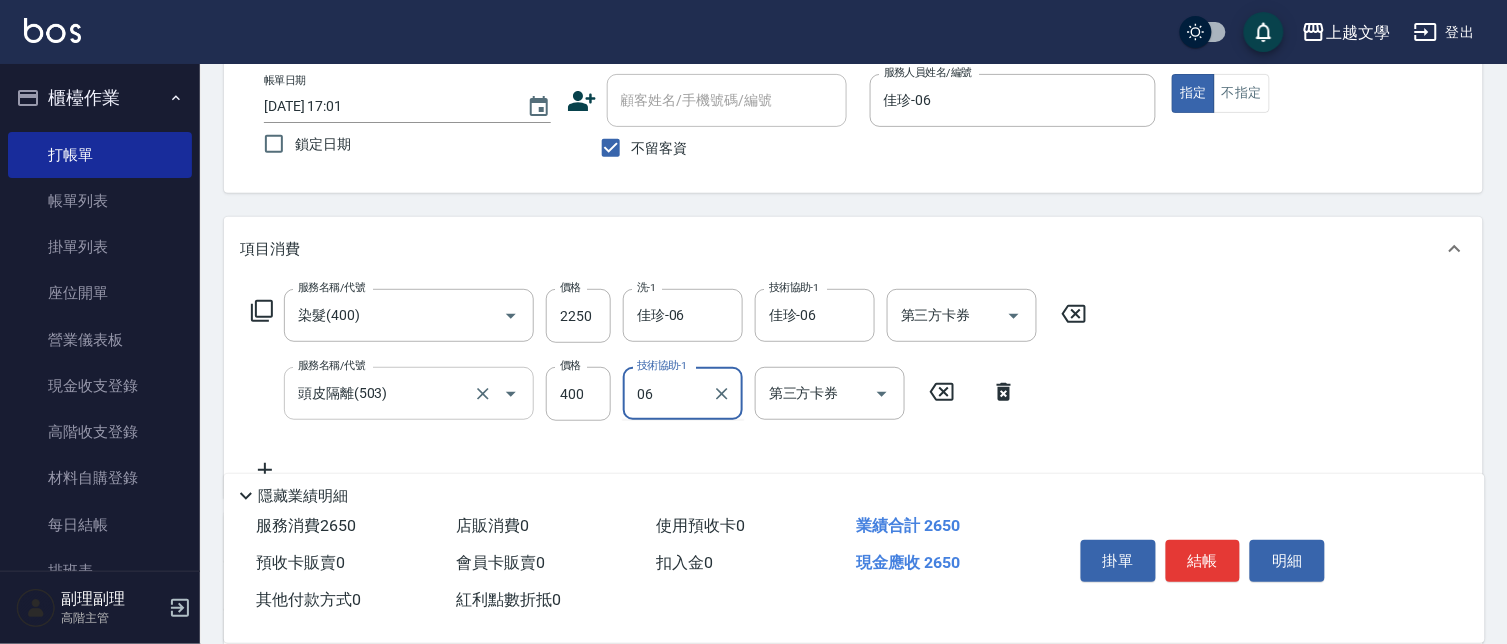 type on "佳珍-06" 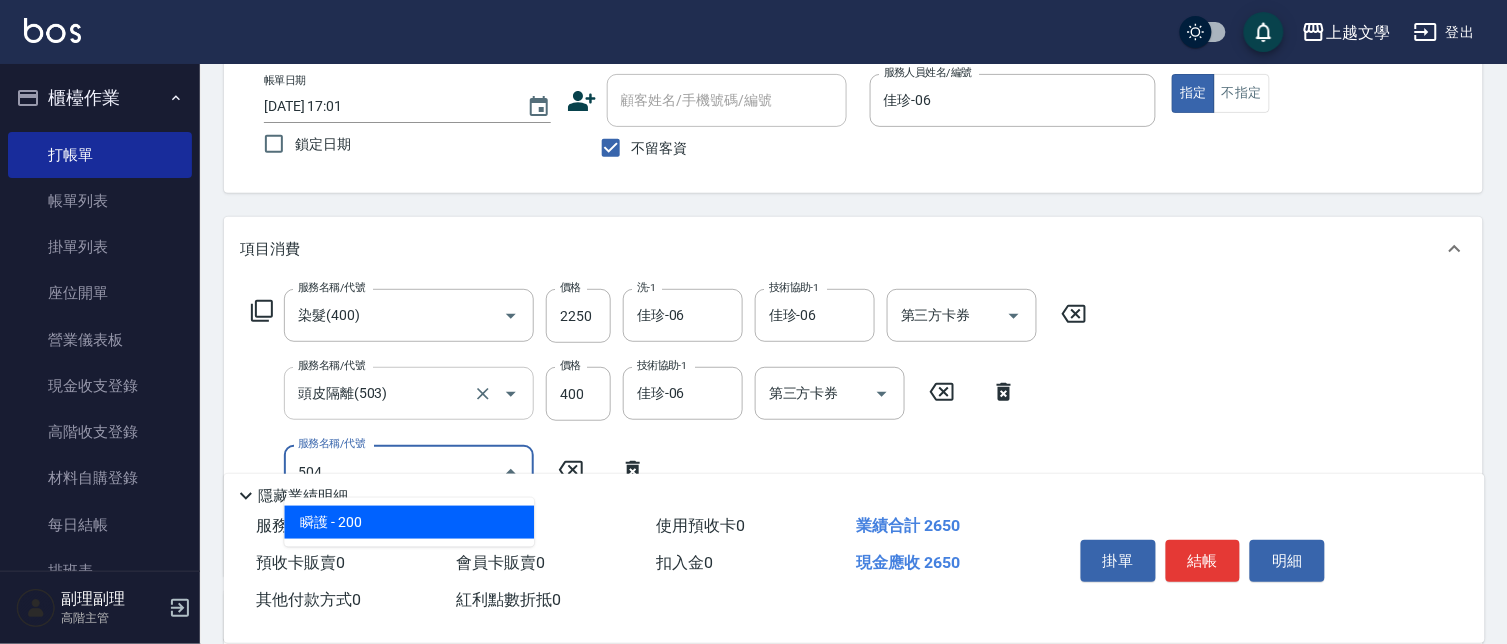 type on "瞬護(504)" 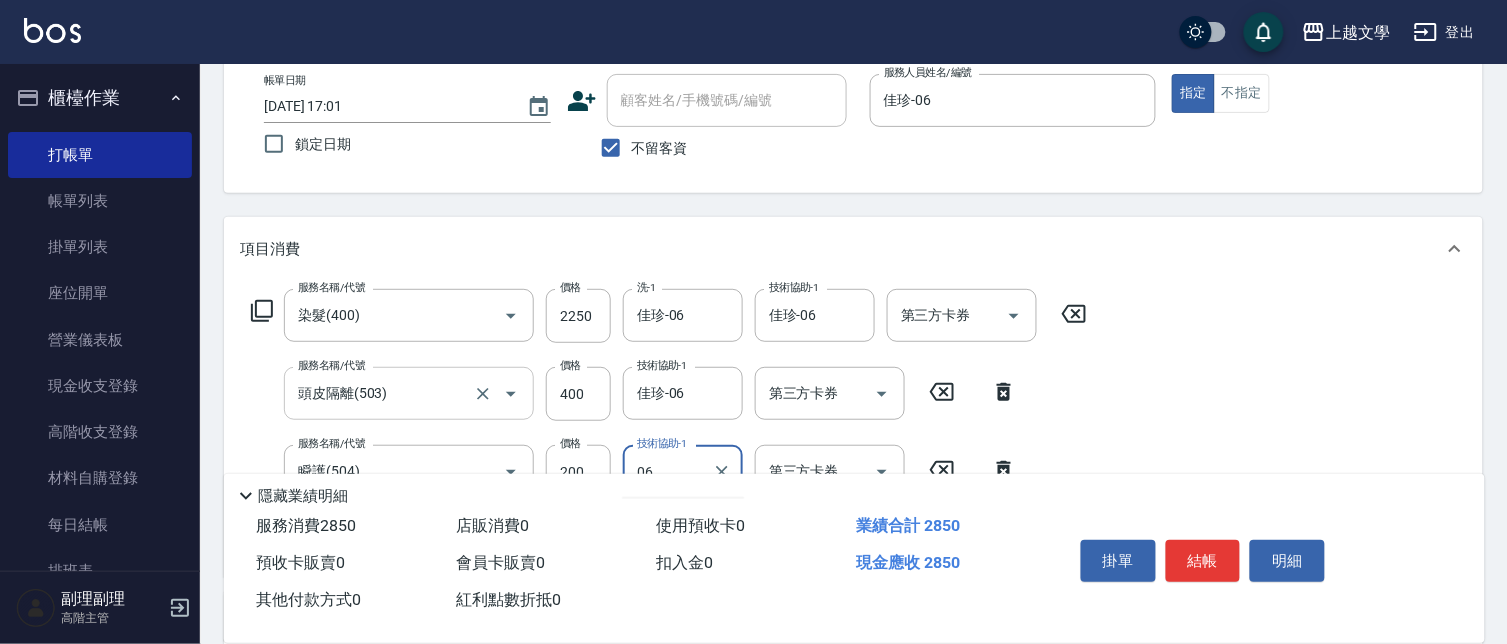 type on "佳珍-06" 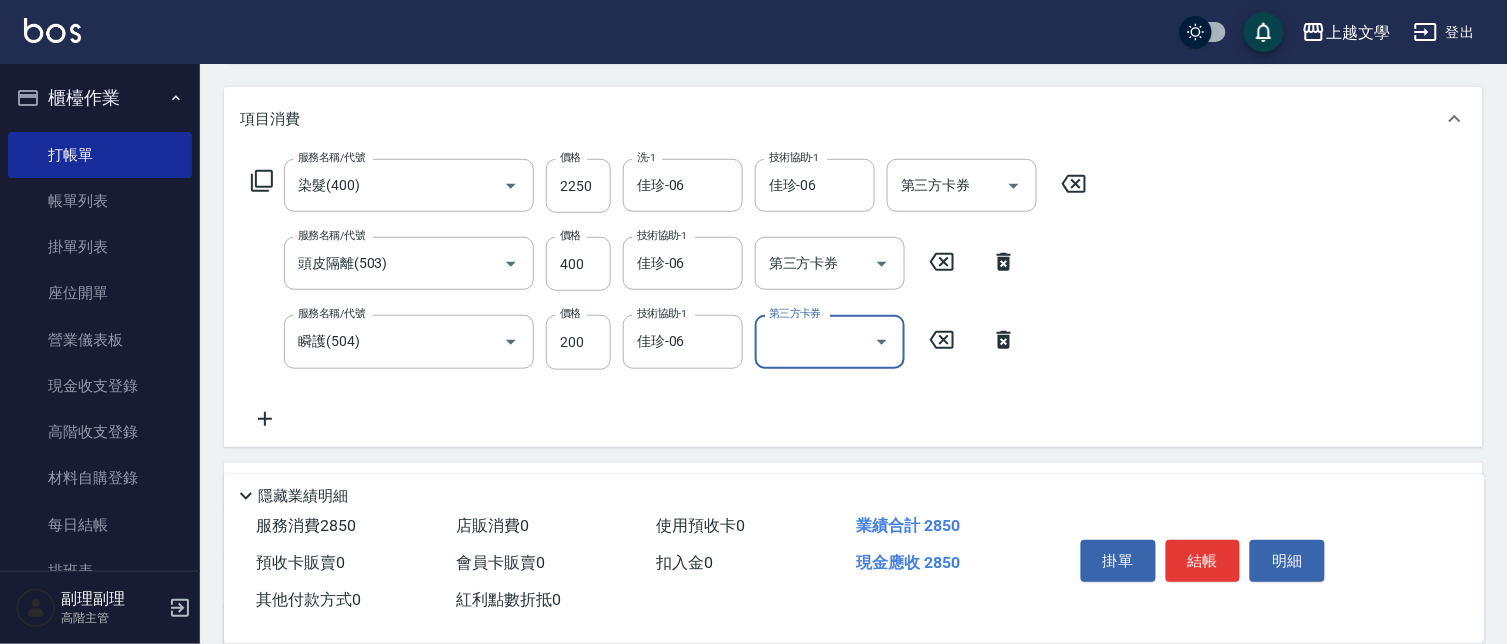 scroll, scrollTop: 441, scrollLeft: 0, axis: vertical 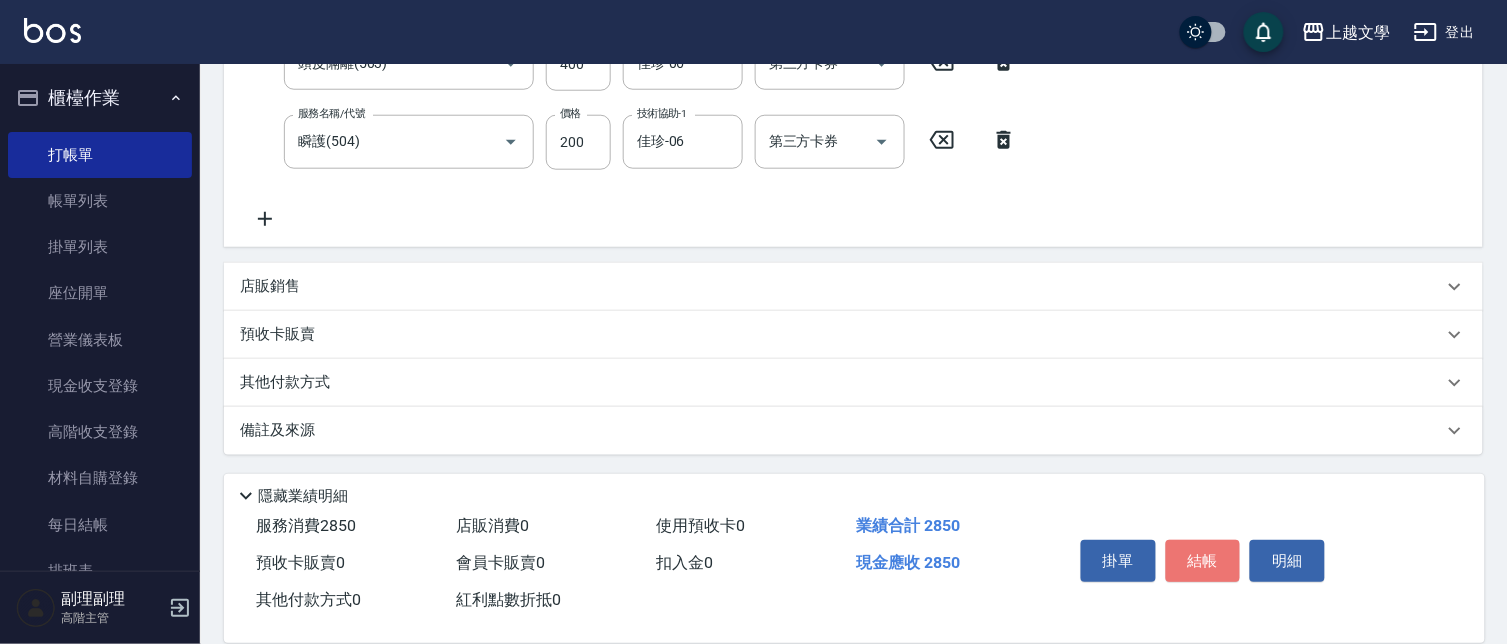 click on "結帳" at bounding box center [1203, 561] 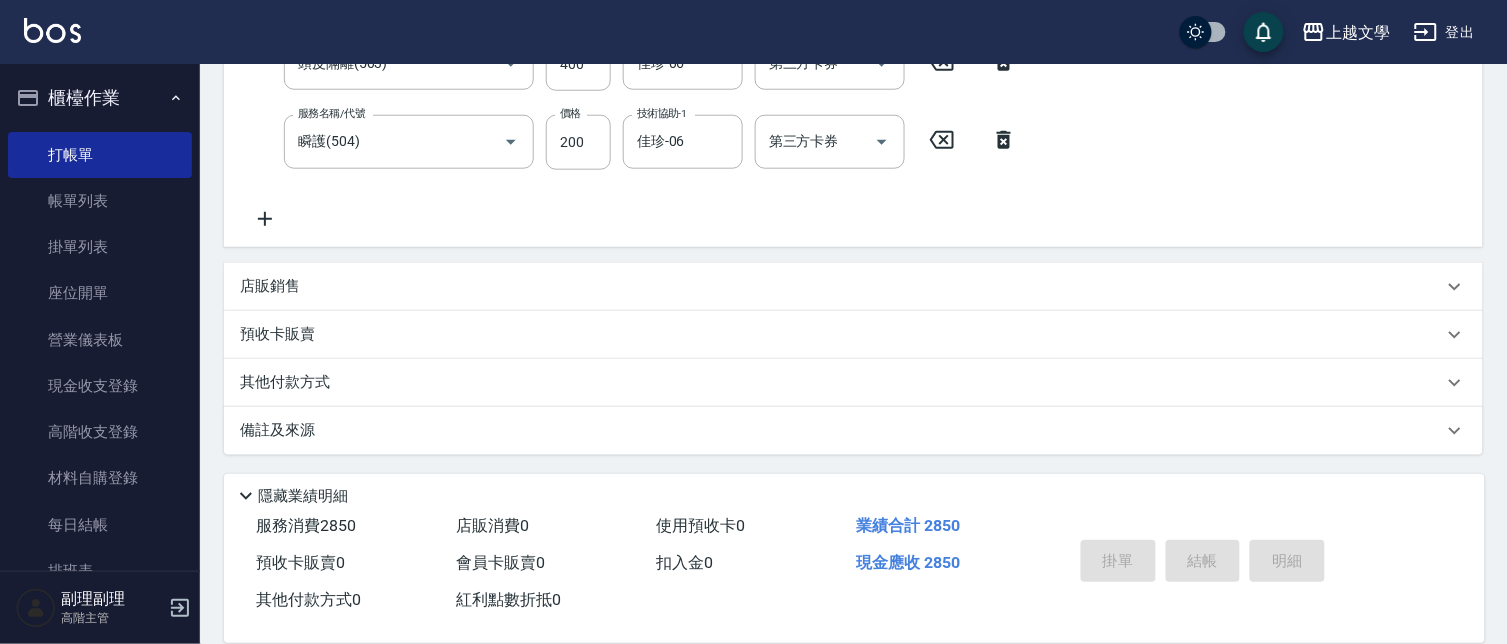 type on "2025/07/16 17:02" 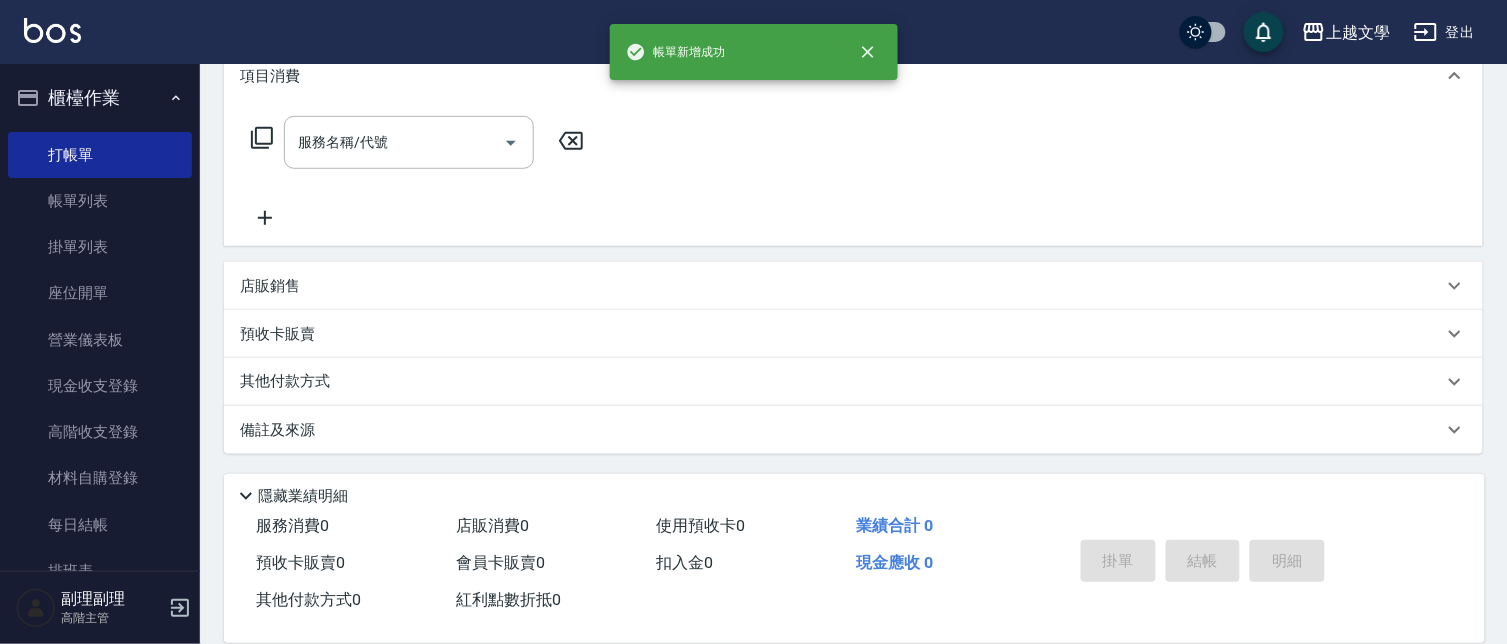 scroll, scrollTop: 0, scrollLeft: 0, axis: both 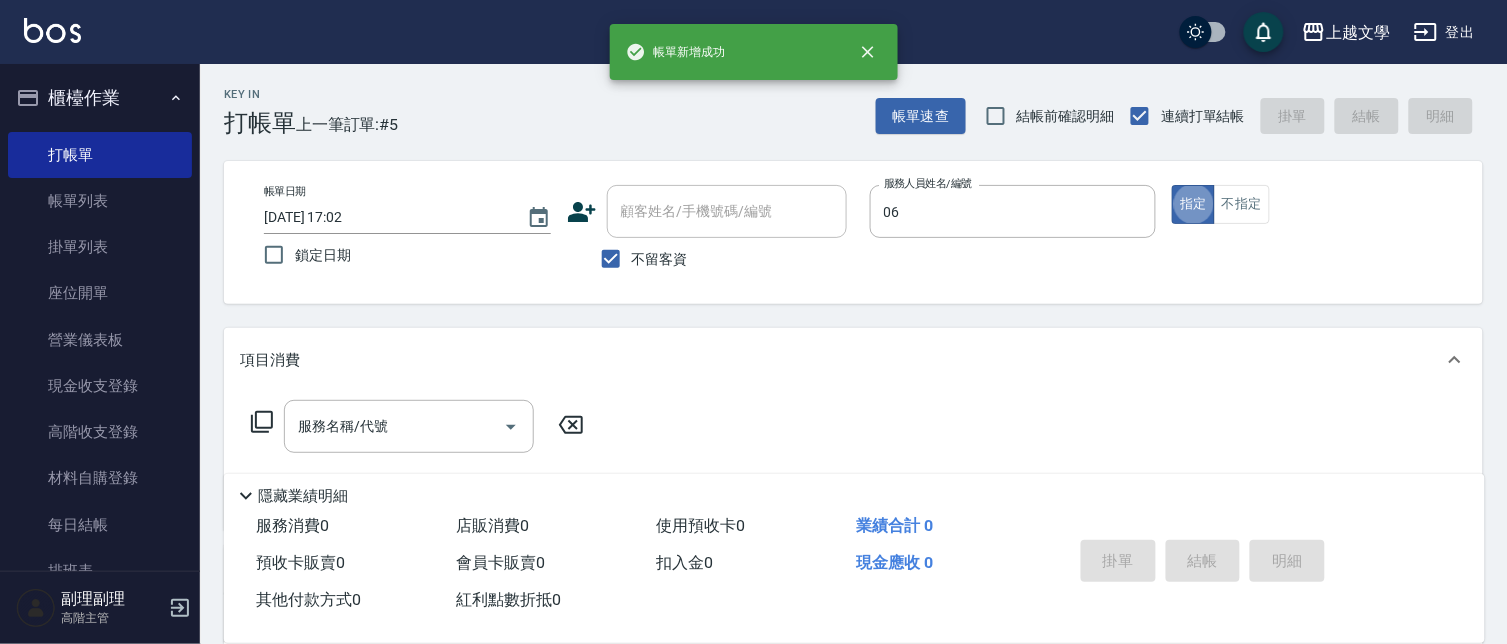 type on "佳珍-06" 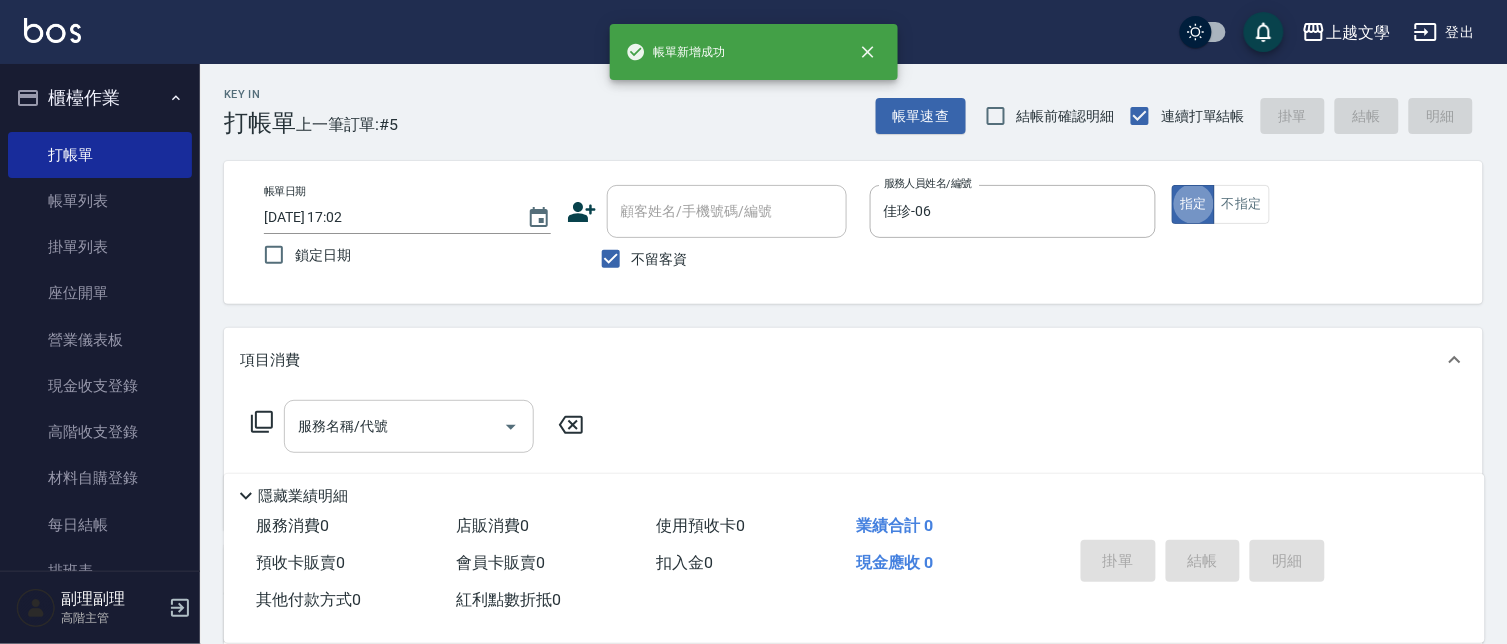 click on "服務名稱/代號" at bounding box center [409, 426] 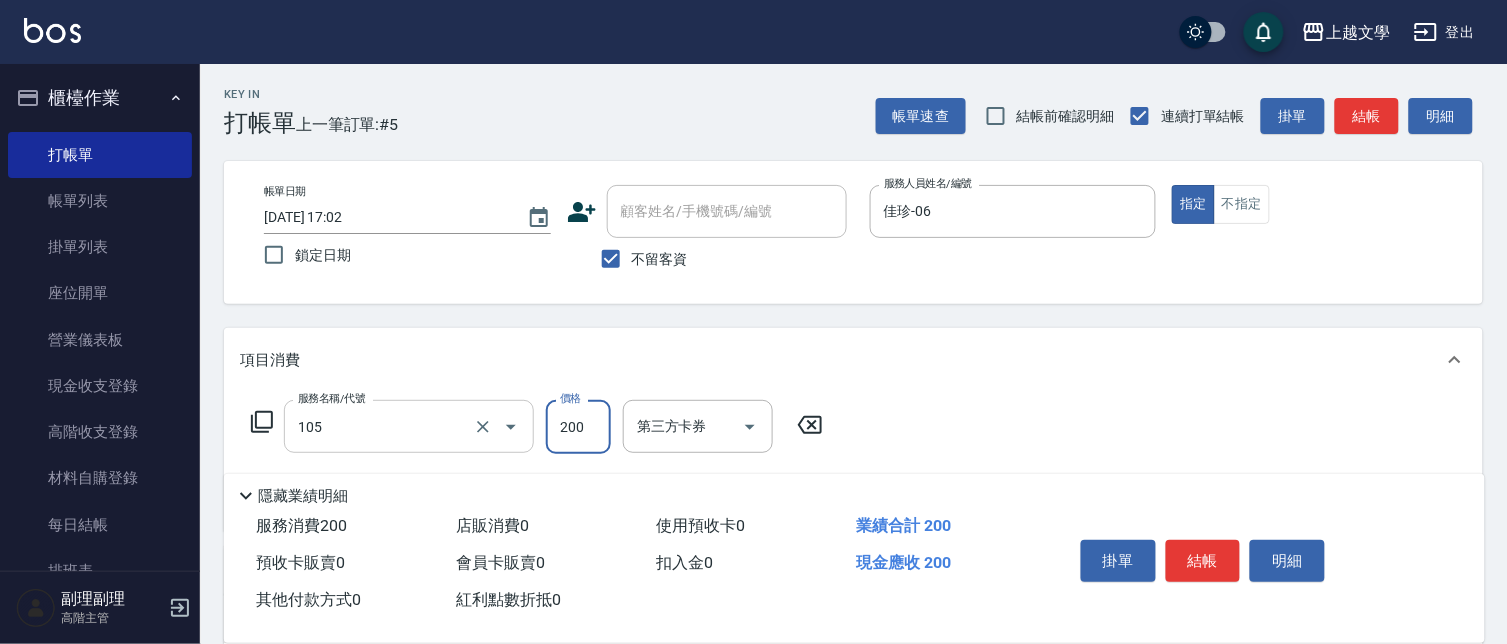 type on "洗髮券使用(105)" 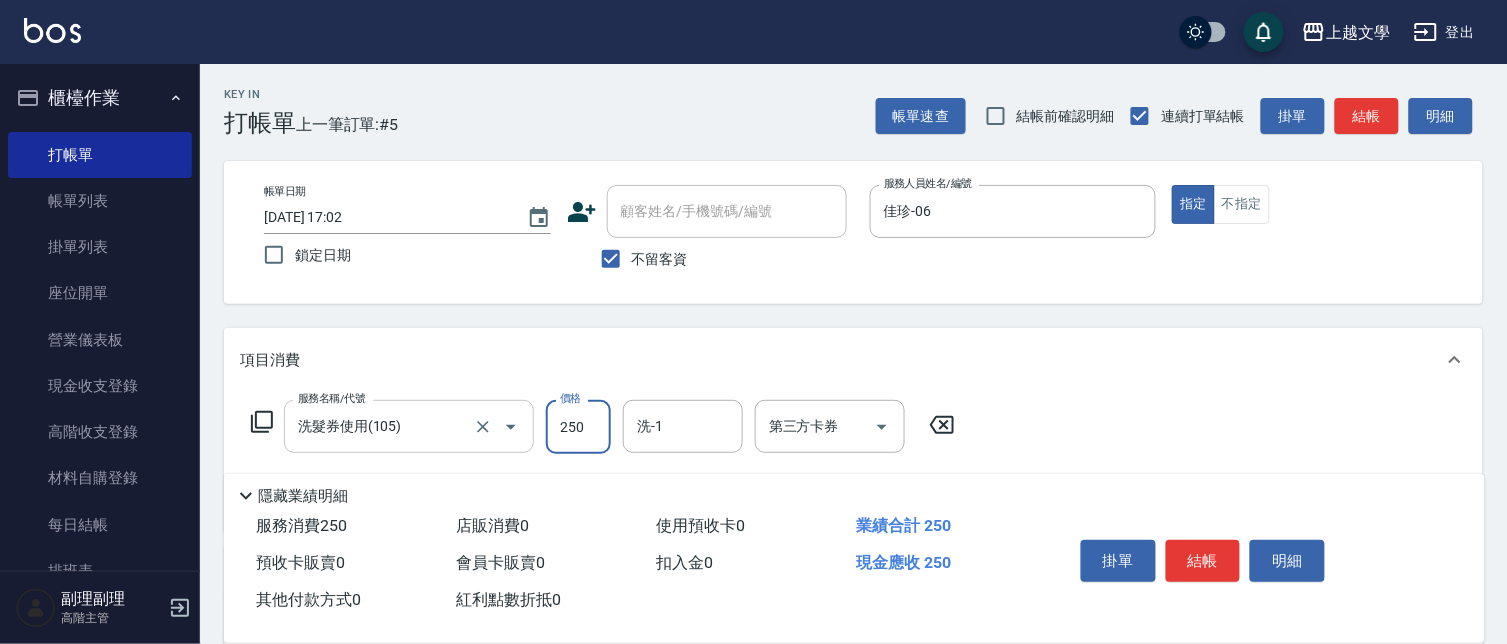 type on "250" 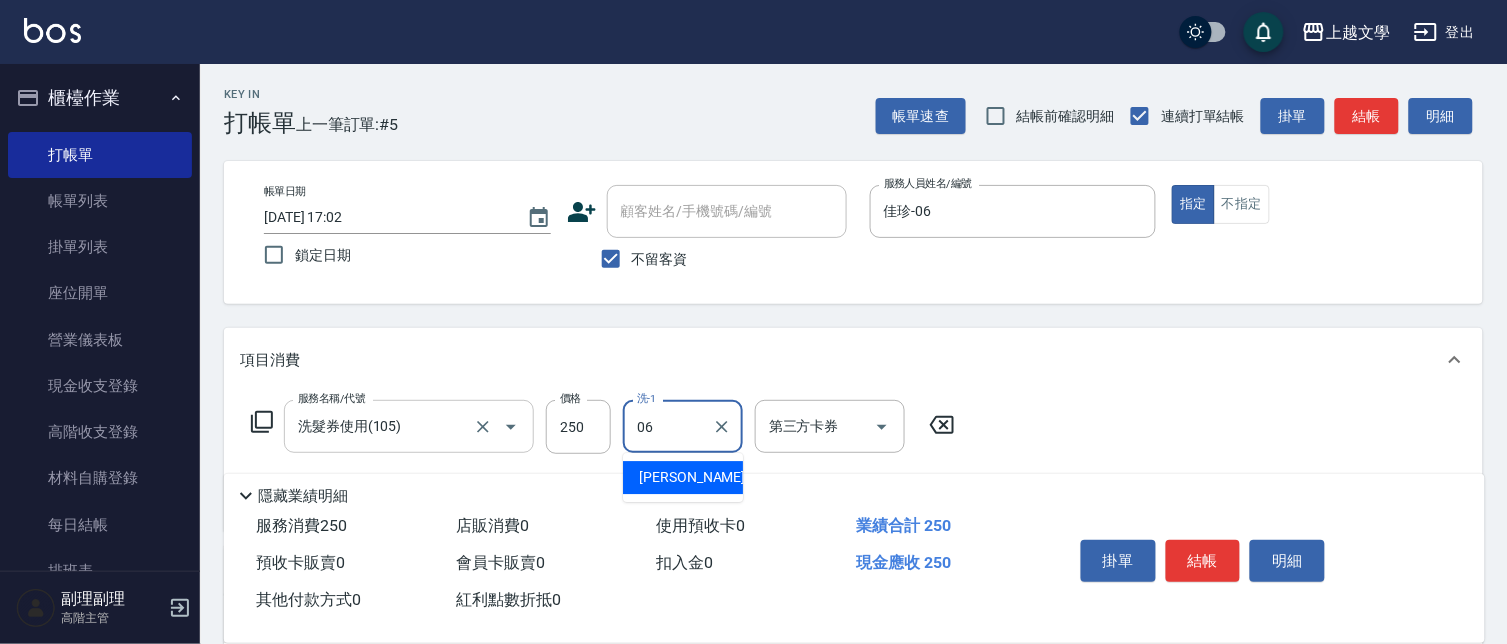 type on "佳珍-06" 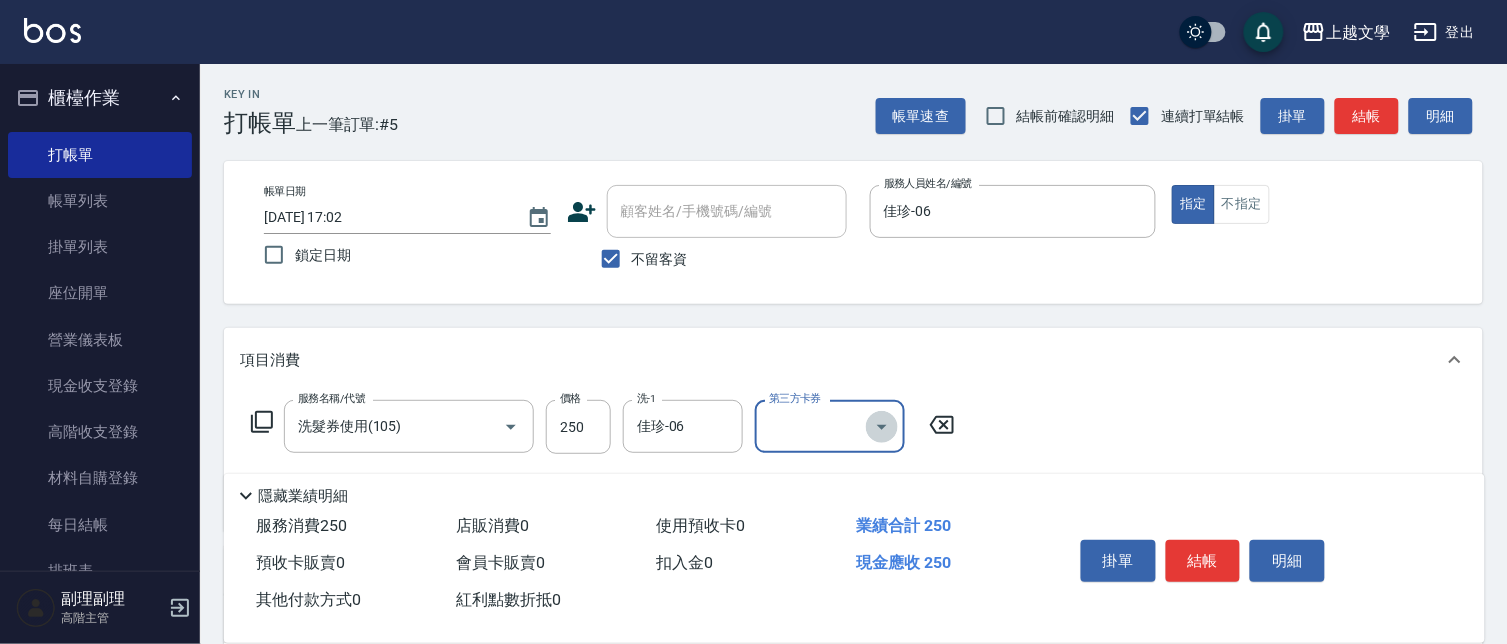 drag, startPoint x: 883, startPoint y: 427, endPoint x: 856, endPoint y: 447, distance: 33.600594 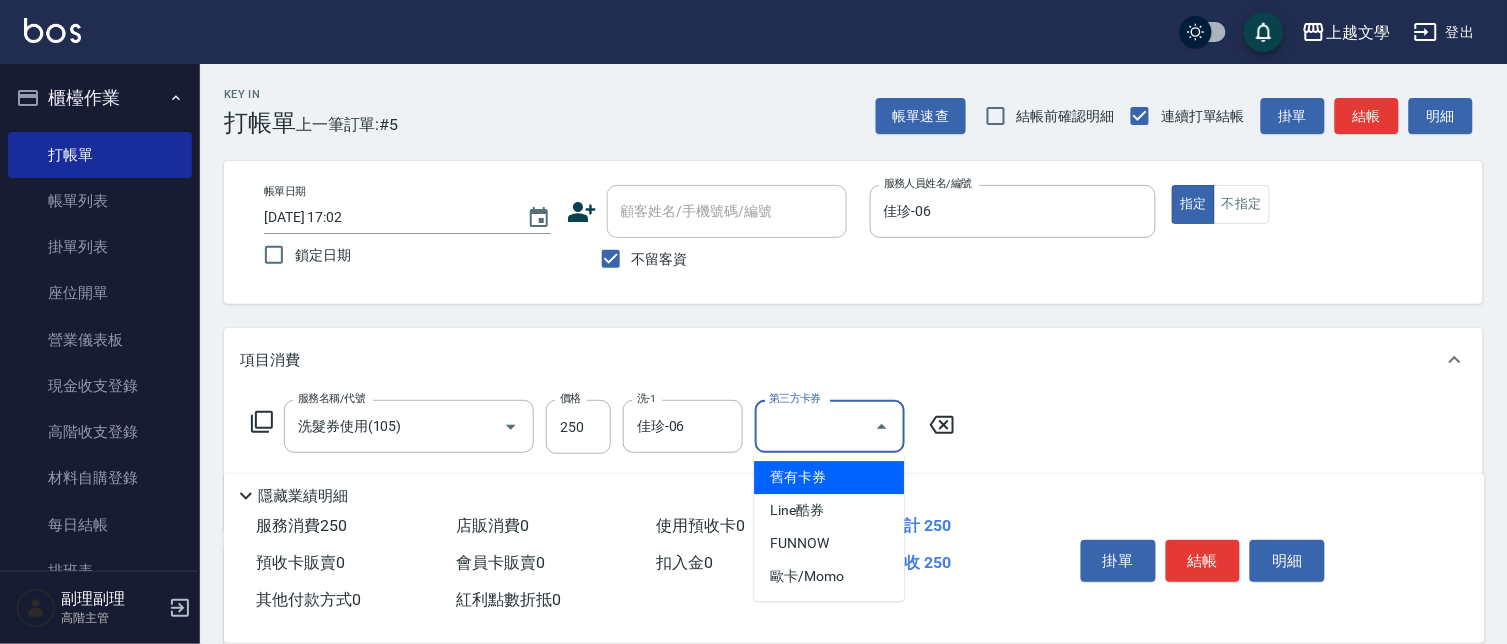 drag, startPoint x: 827, startPoint y: 473, endPoint x: 880, endPoint y: 528, distance: 76.38062 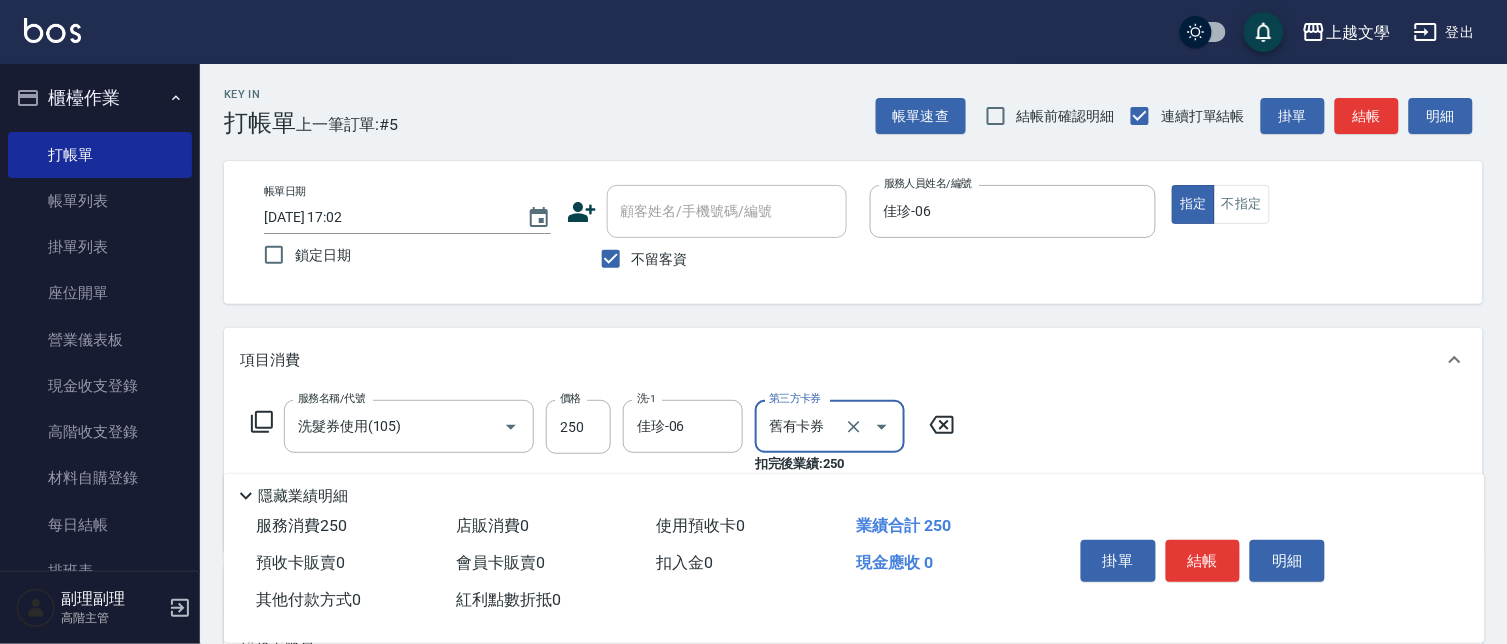 drag, startPoint x: 604, startPoint y: 256, endPoint x: 643, endPoint y: 221, distance: 52.40229 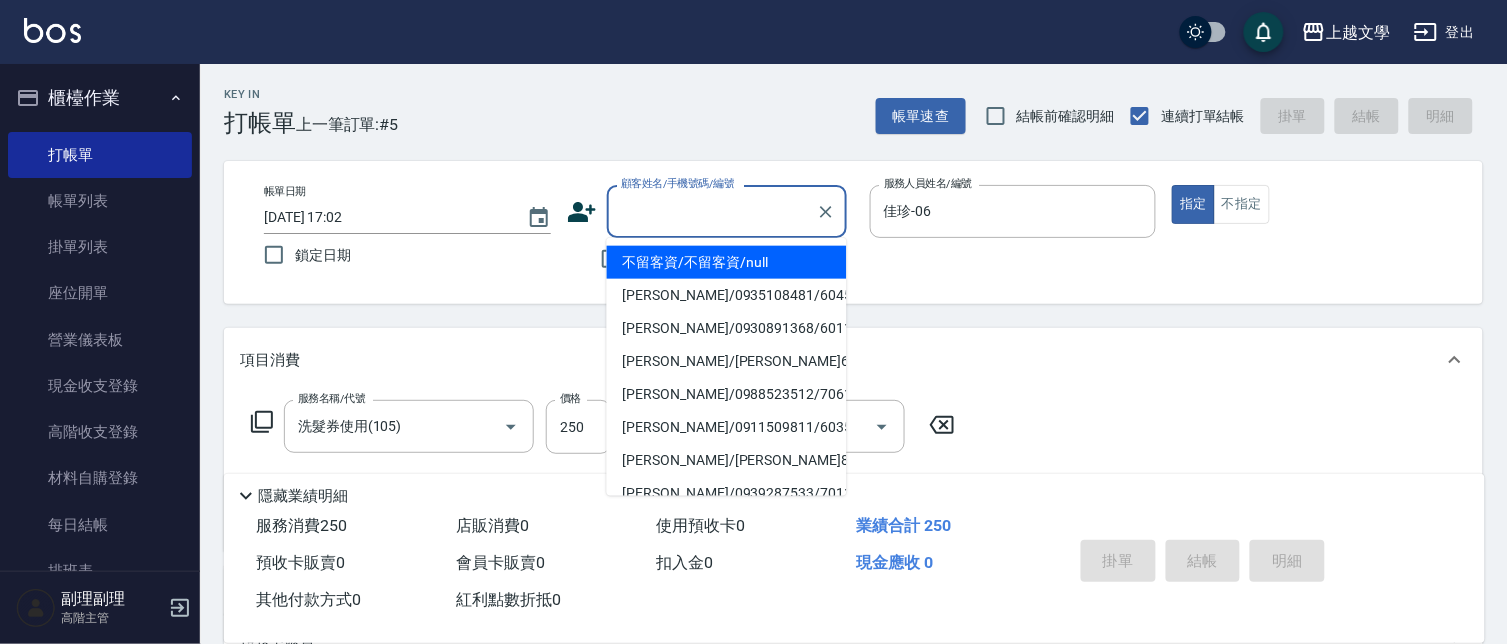 click on "顧客姓名/手機號碼/編號" at bounding box center [712, 211] 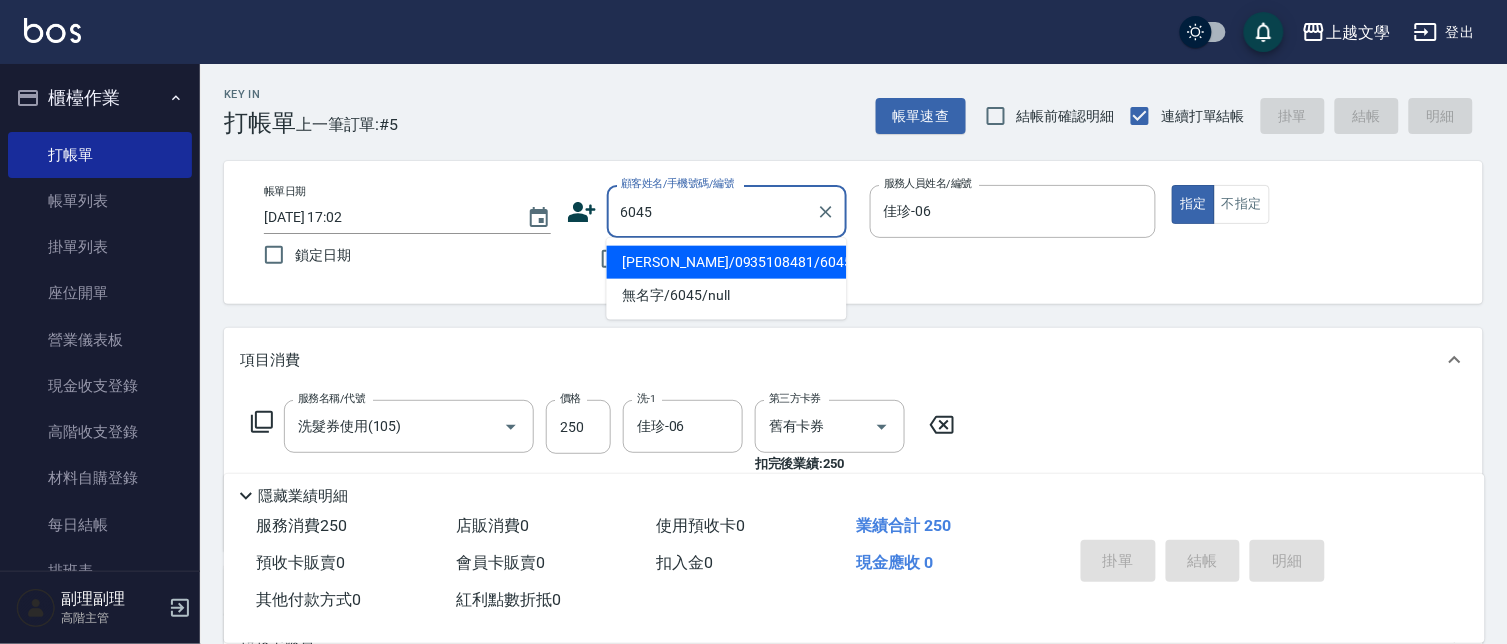 drag, startPoint x: 703, startPoint y: 261, endPoint x: 736, endPoint y: 303, distance: 53.413483 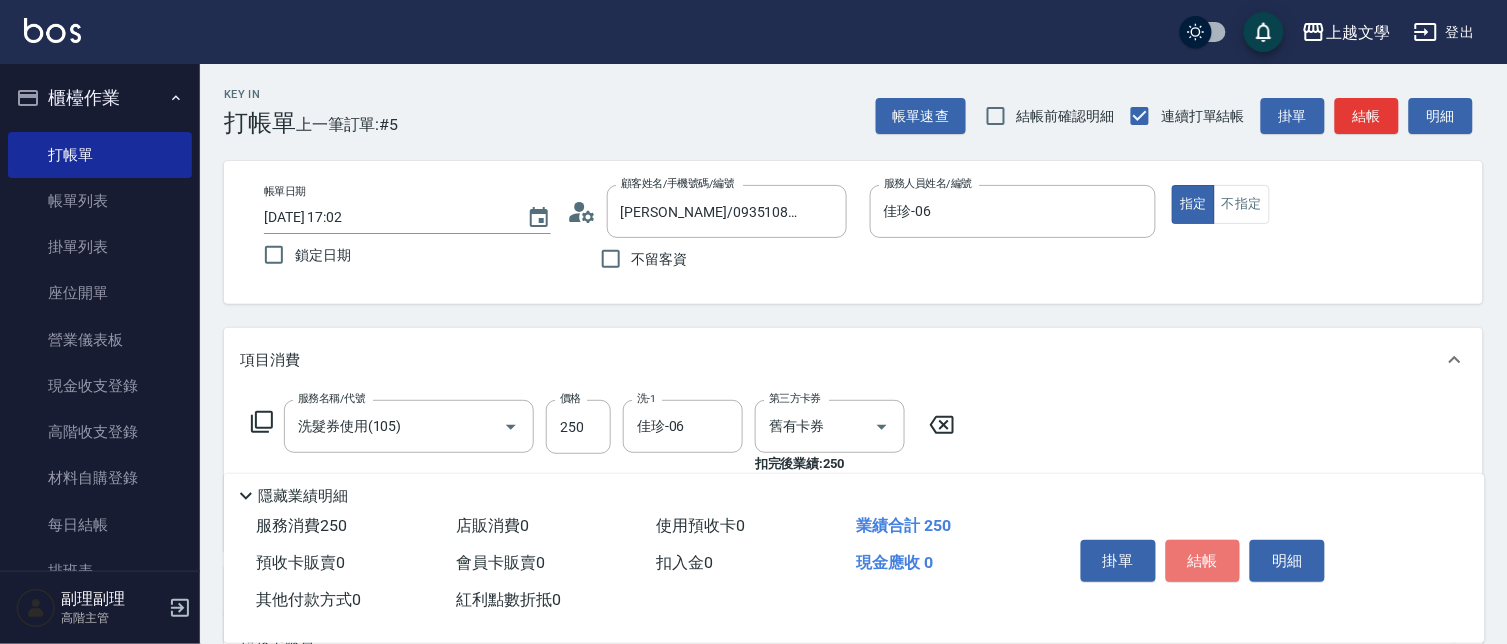 click on "結帳" at bounding box center [1203, 561] 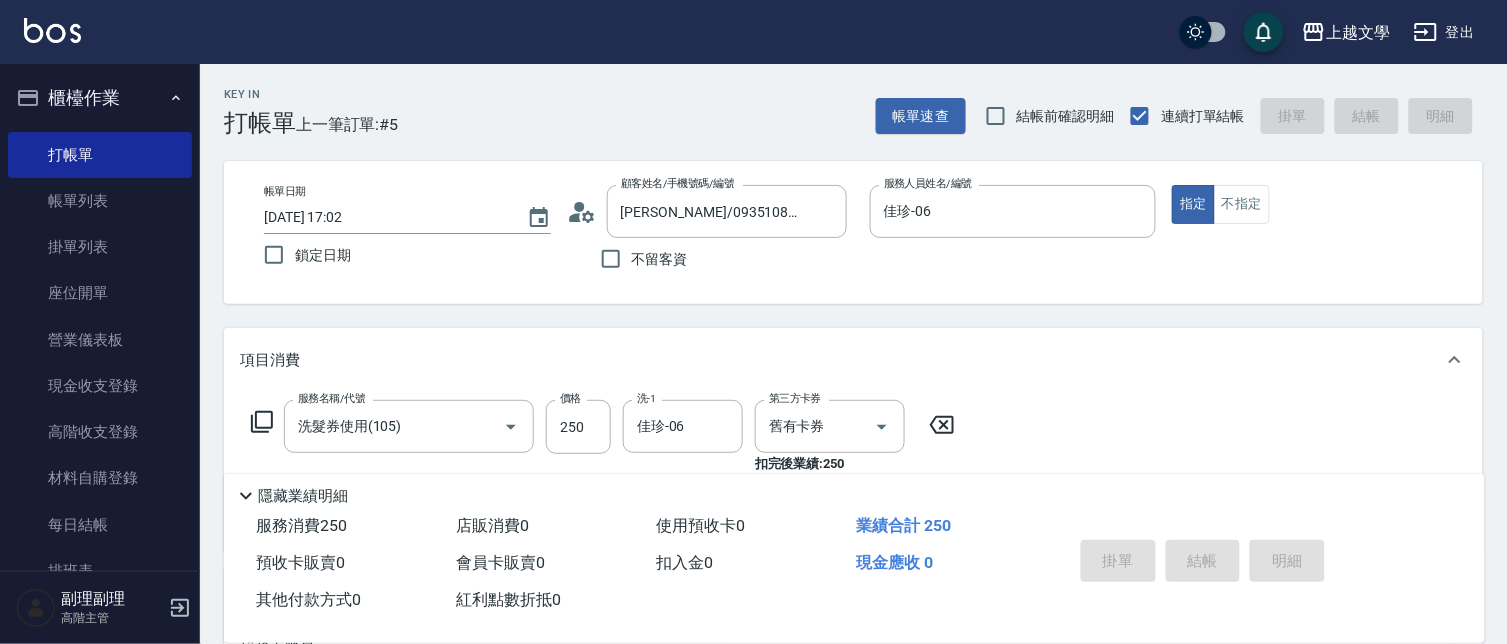 type 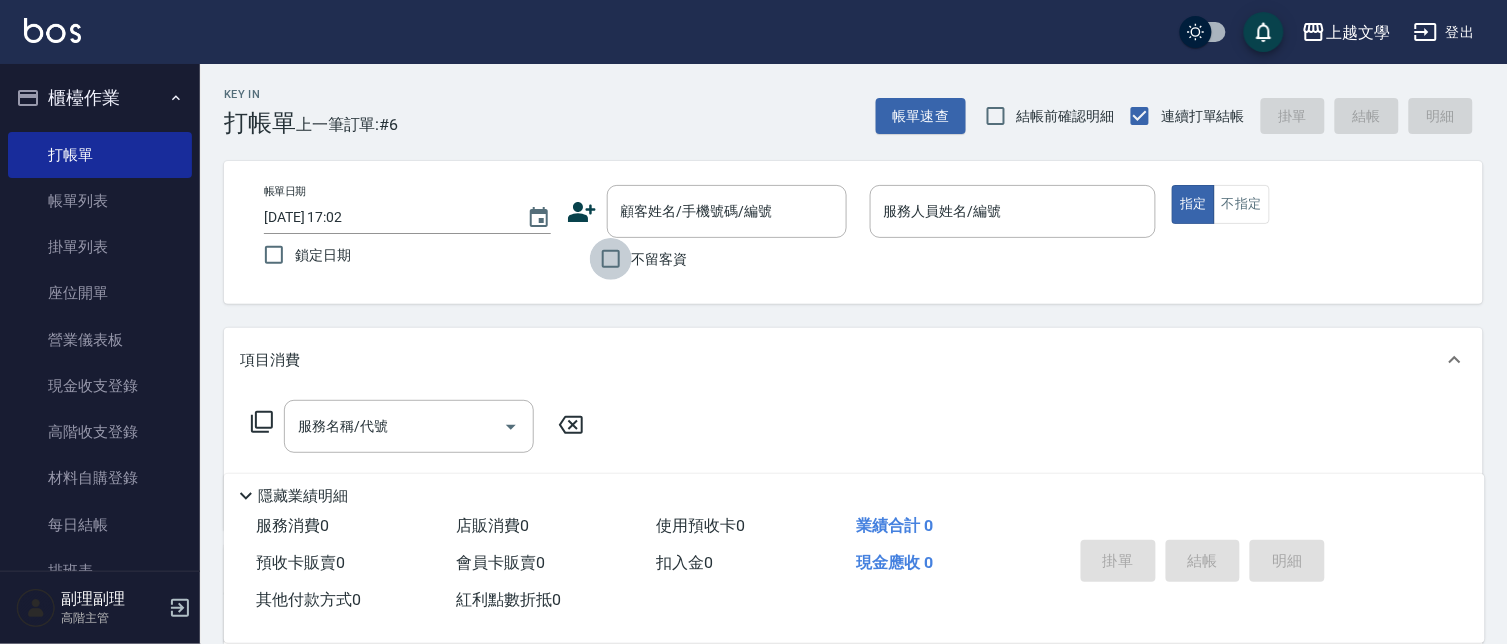 click on "不留客資" at bounding box center [611, 259] 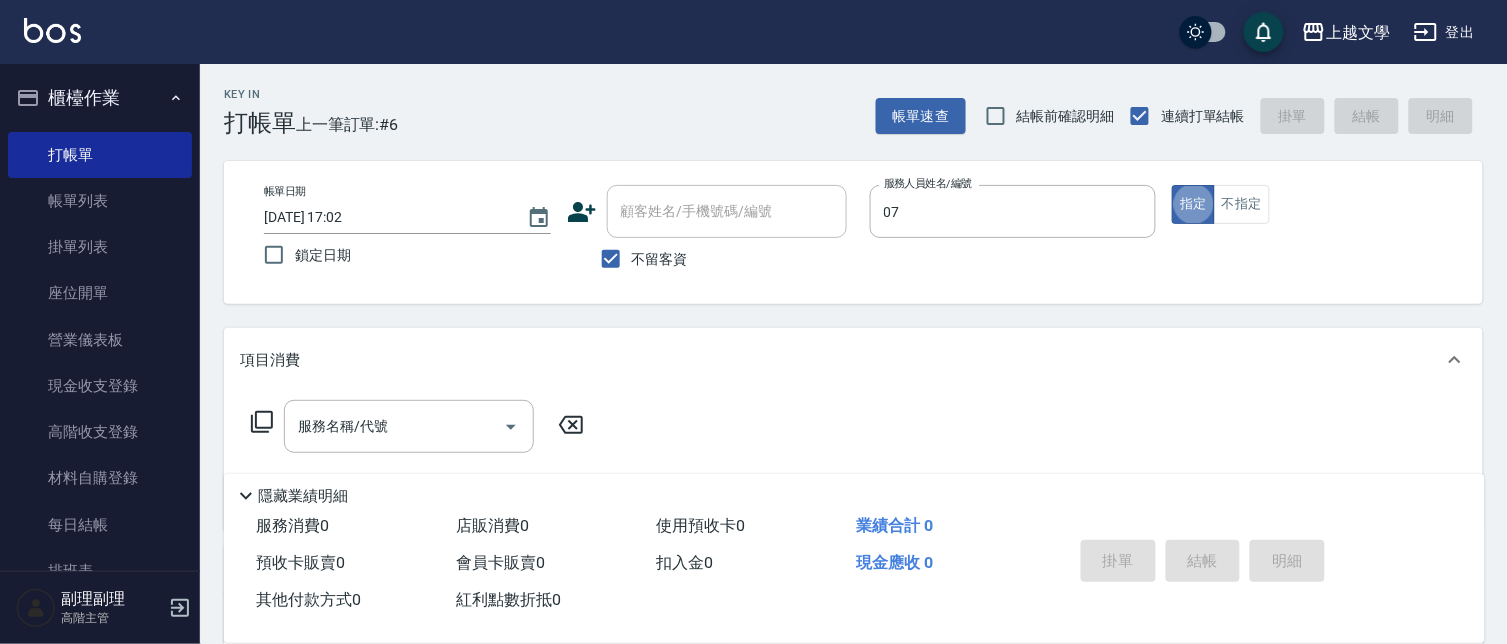 type on "美鳳-07" 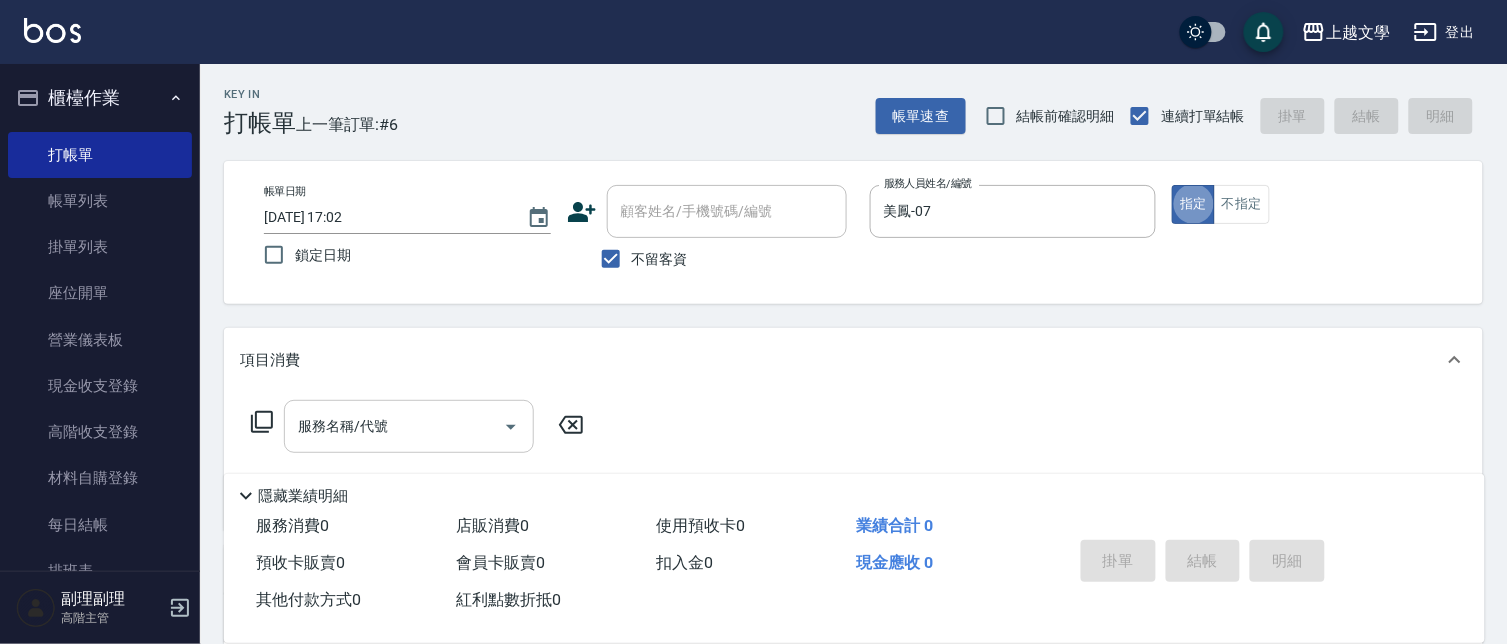click on "服務名稱/代號" at bounding box center (409, 426) 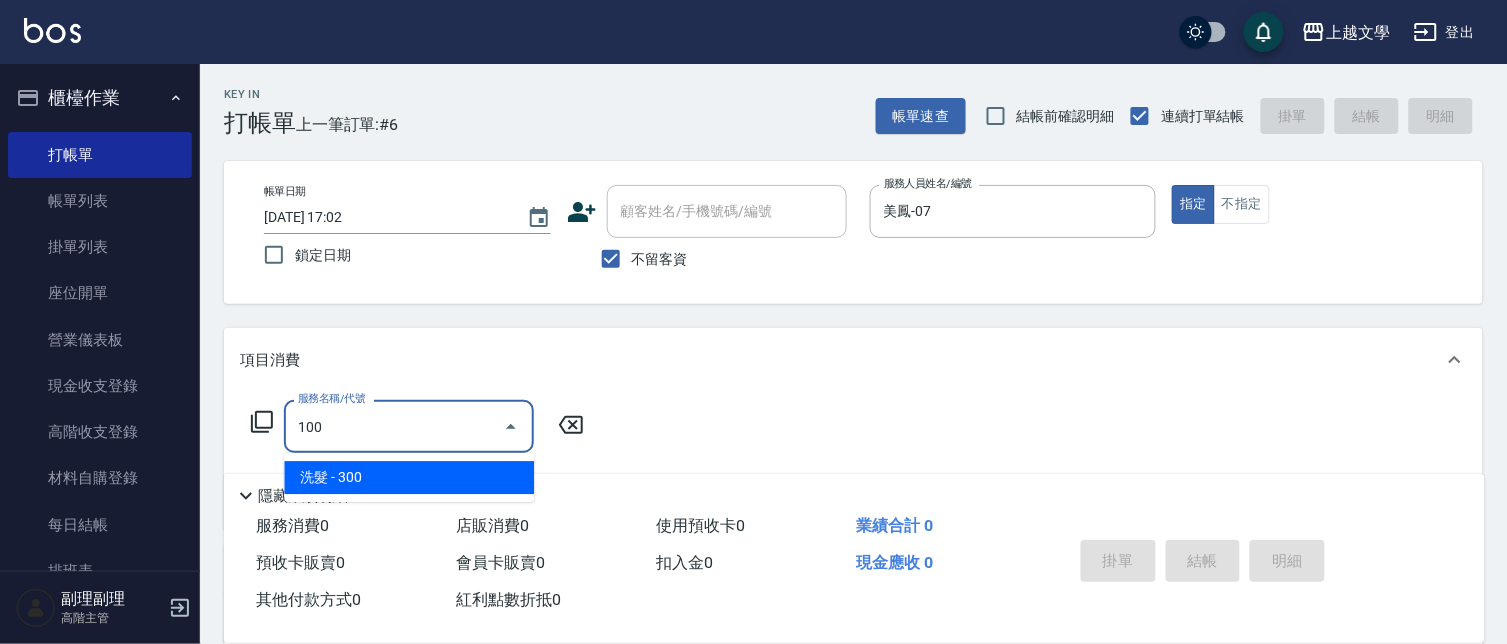 type on "洗髮(100)" 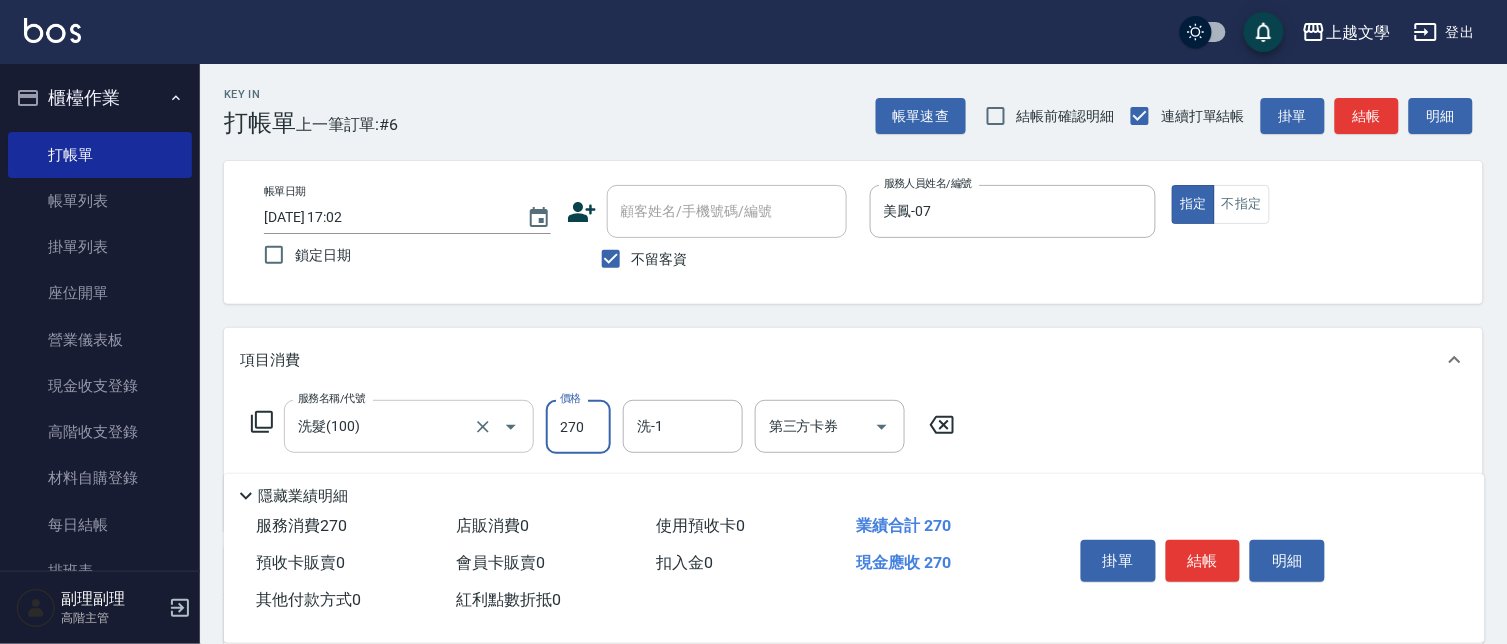 type on "270" 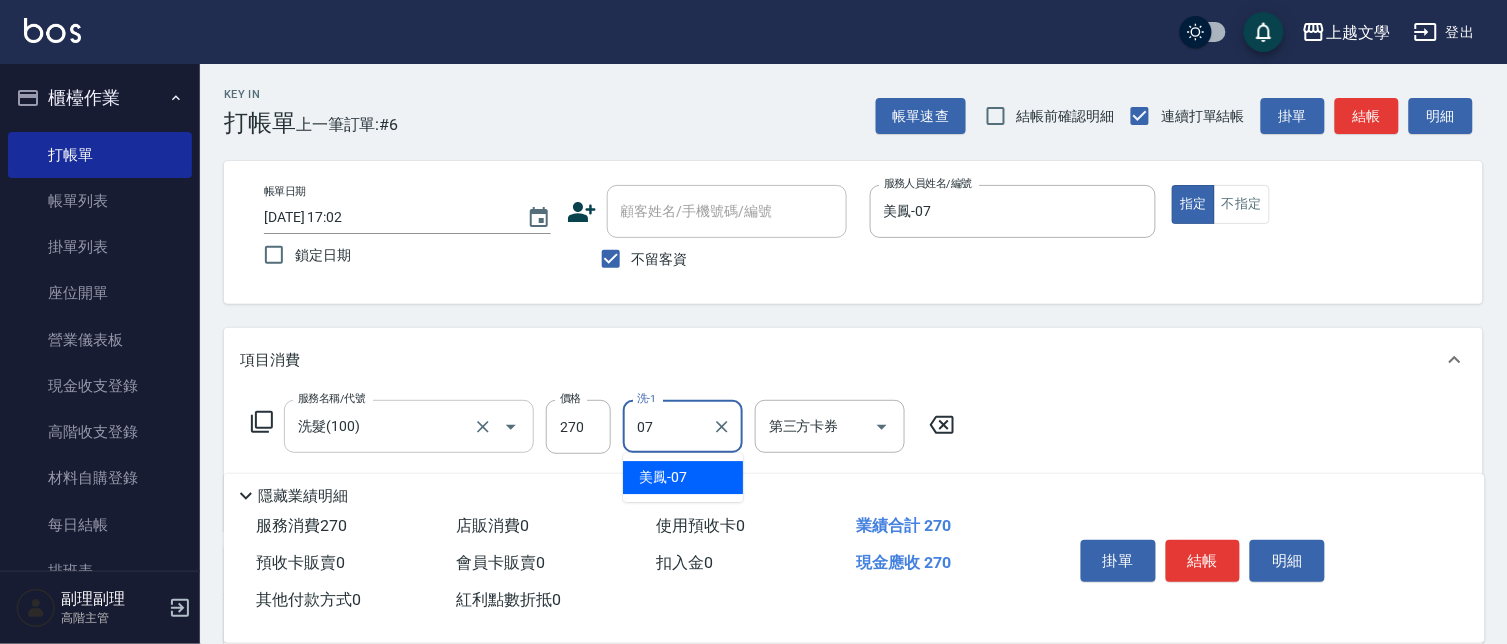 type on "美鳳-07" 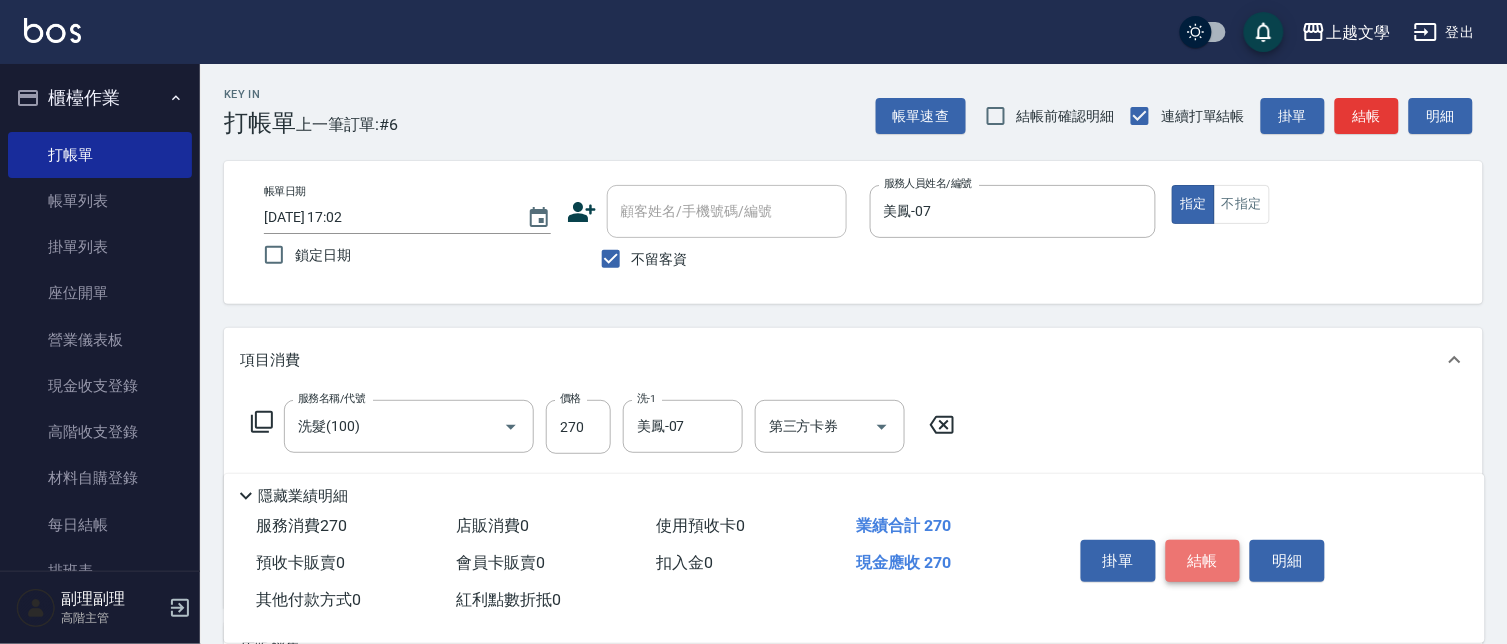 click on "結帳" at bounding box center [1203, 561] 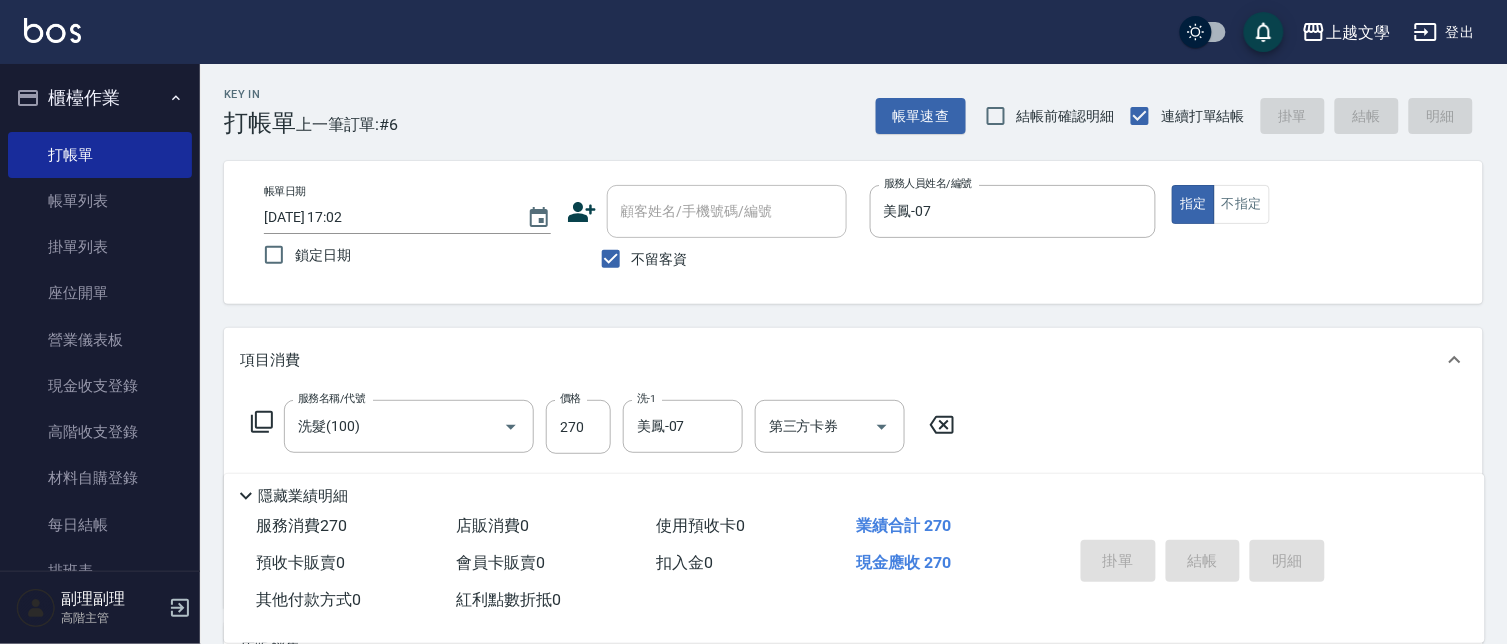 type 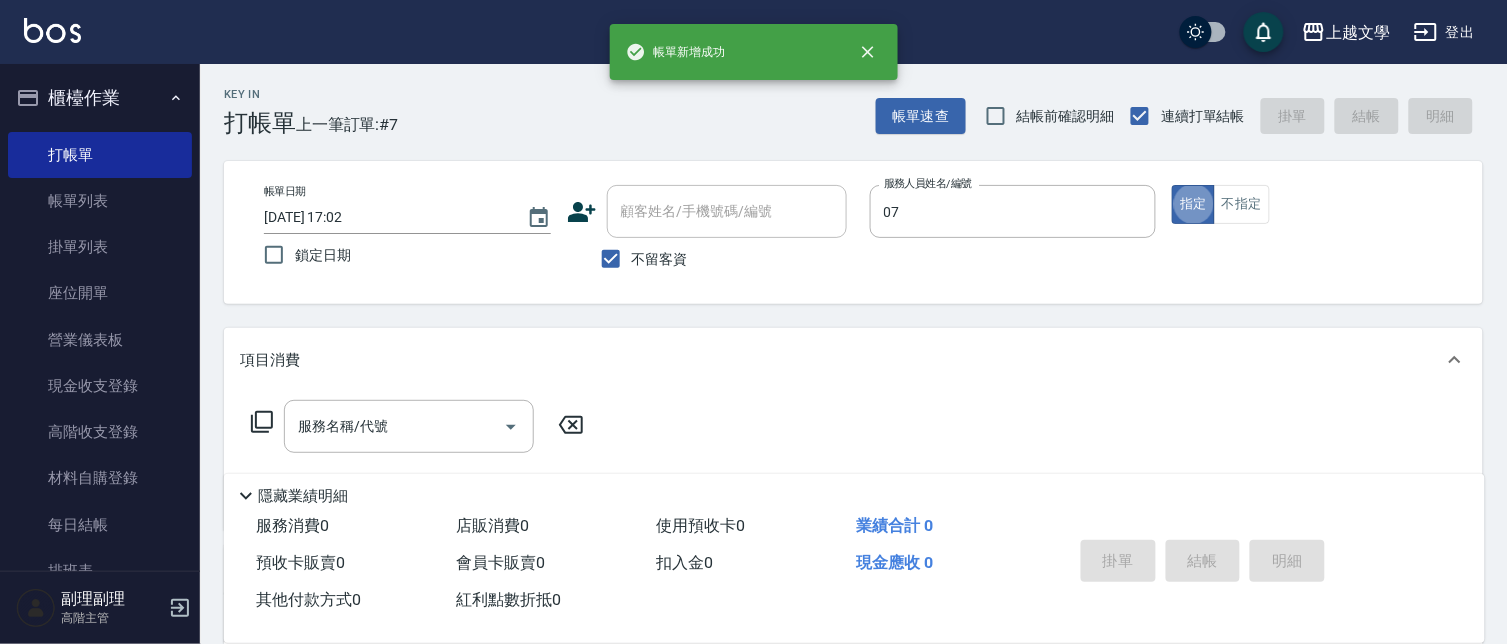 type on "美鳳-07" 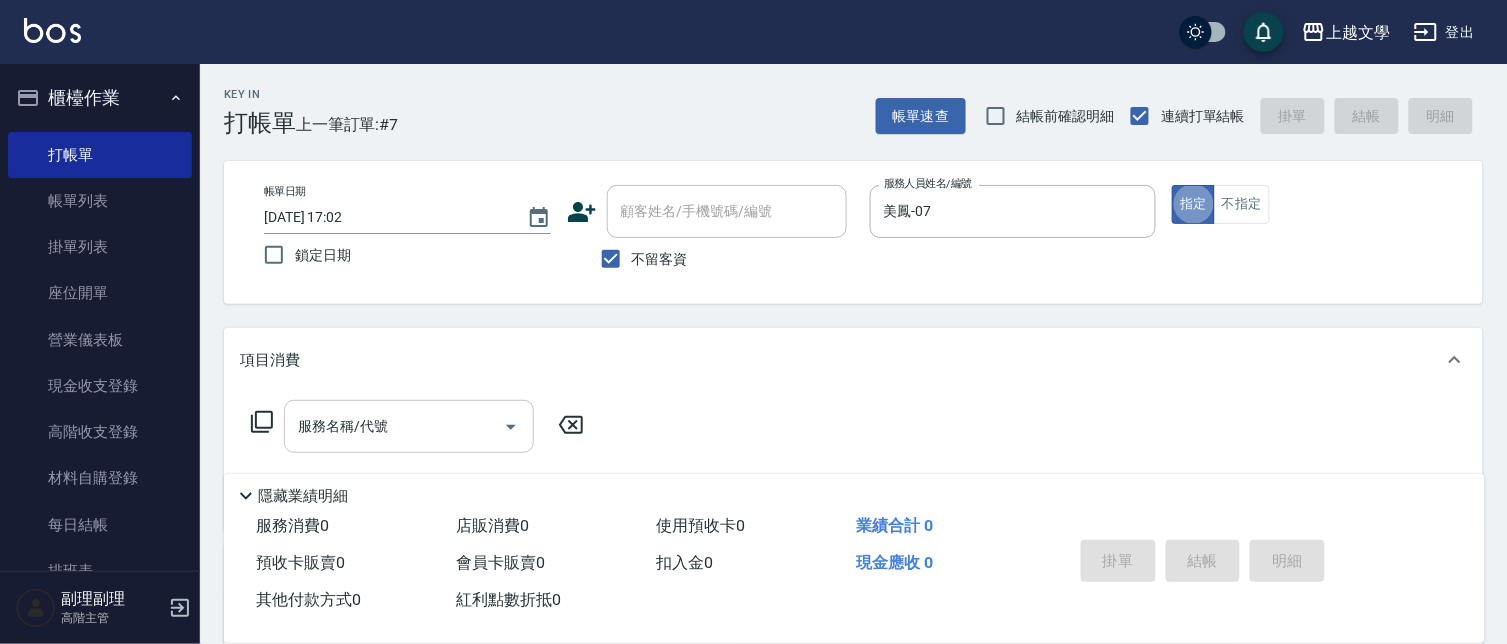 click on "服務名稱/代號" at bounding box center [409, 426] 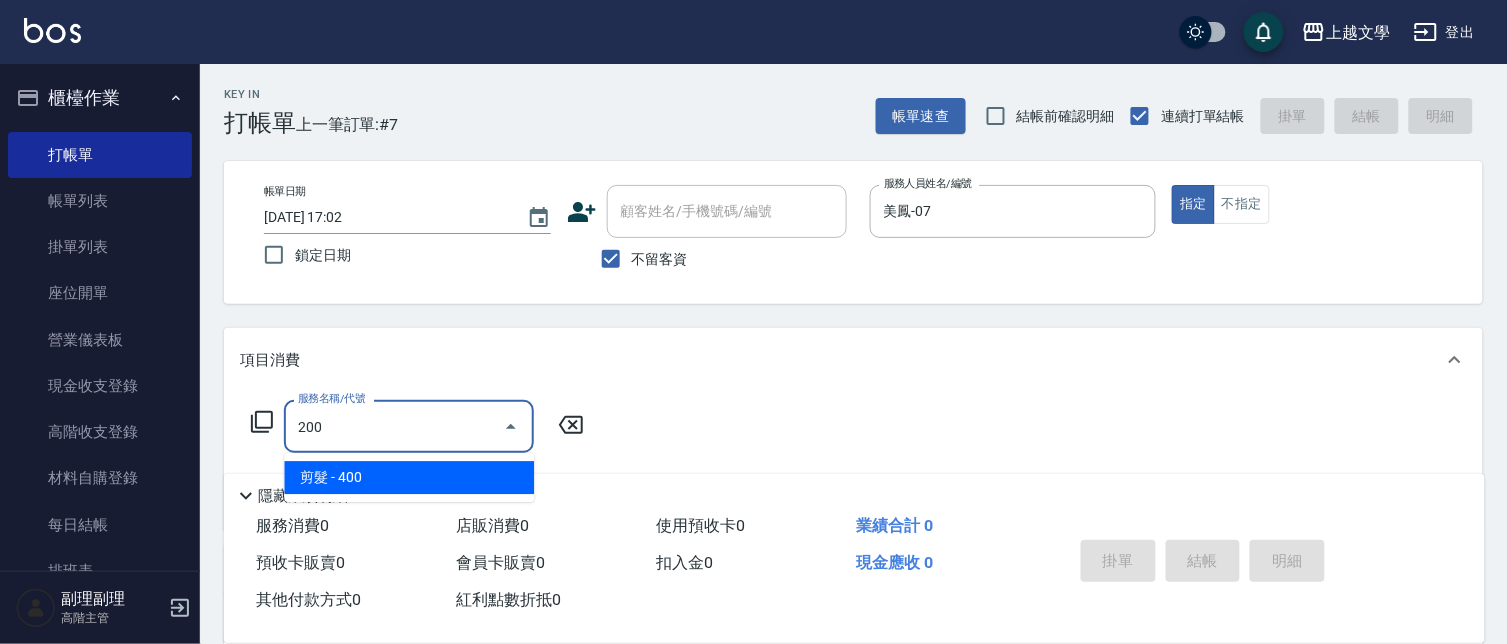 type on "剪髮(200)" 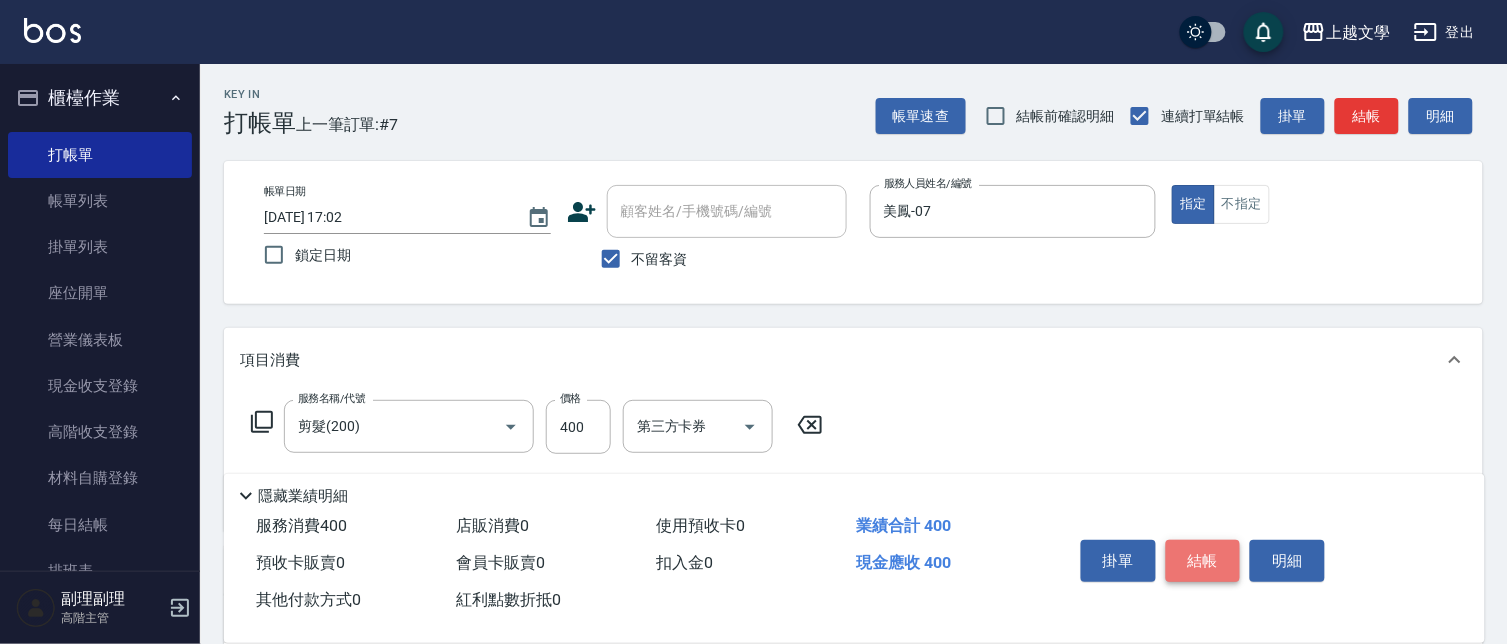 click on "結帳" at bounding box center [1203, 561] 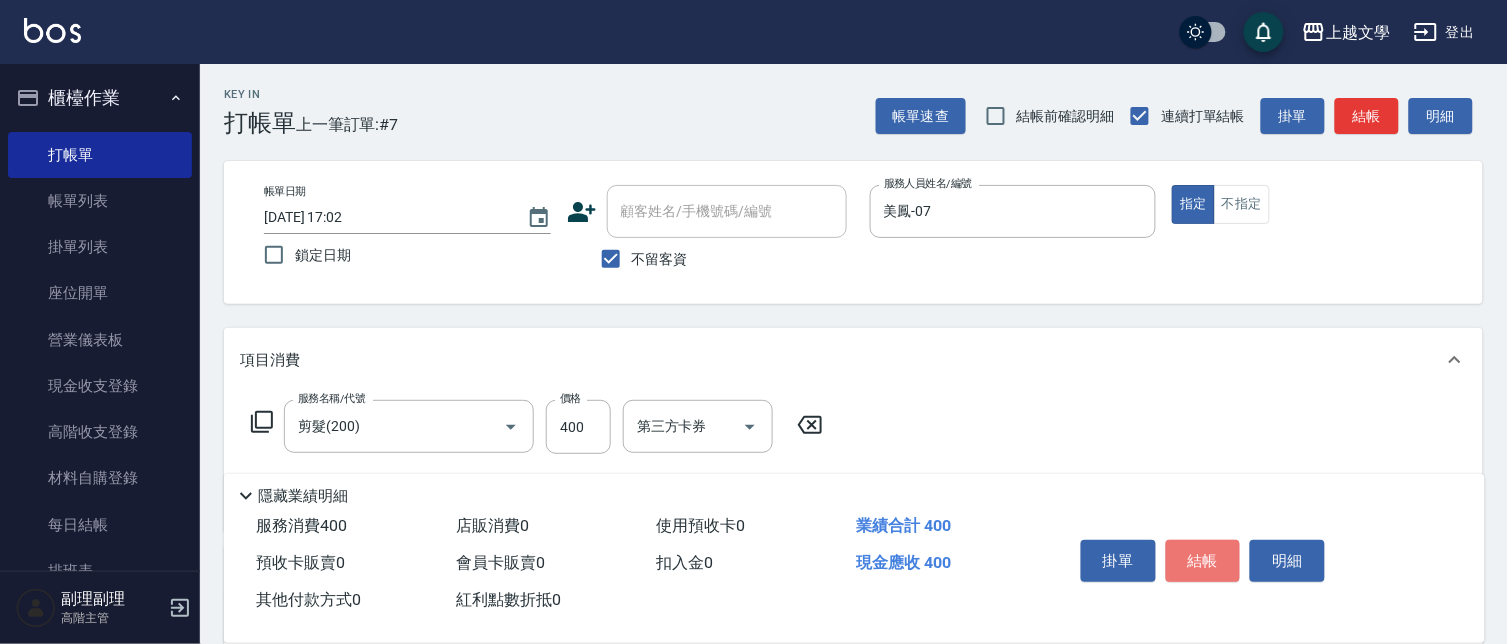 type on "2025/07/16 17:03" 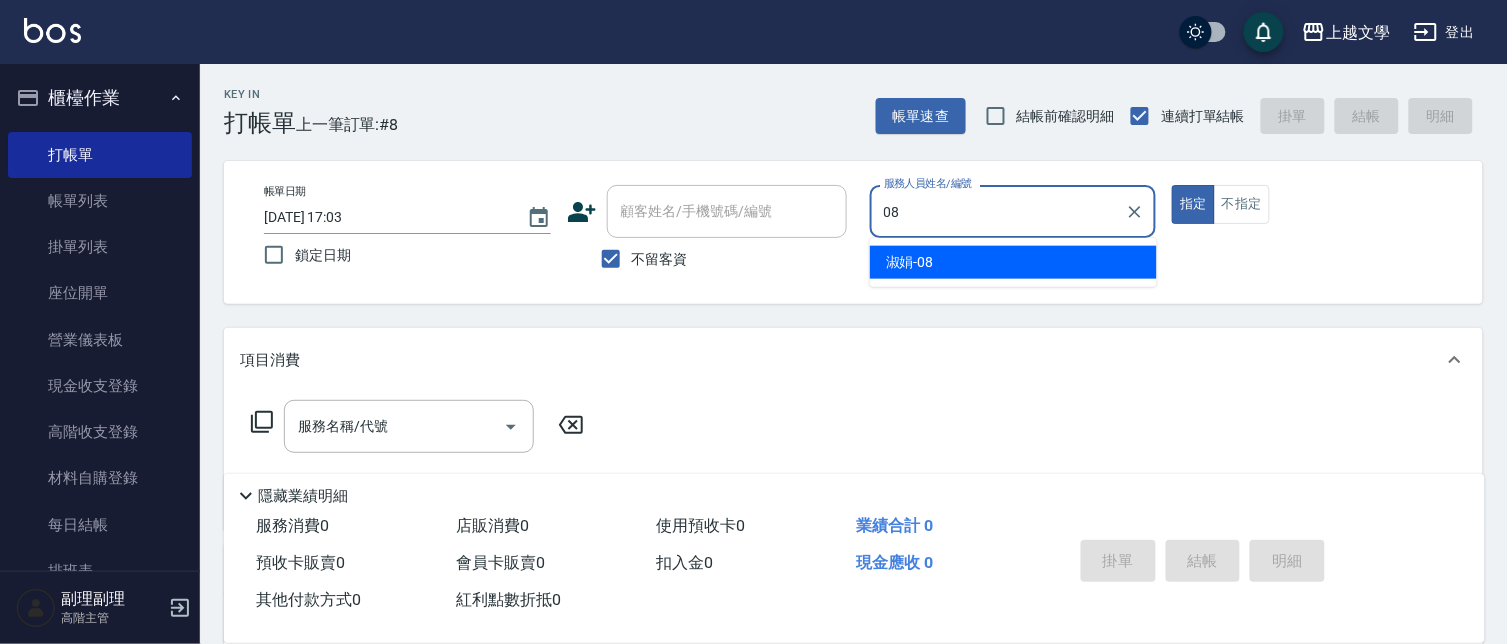 type on "淑娟-08" 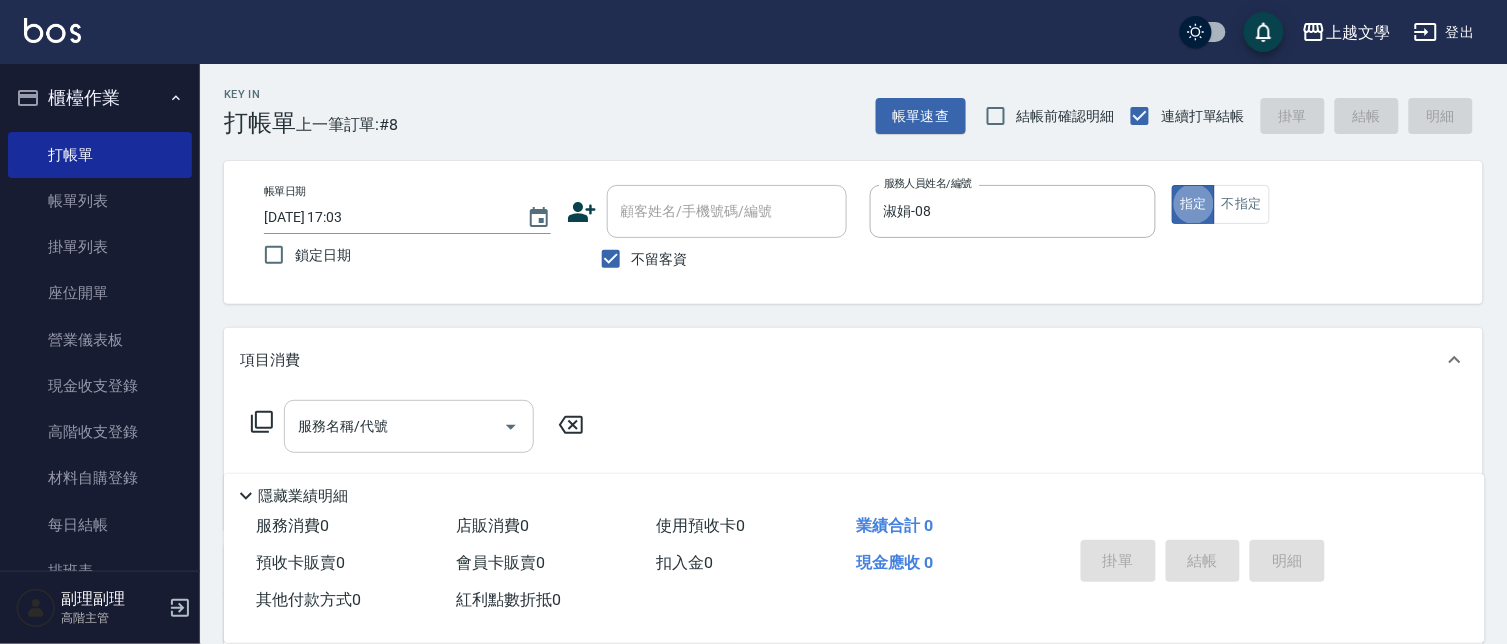 click on "服務名稱/代號" at bounding box center [409, 426] 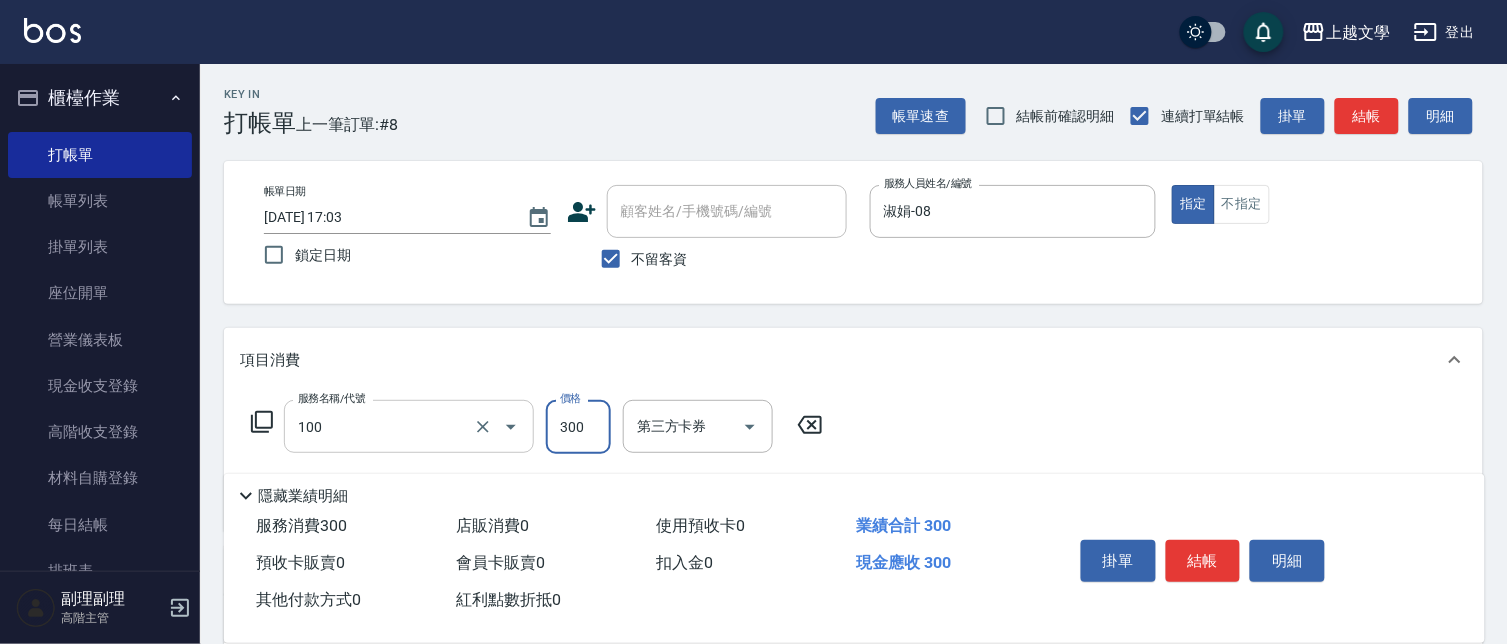 type on "洗髮(100)" 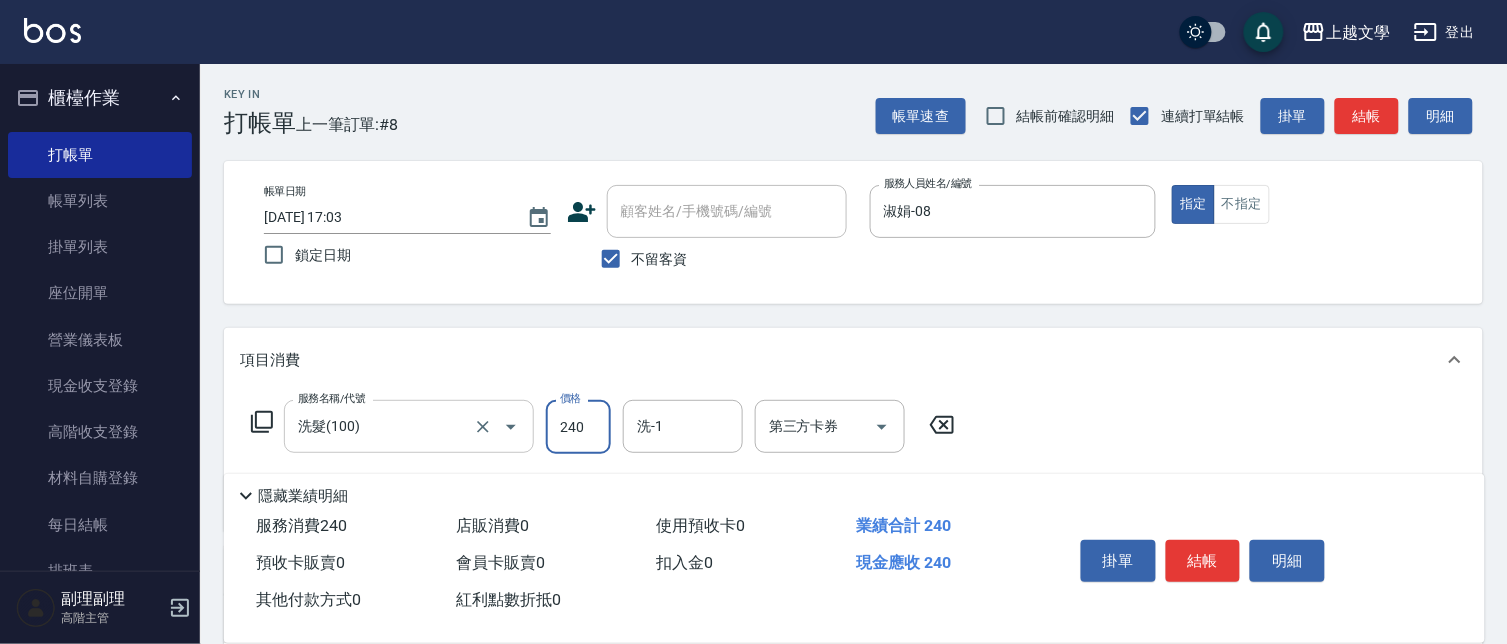 type on "240" 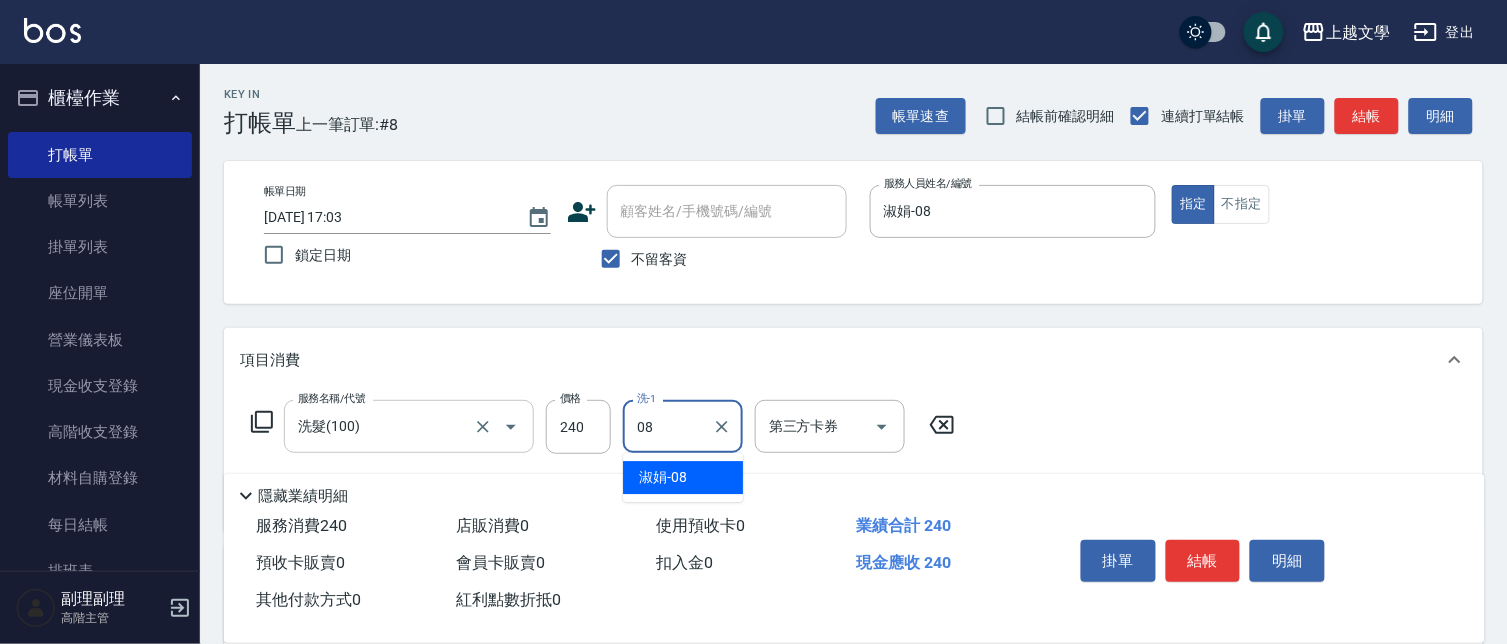 type on "淑娟-08" 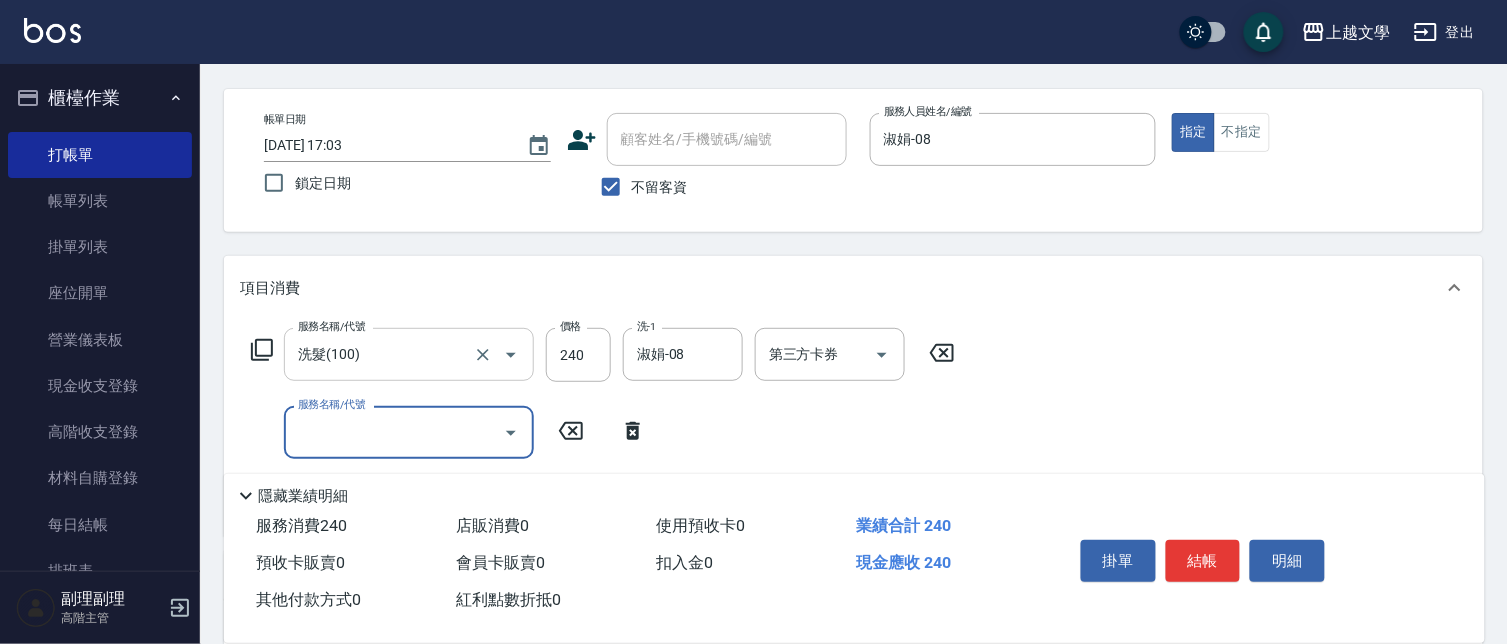 scroll, scrollTop: 111, scrollLeft: 0, axis: vertical 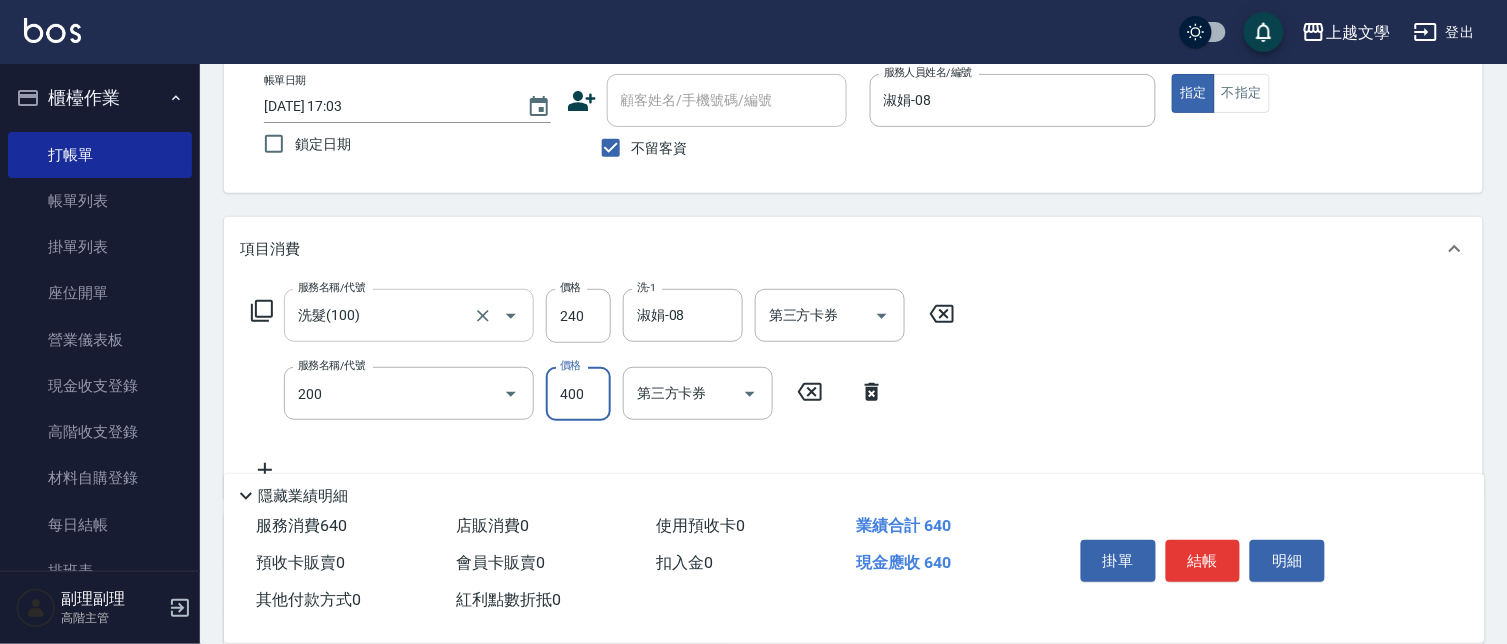 type on "剪髮(200)" 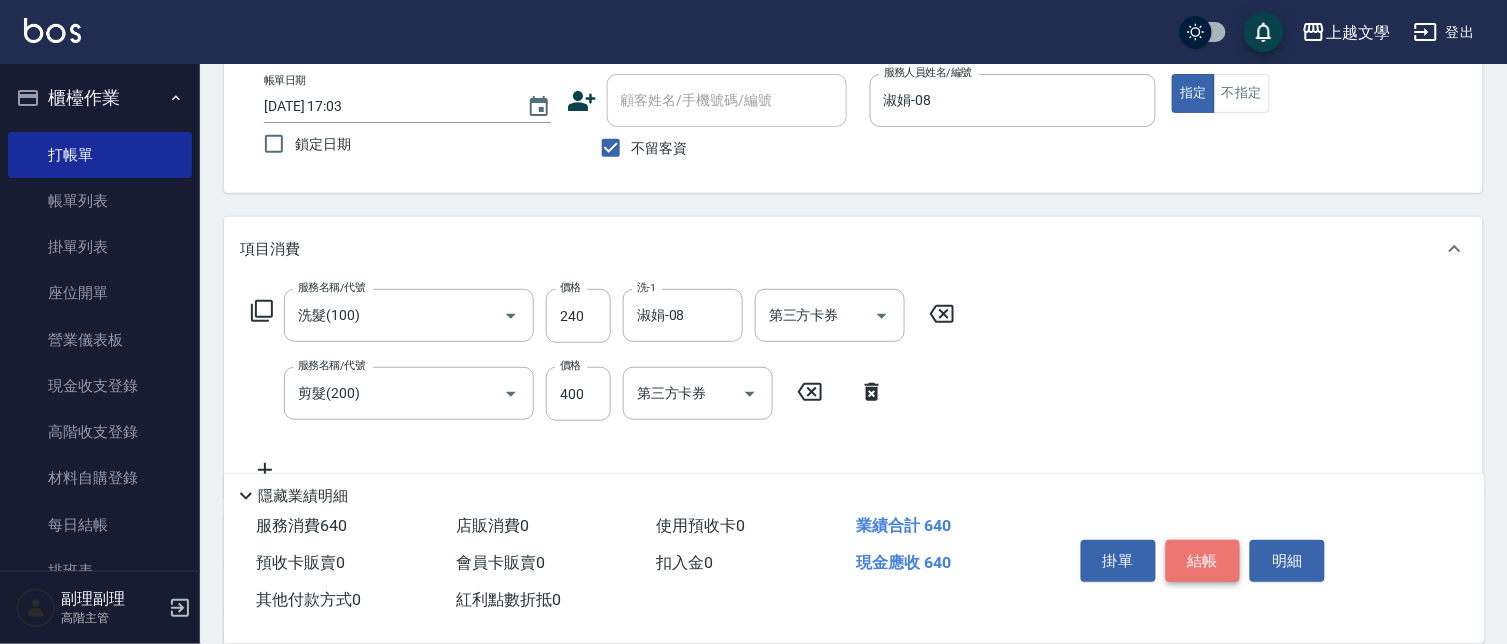click on "結帳" at bounding box center (1203, 561) 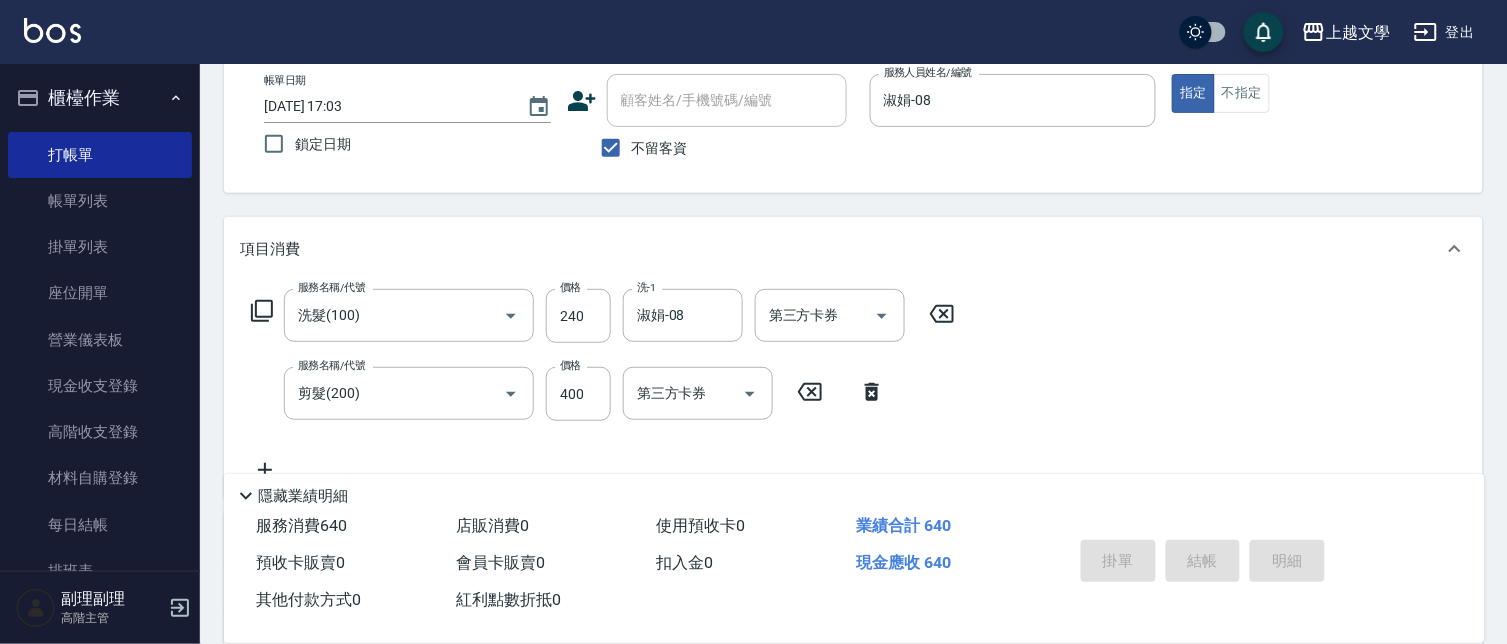 type 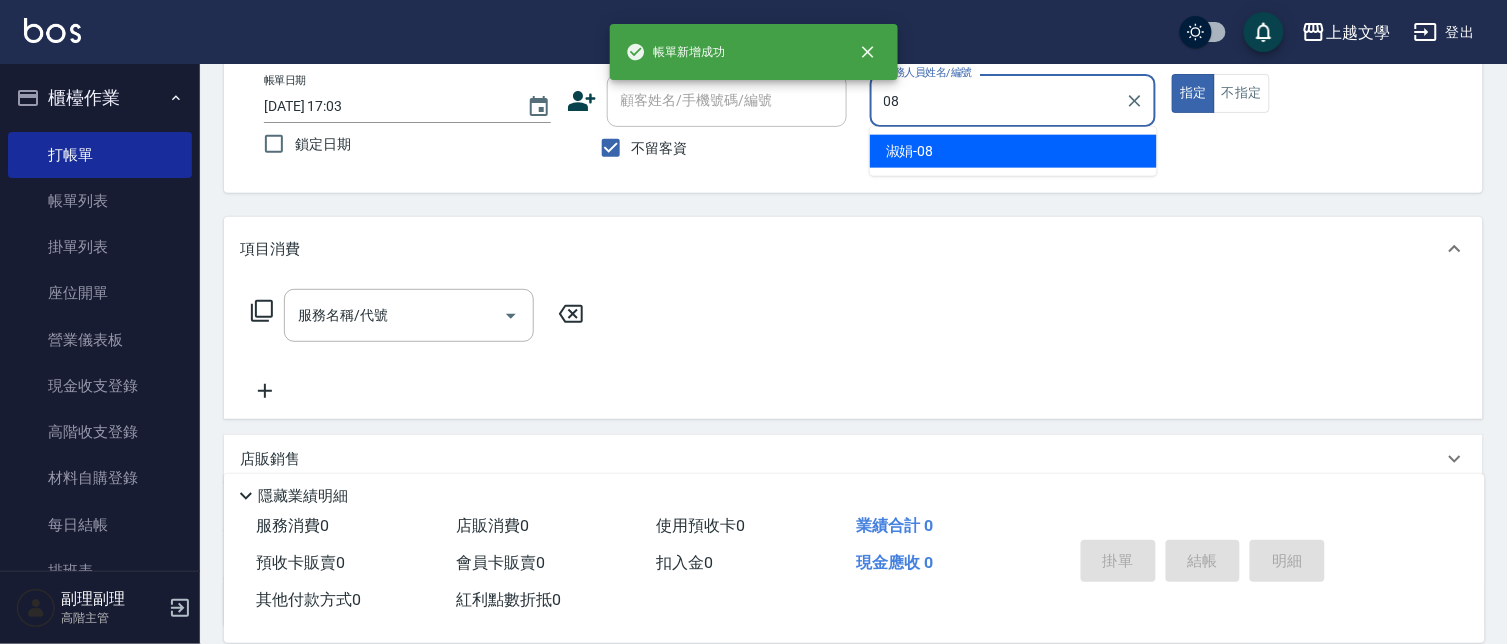 type on "淑娟-08" 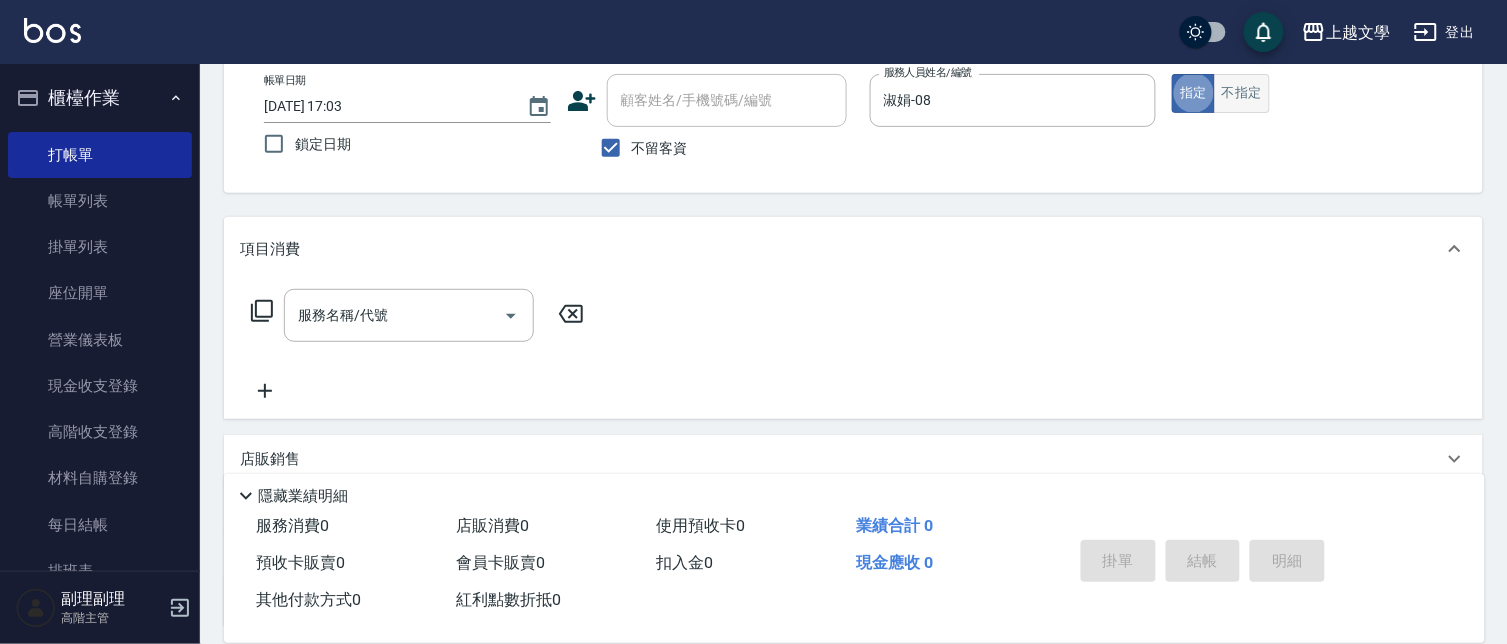 click on "不指定" at bounding box center (1242, 93) 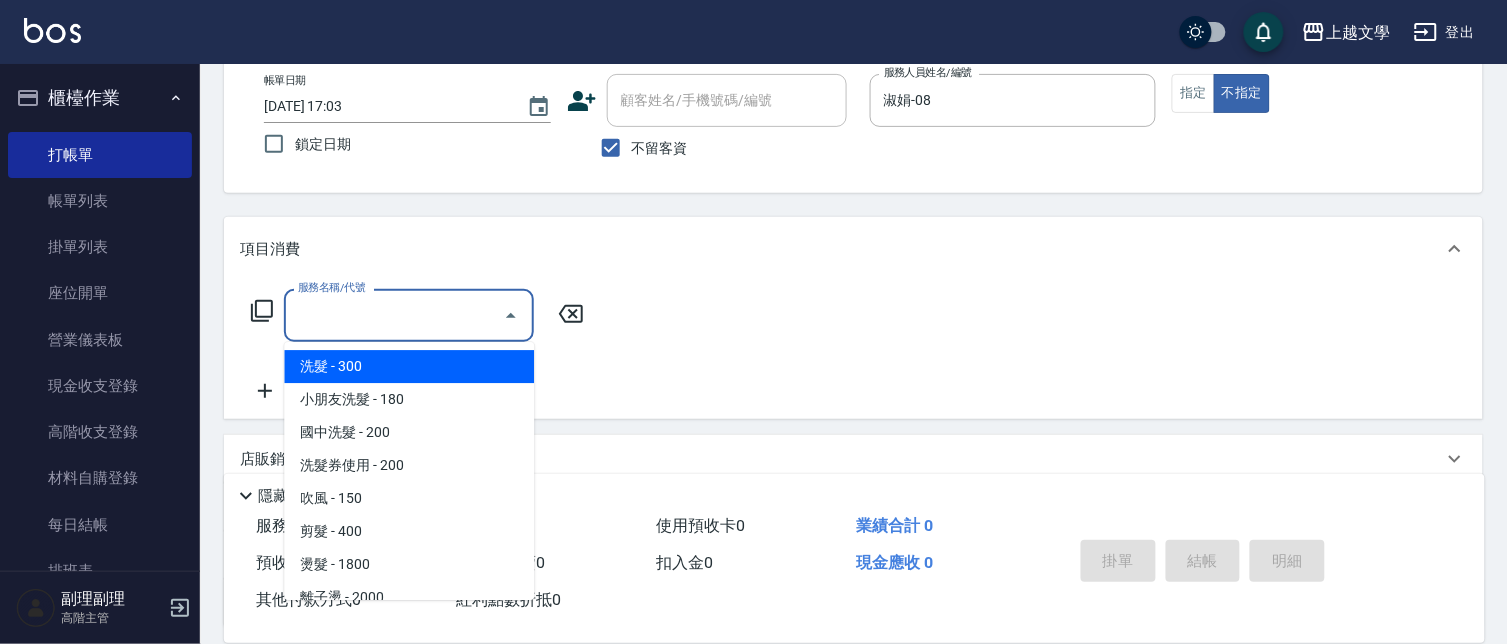 click on "服務名稱/代號" at bounding box center (394, 315) 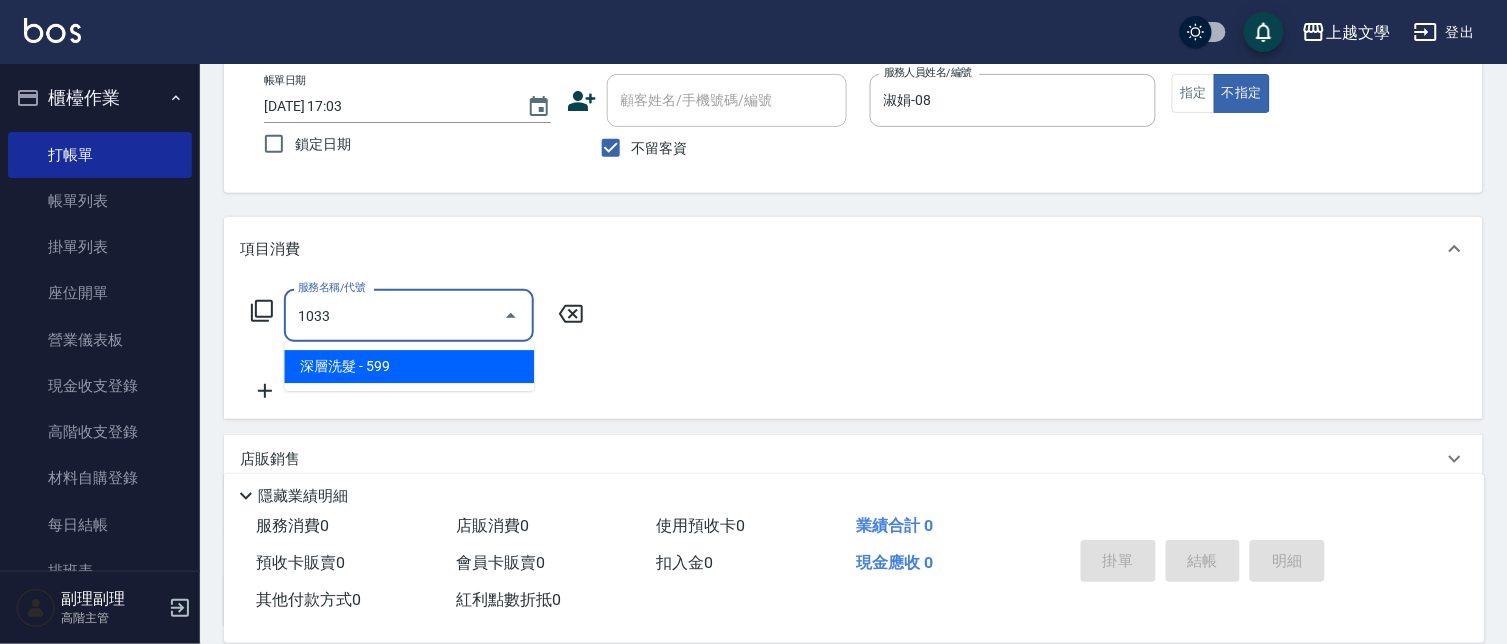 type on "深層洗髮(1033)" 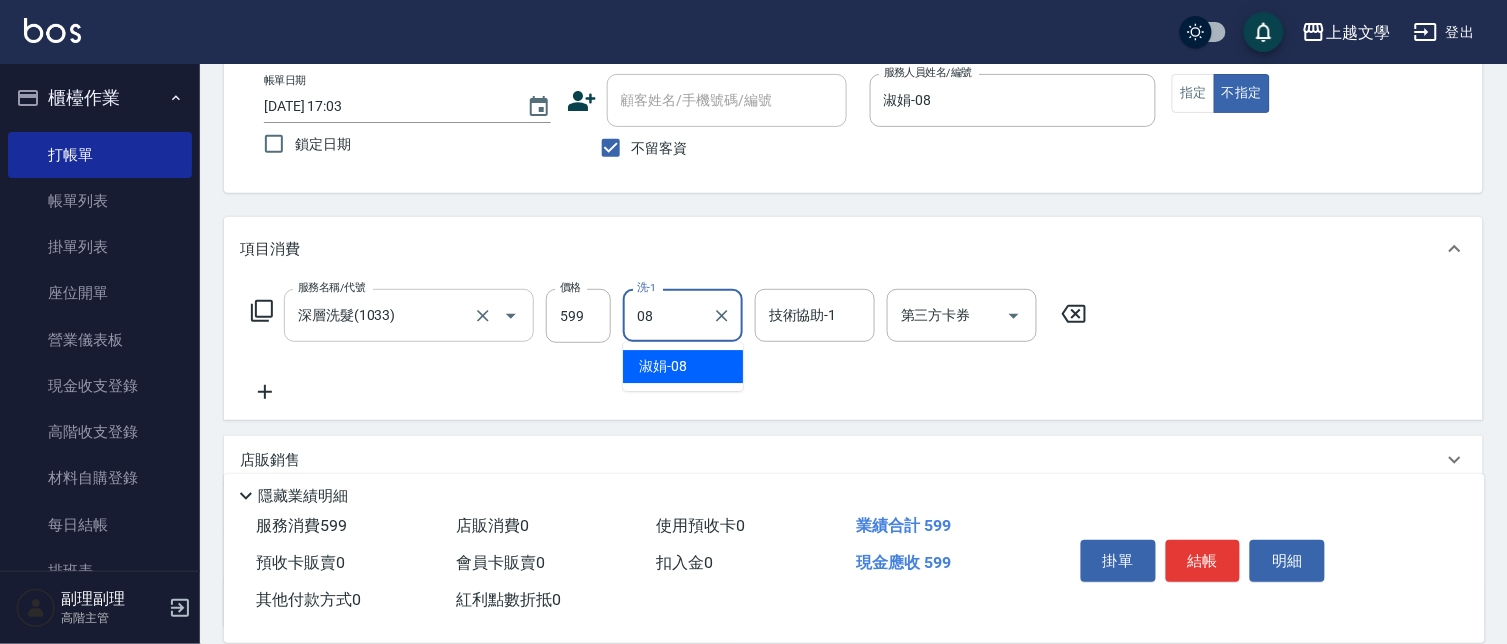 type on "淑娟-08" 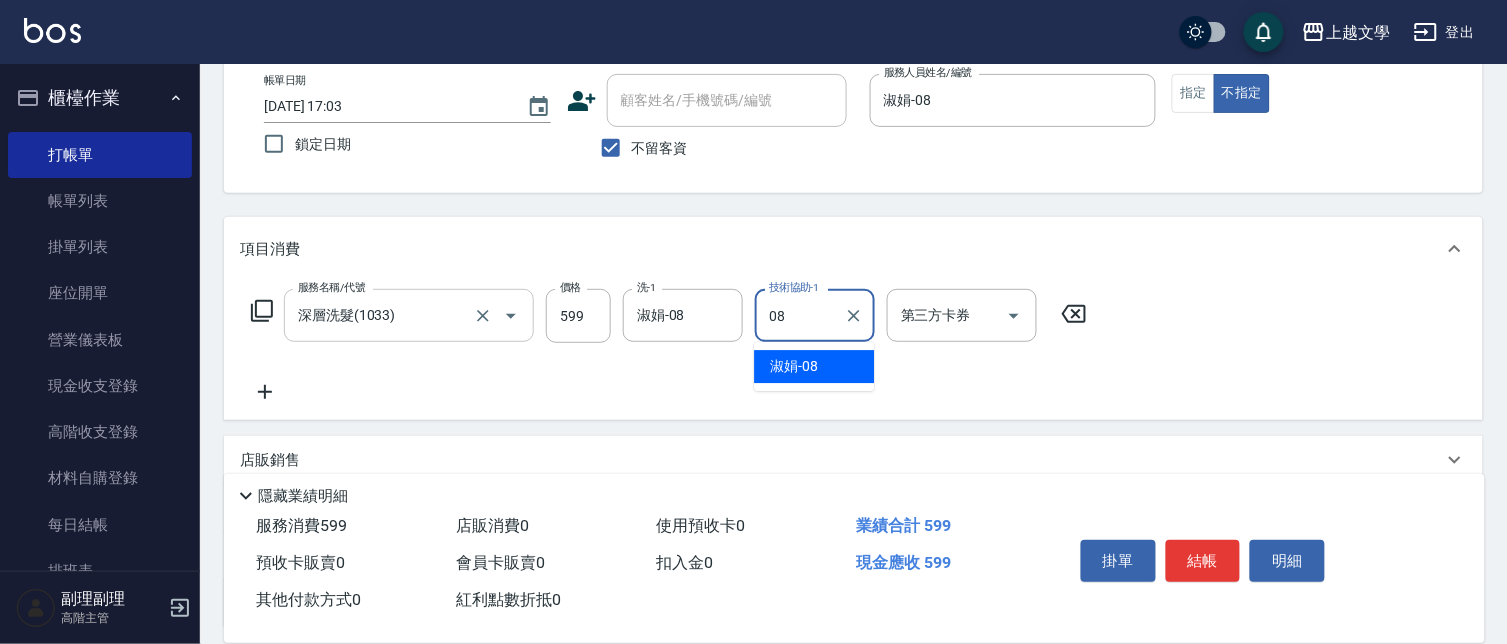 type on "淑娟-08" 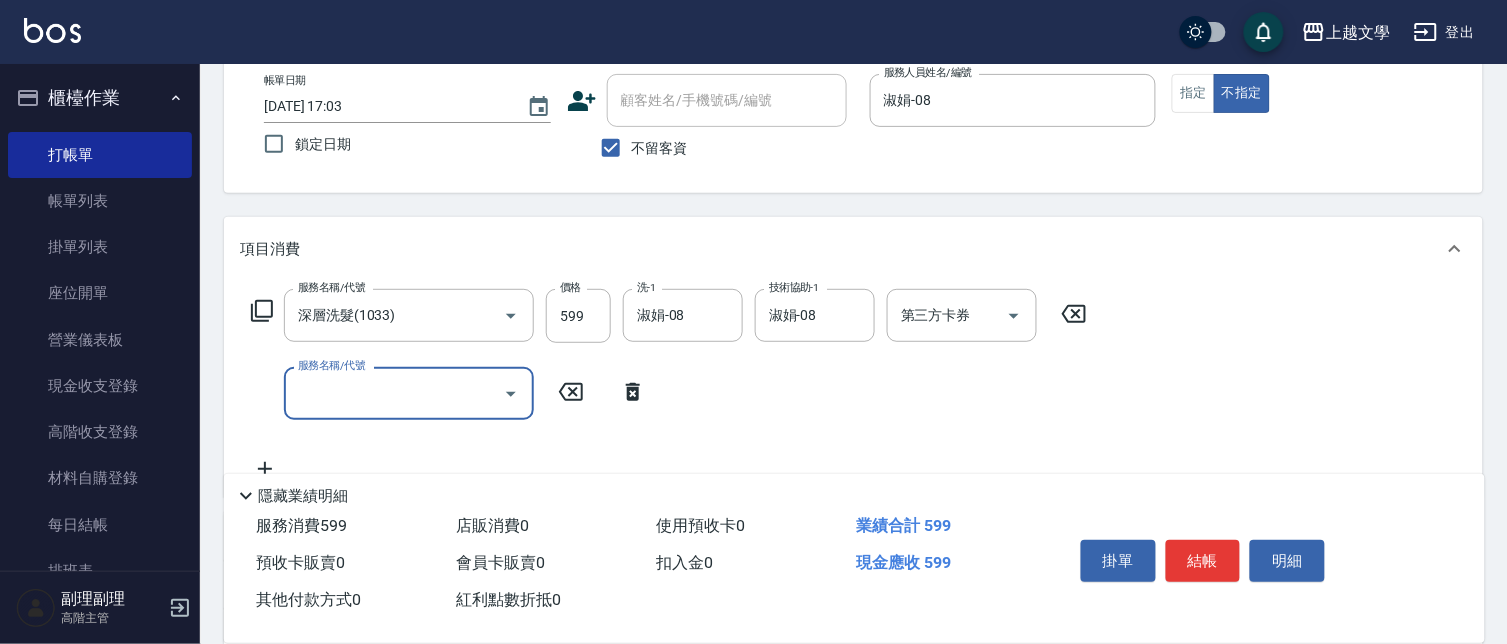 click on "結帳" at bounding box center (1203, 561) 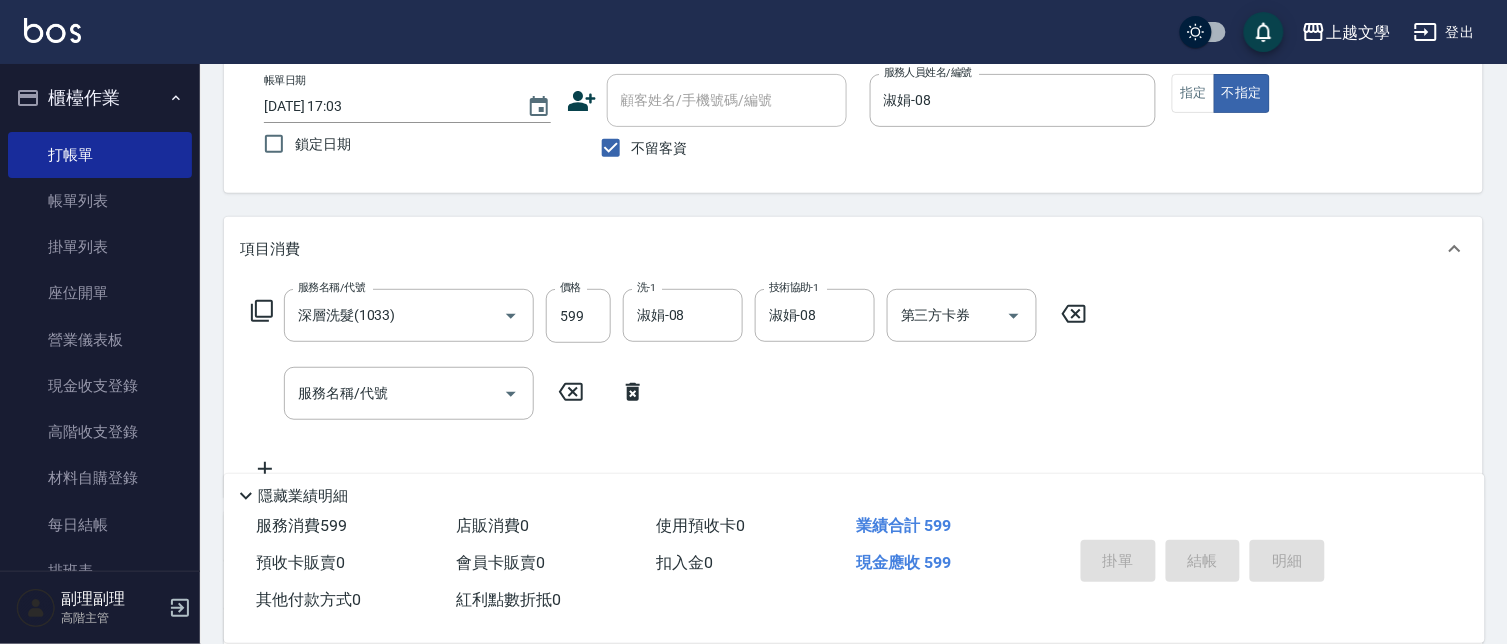 type 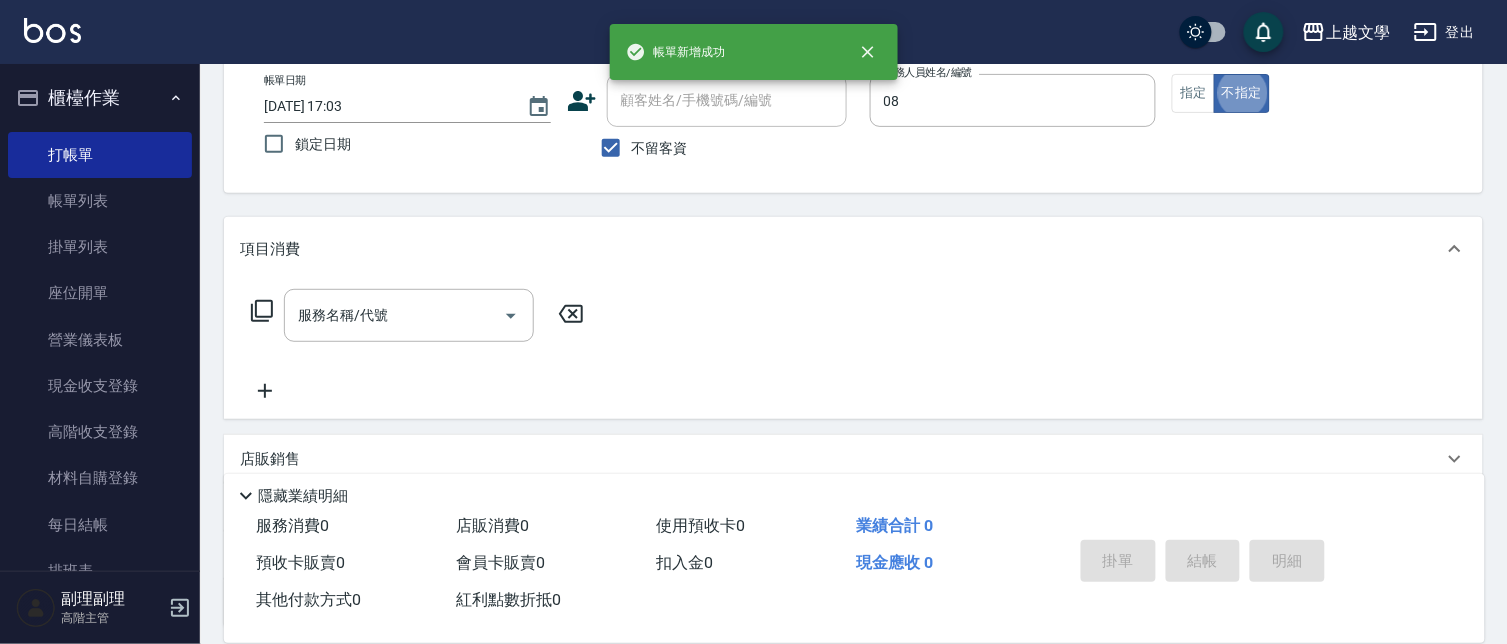 type on "淑娟-08" 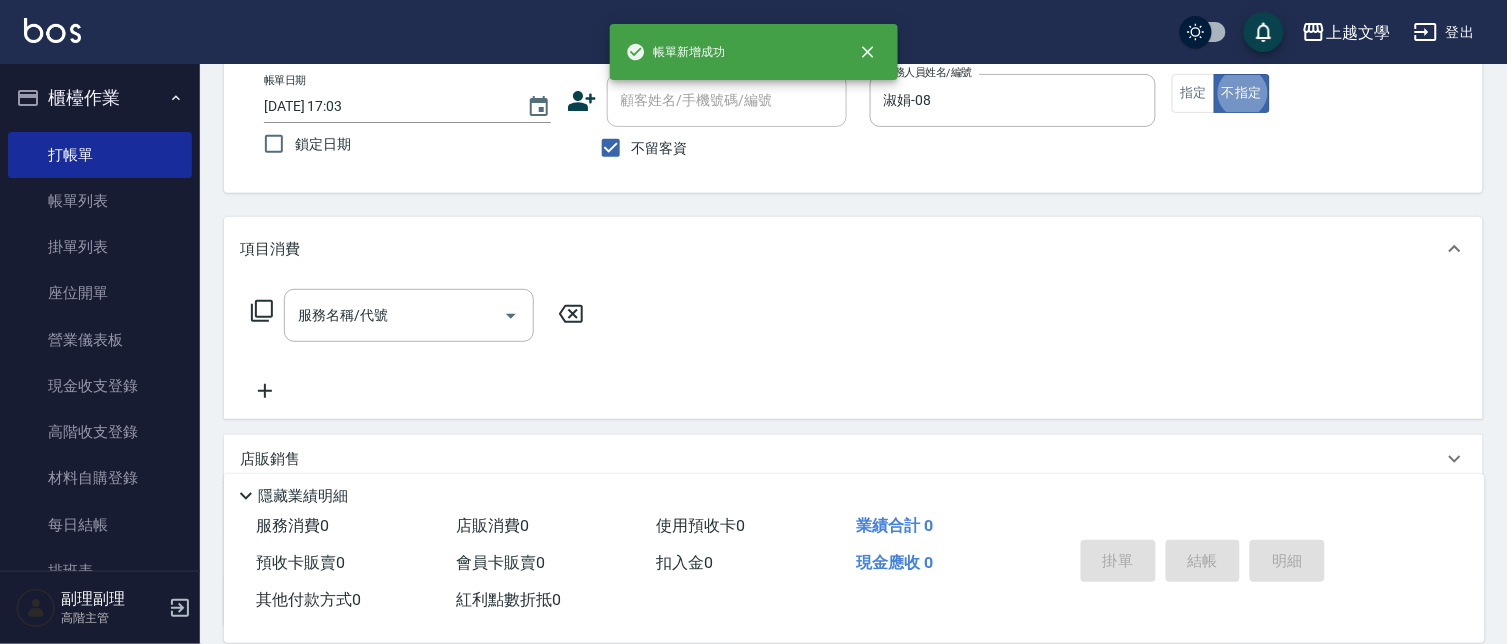 type on "false" 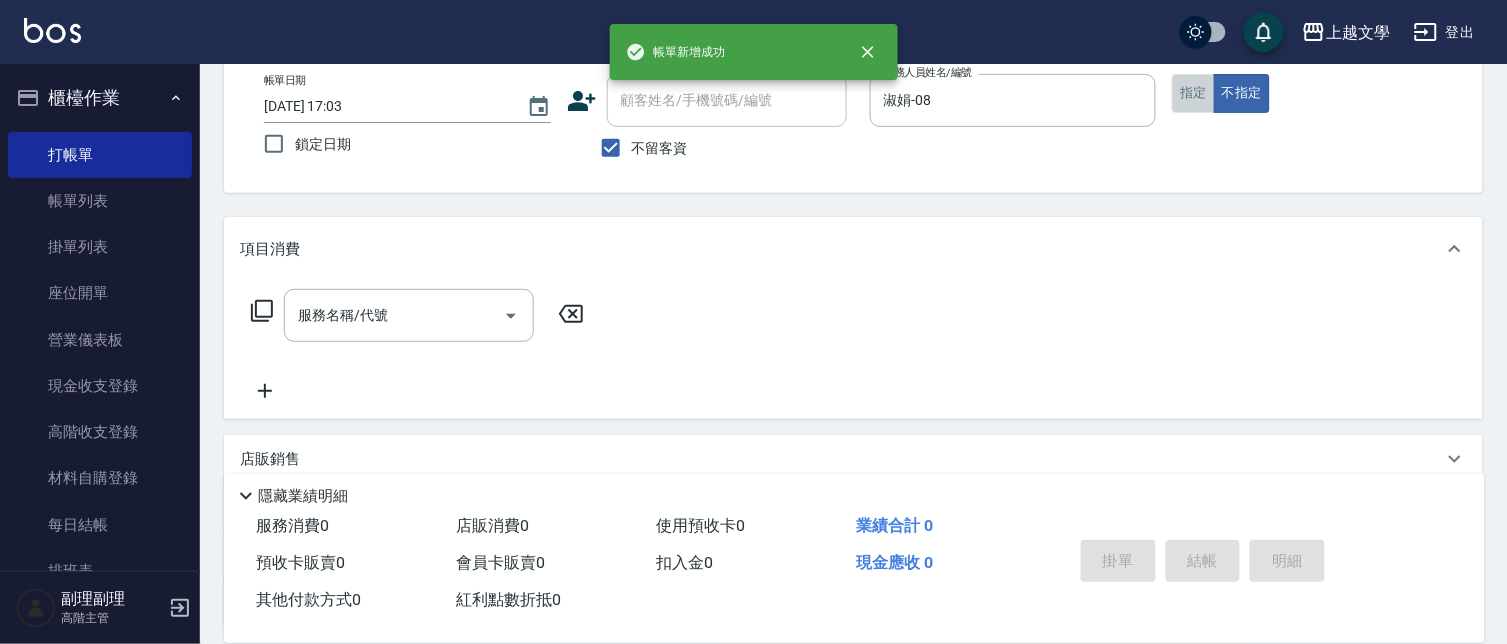 drag, startPoint x: 1210, startPoint y: 97, endPoint x: 1188, endPoint y: 114, distance: 27.802877 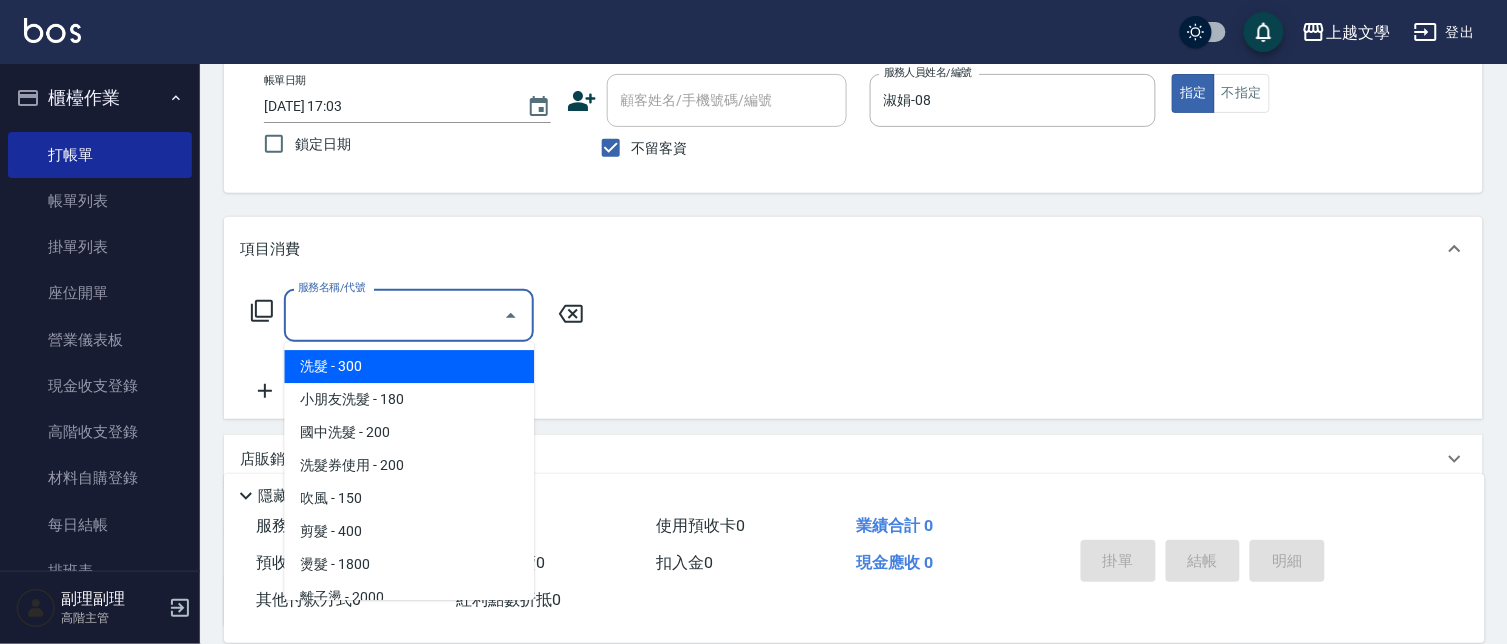 click on "服務名稱/代號" at bounding box center (394, 315) 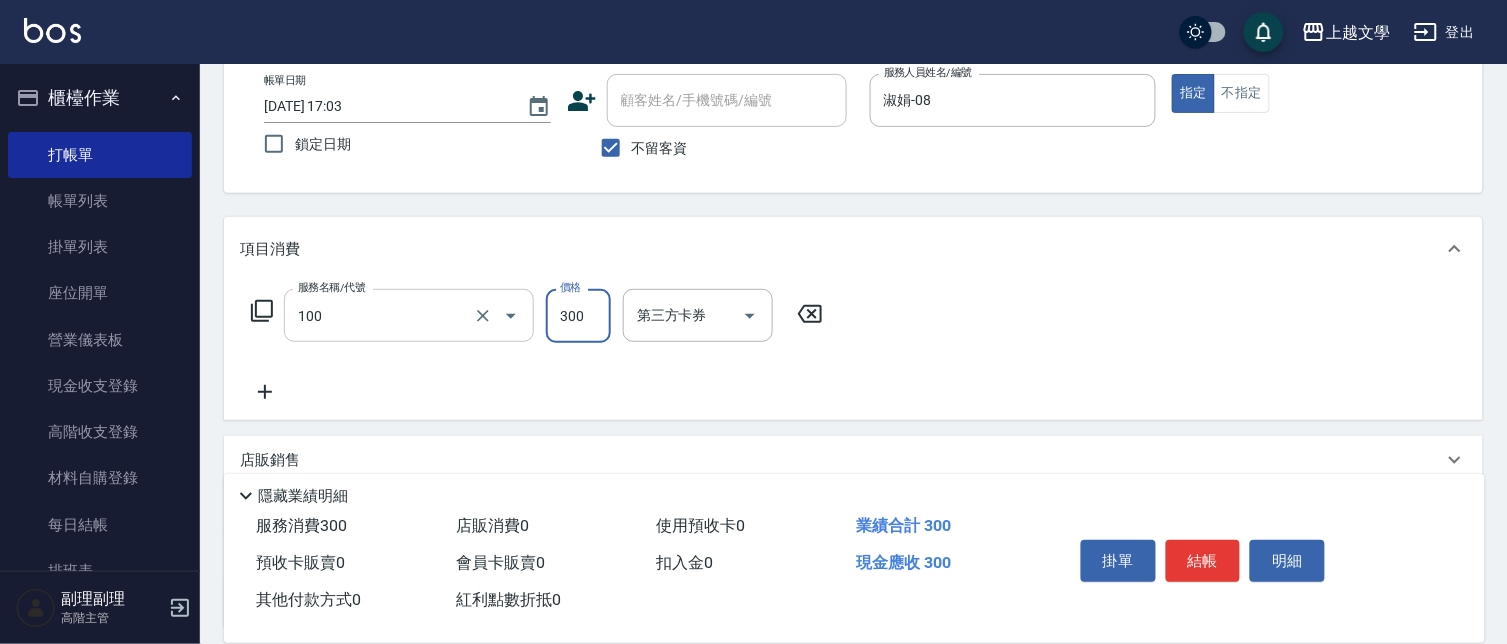 type on "洗髮(100)" 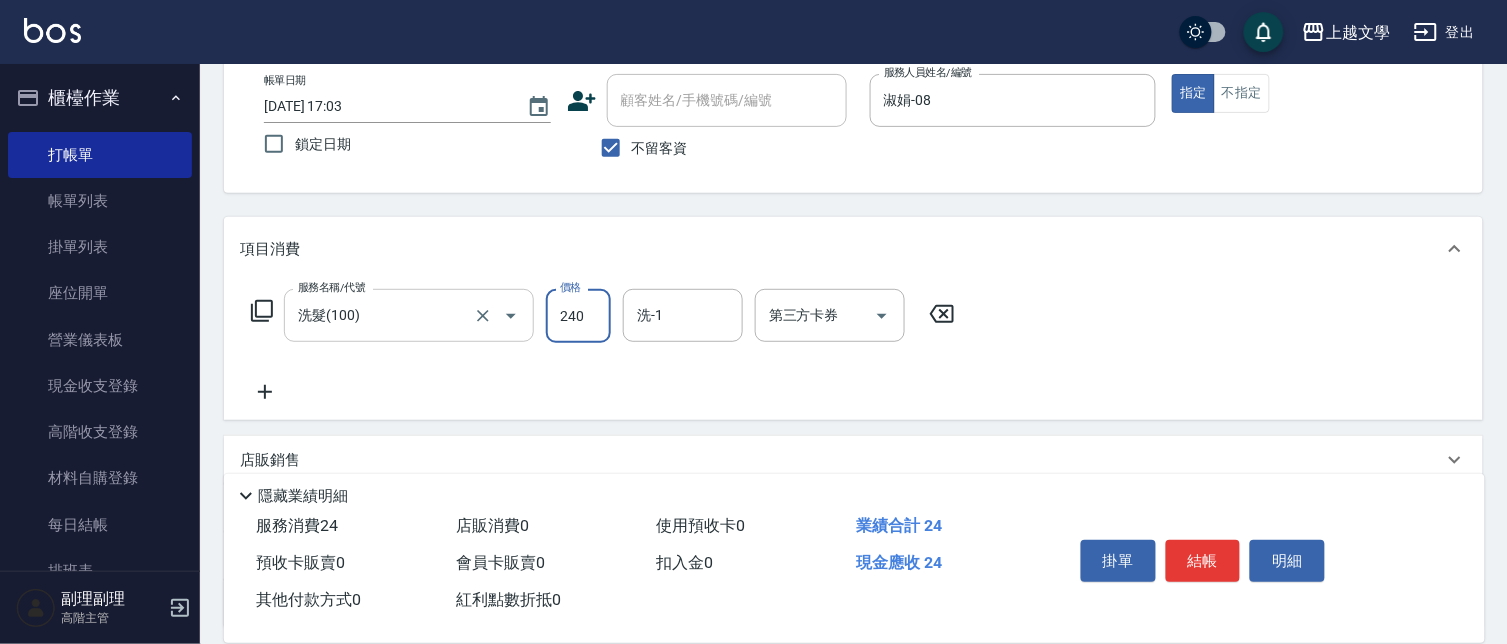 type on "240" 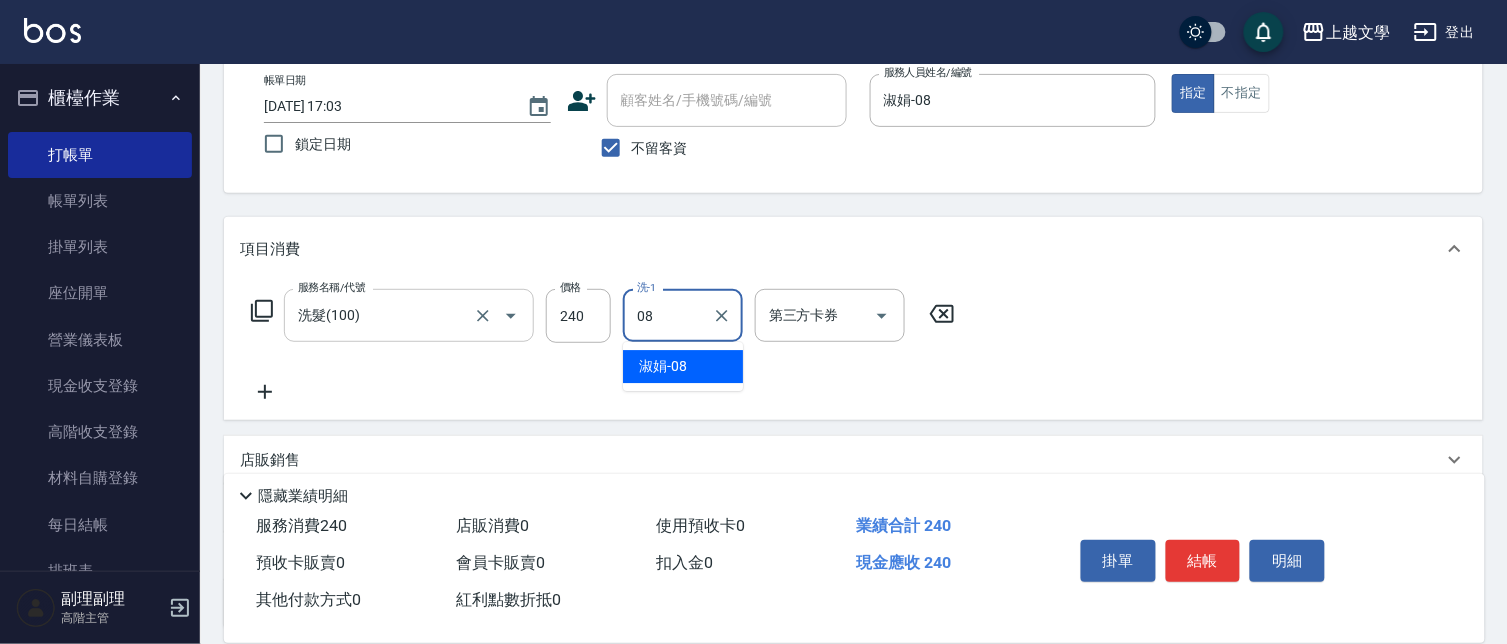 type on "淑娟-08" 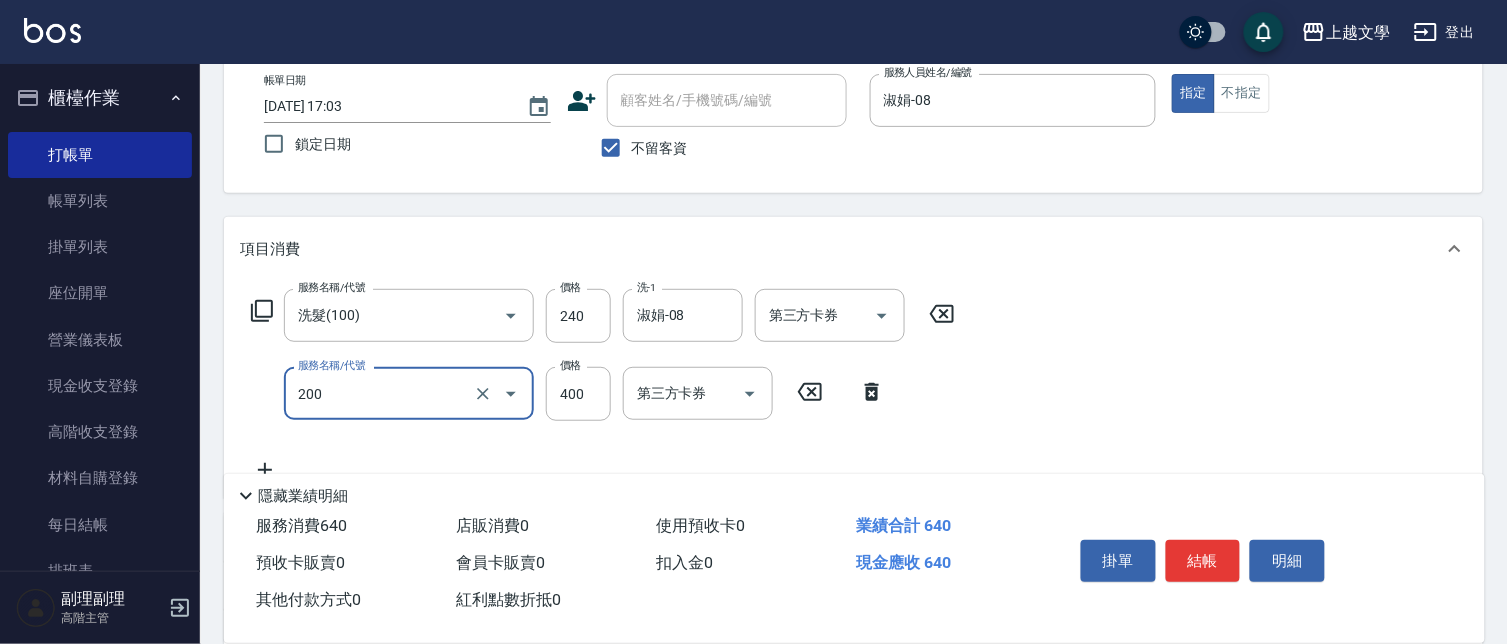 type on "剪髮(200)" 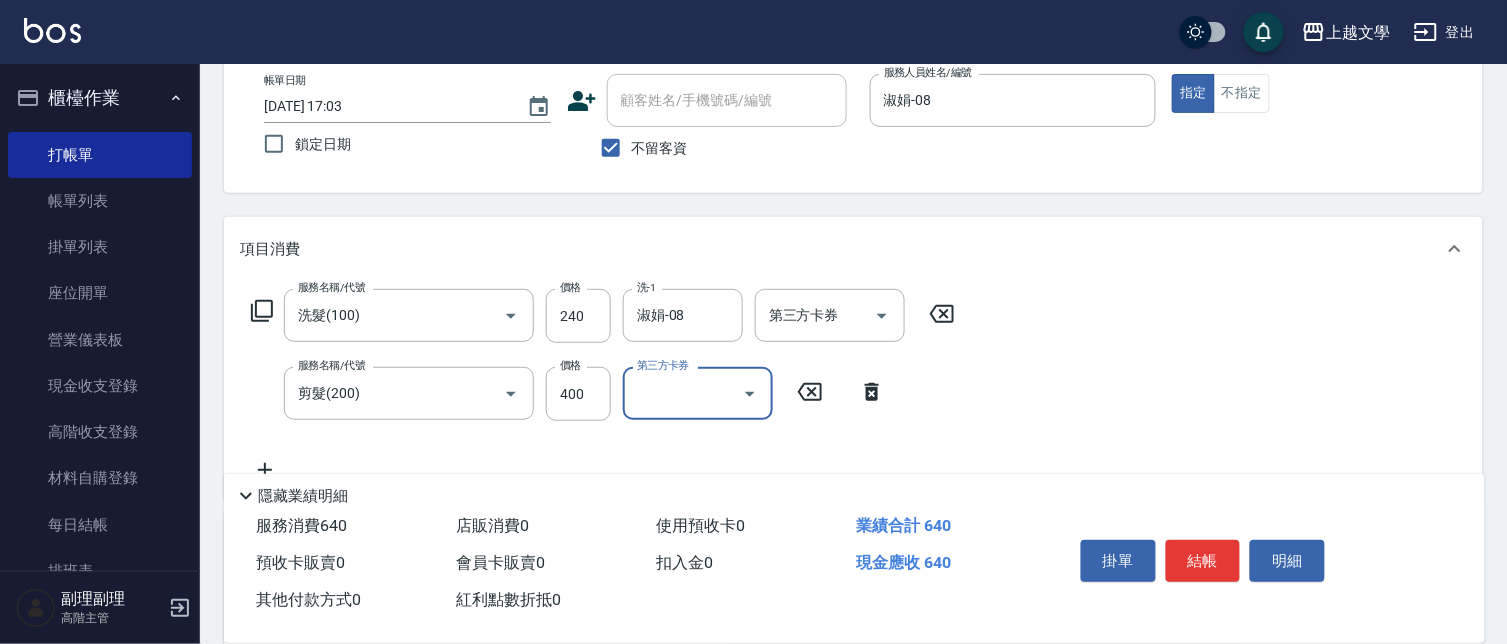 click on "結帳" at bounding box center [1203, 561] 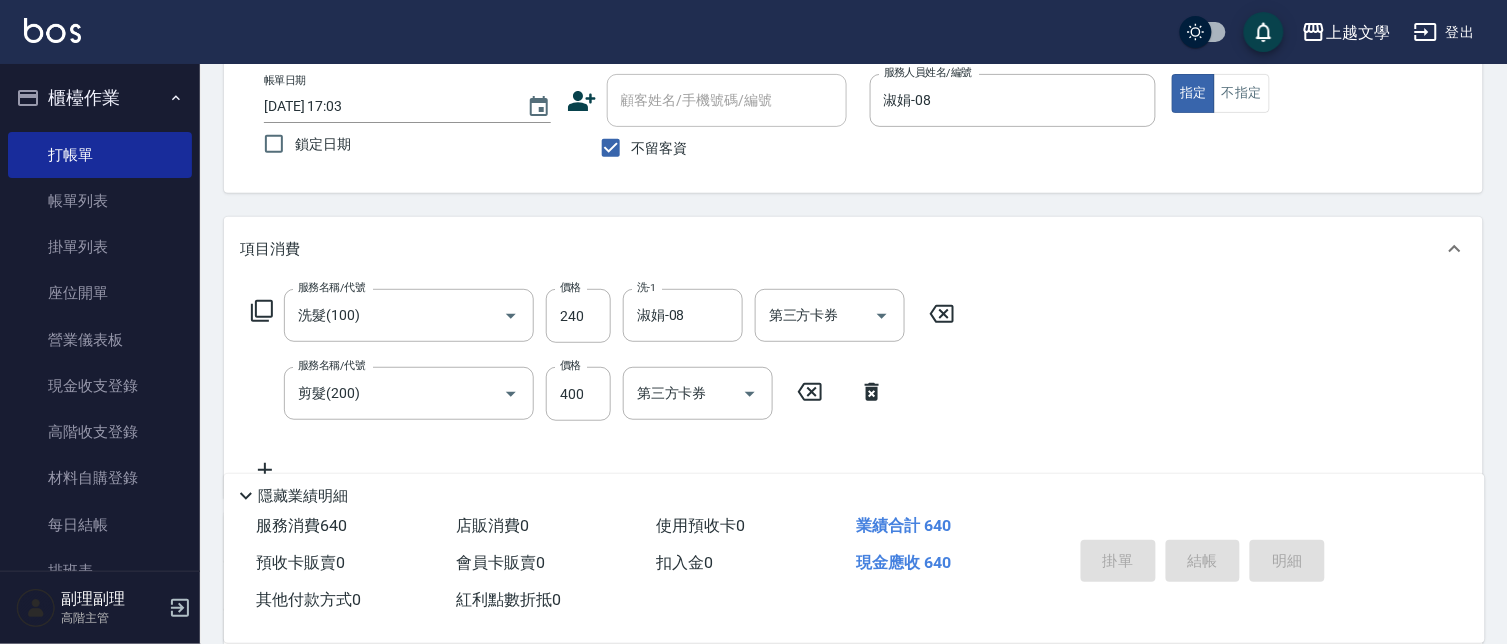 type 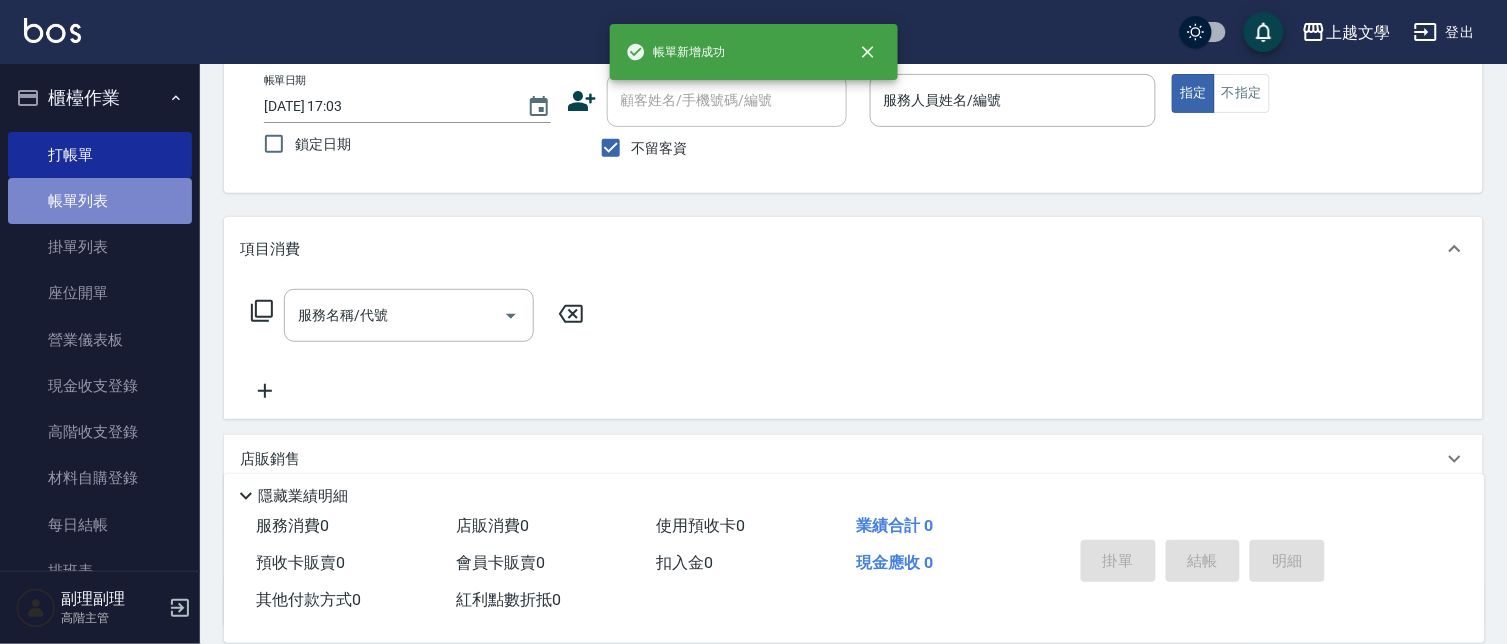 click on "帳單列表" at bounding box center [100, 201] 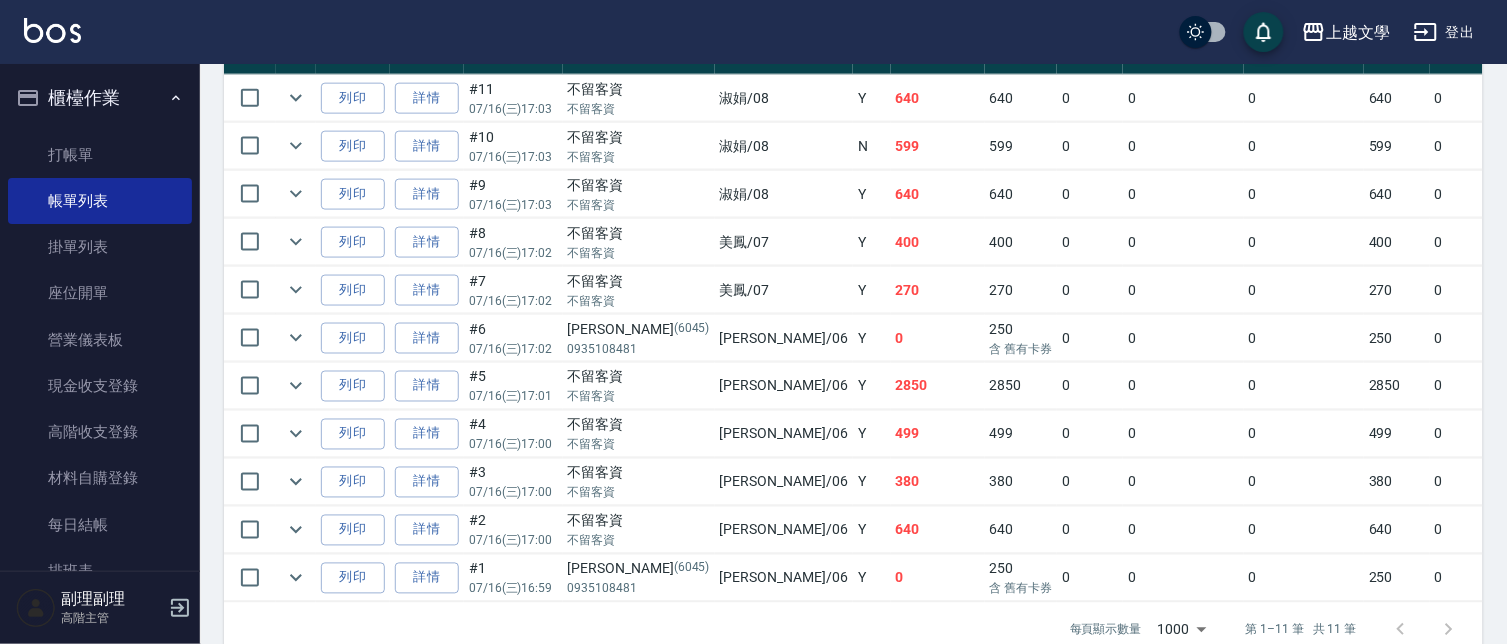 scroll, scrollTop: 536, scrollLeft: 0, axis: vertical 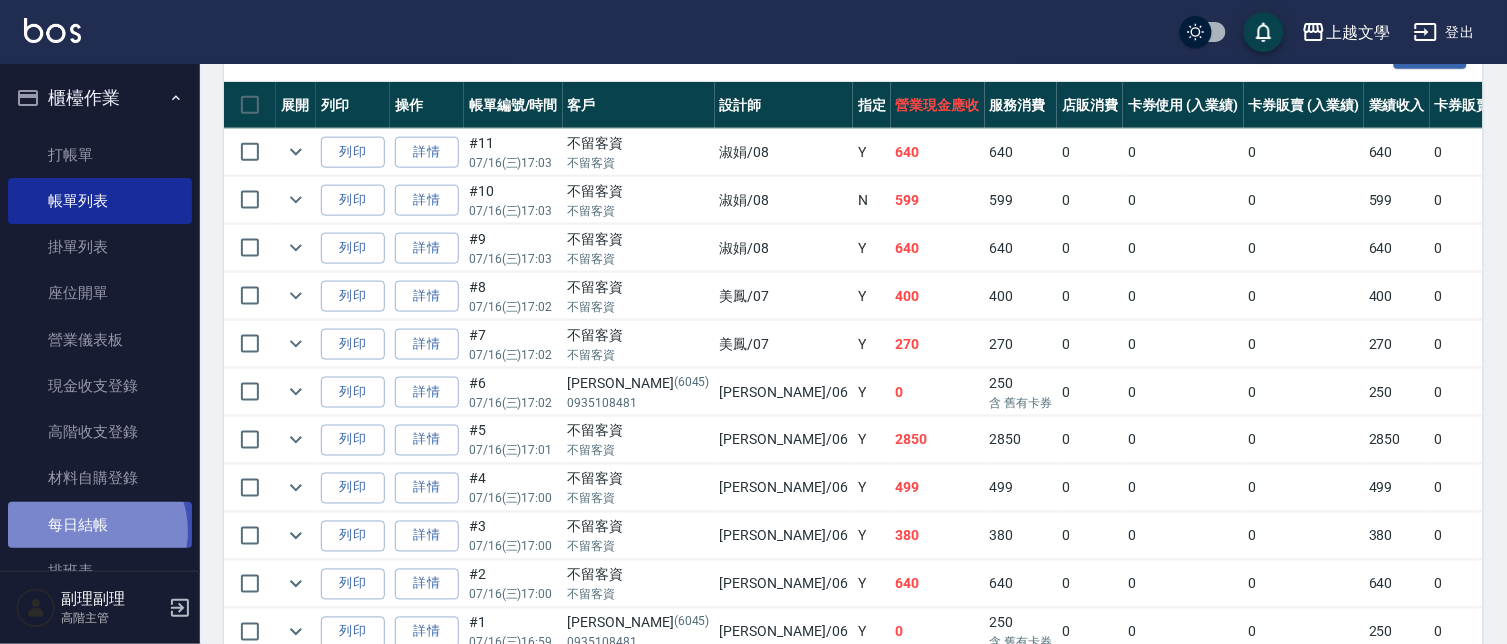 click on "每日結帳" at bounding box center (100, 525) 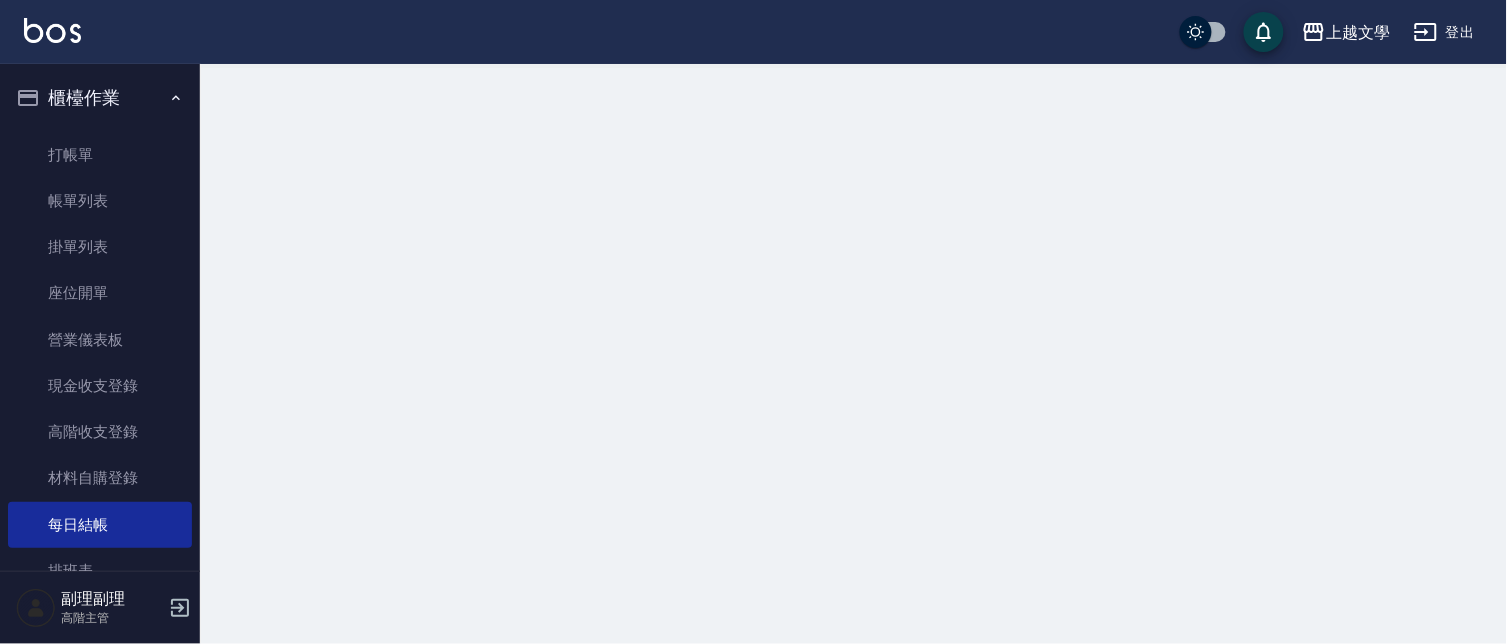 scroll, scrollTop: 0, scrollLeft: 0, axis: both 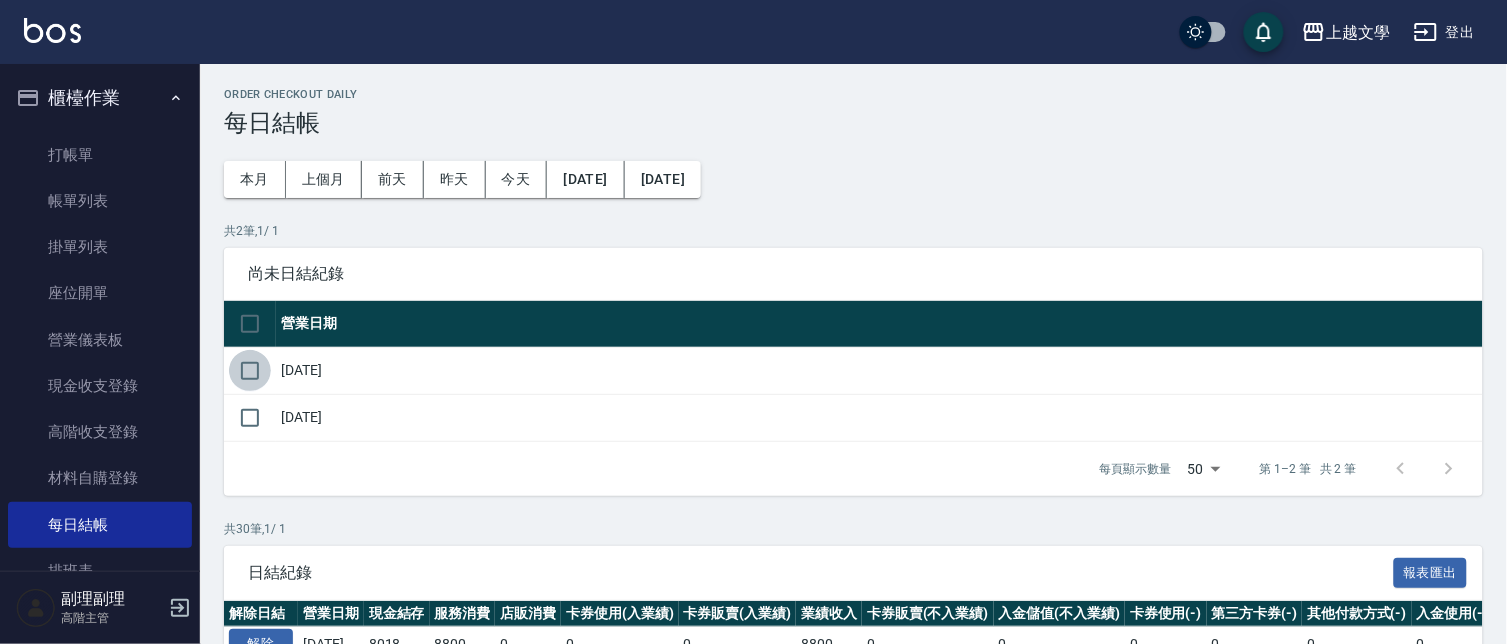 click at bounding box center [250, 371] 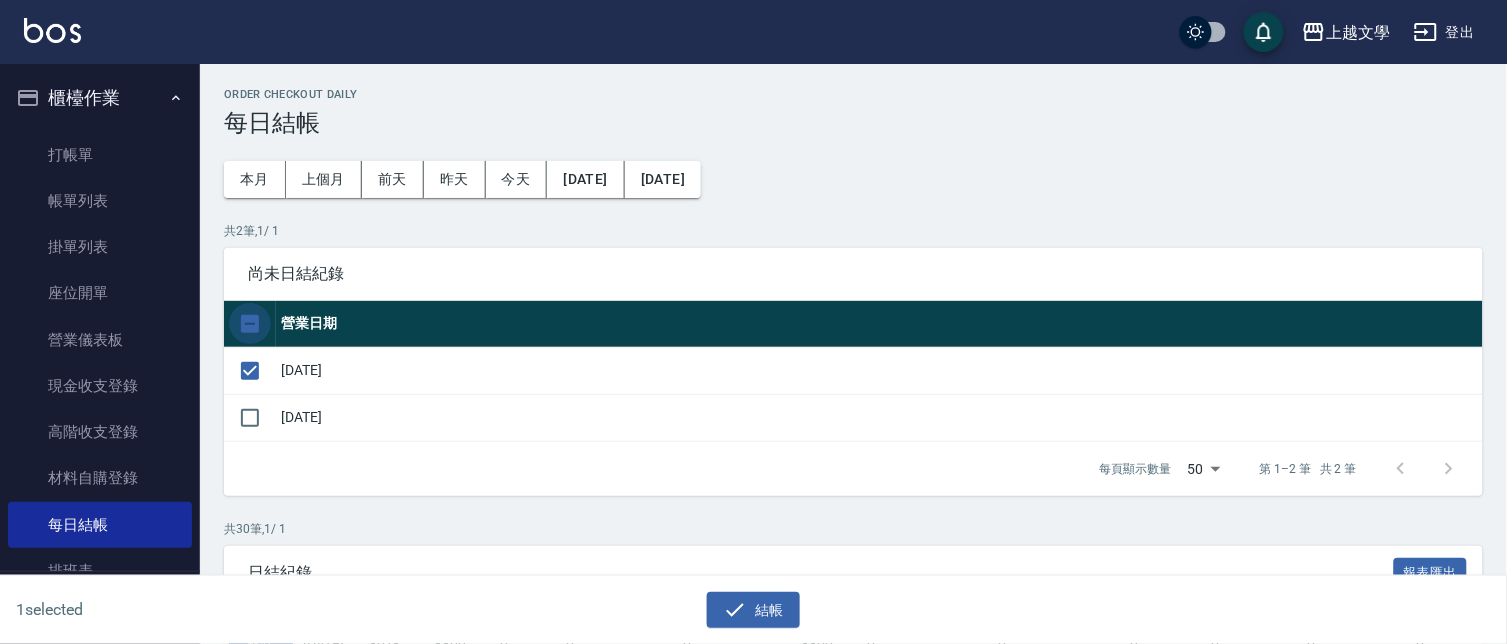 click at bounding box center (250, 324) 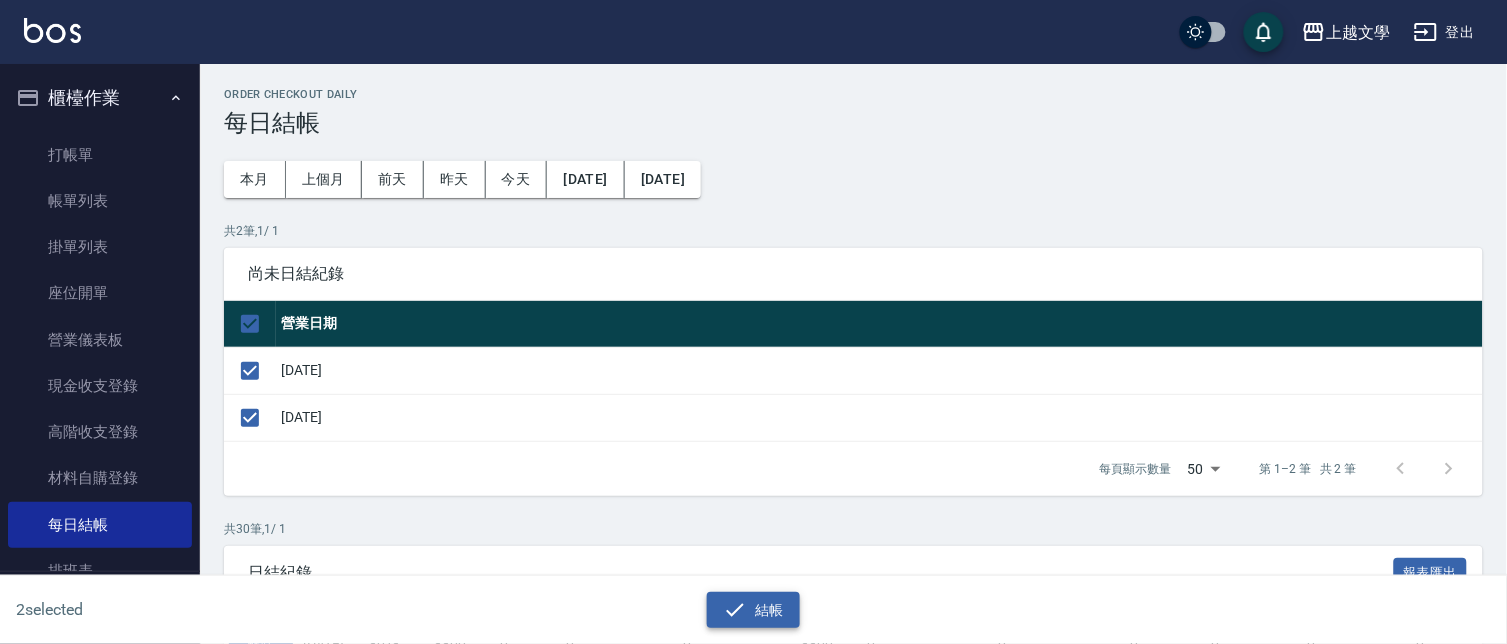 click on "結帳" at bounding box center (753, 610) 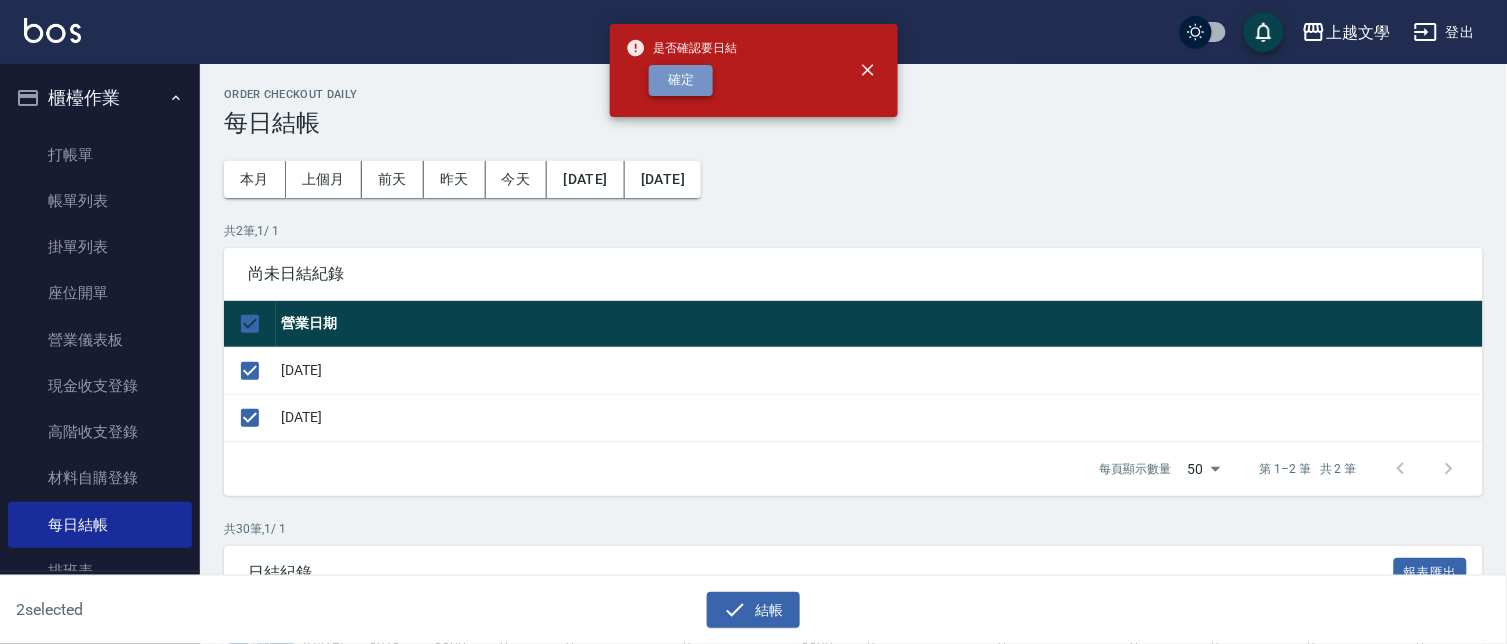 click on "確定" at bounding box center [681, 80] 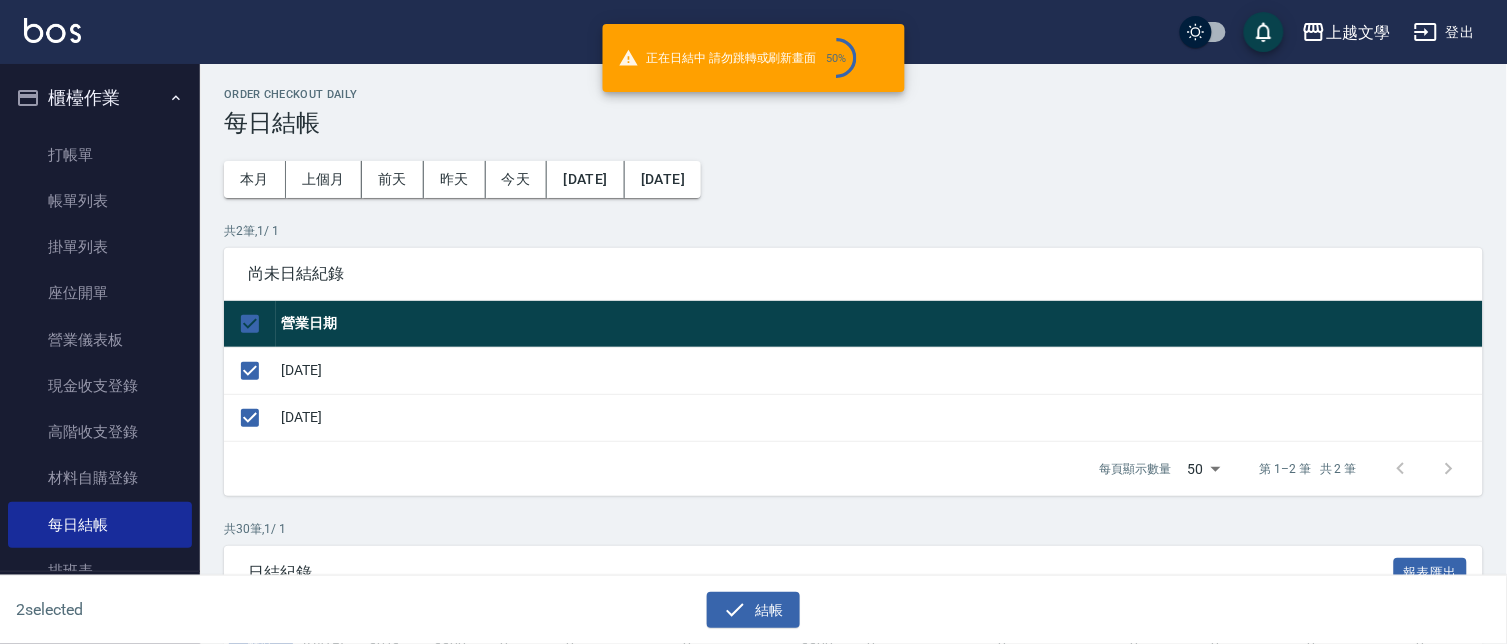 checkbox on "false" 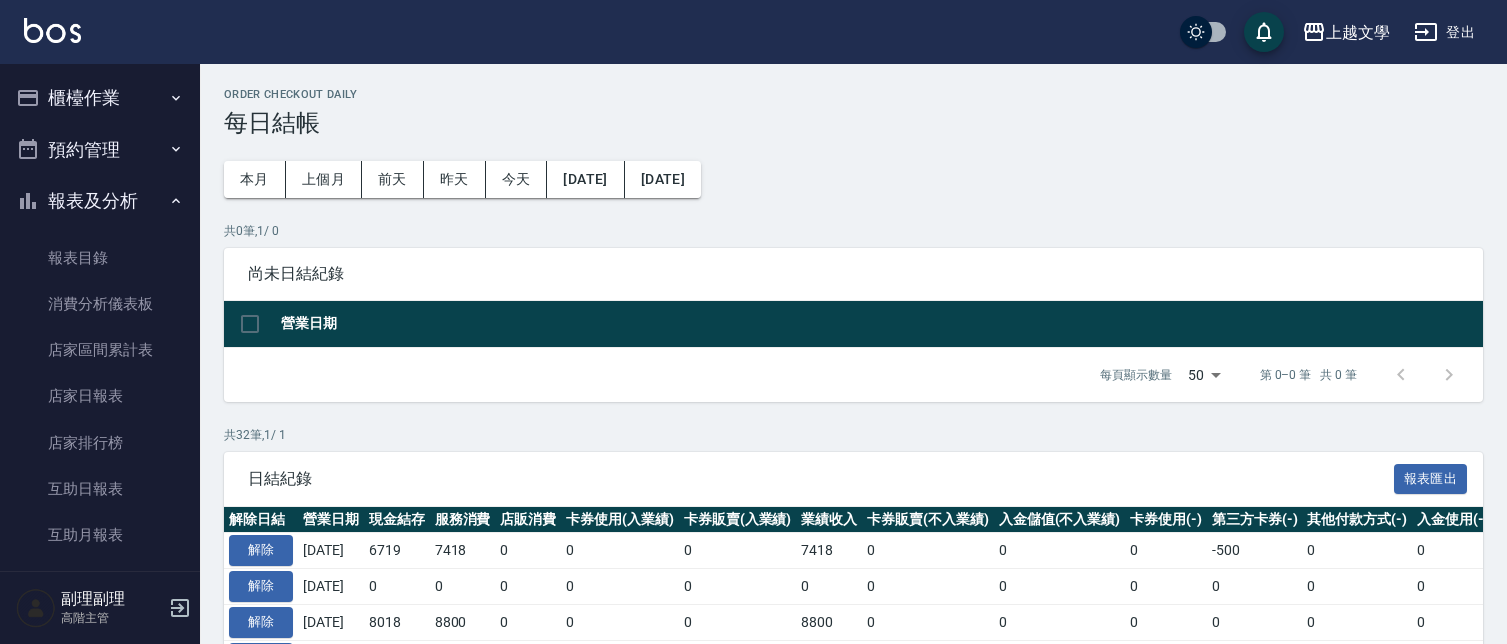 scroll, scrollTop: 0, scrollLeft: 0, axis: both 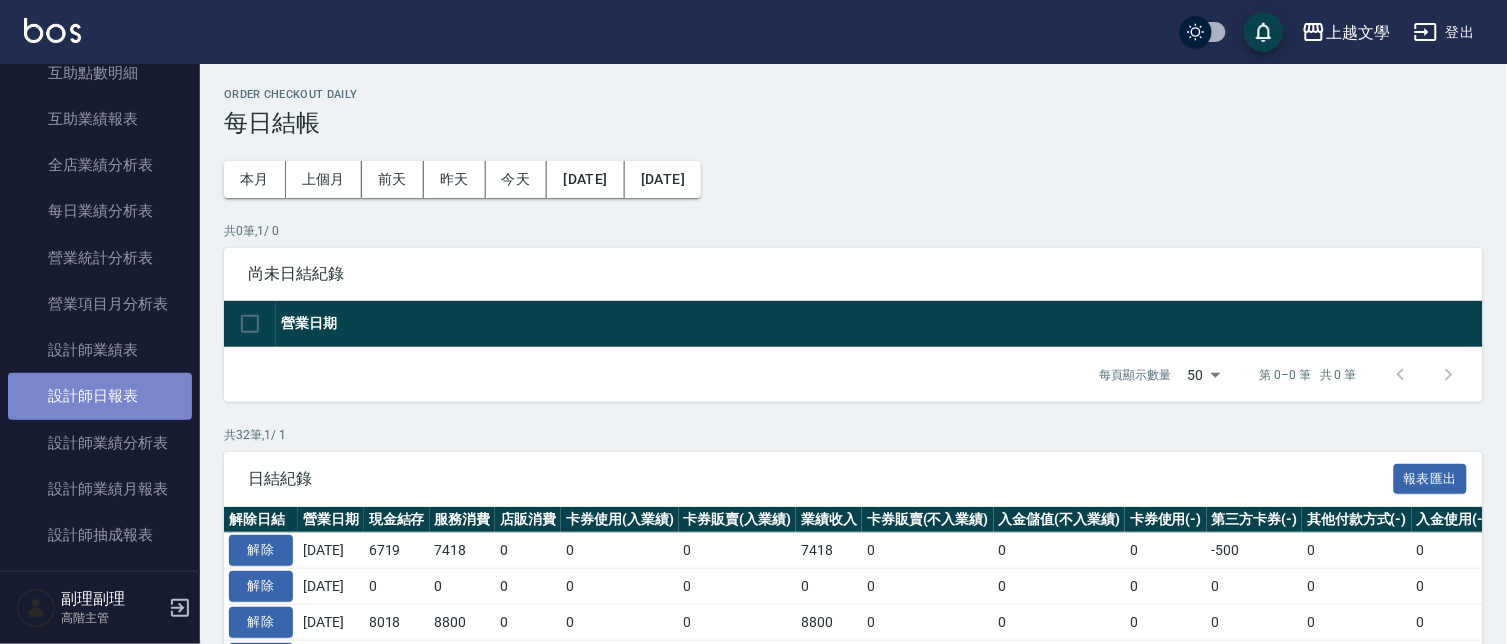 click on "設計師日報表" at bounding box center [100, 396] 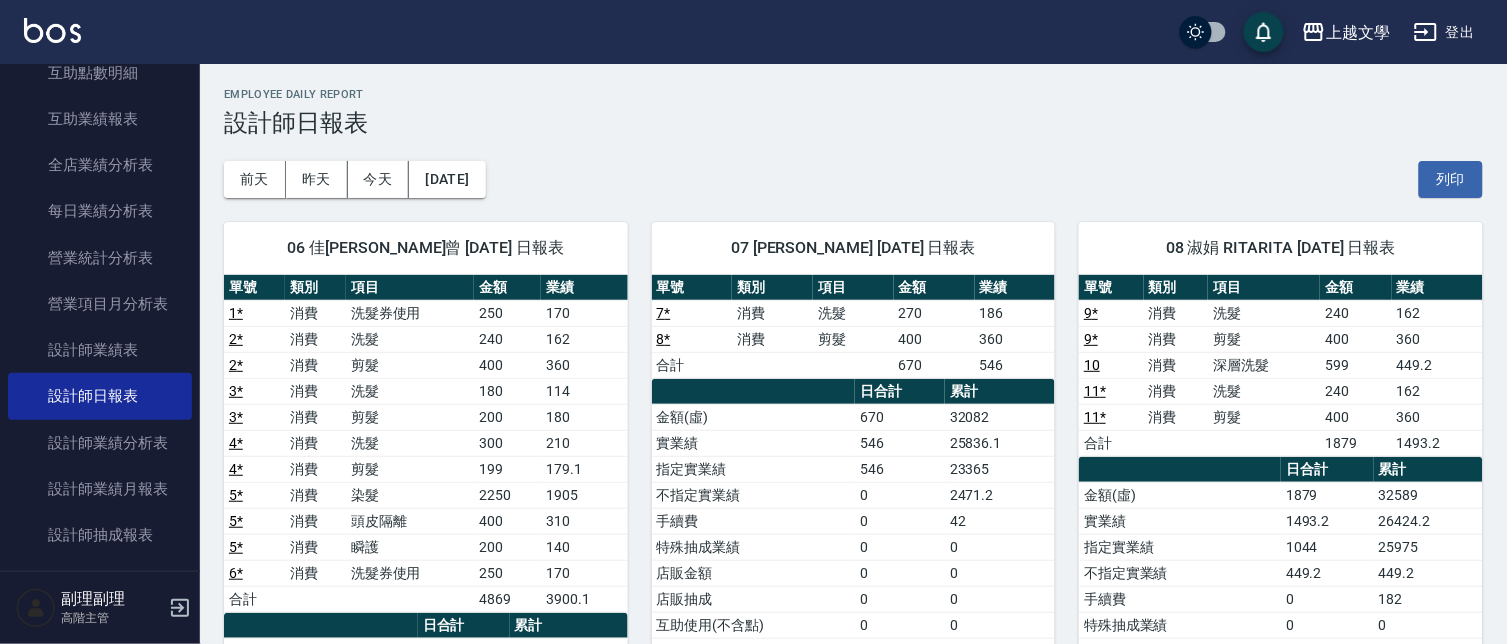 scroll, scrollTop: 111, scrollLeft: 0, axis: vertical 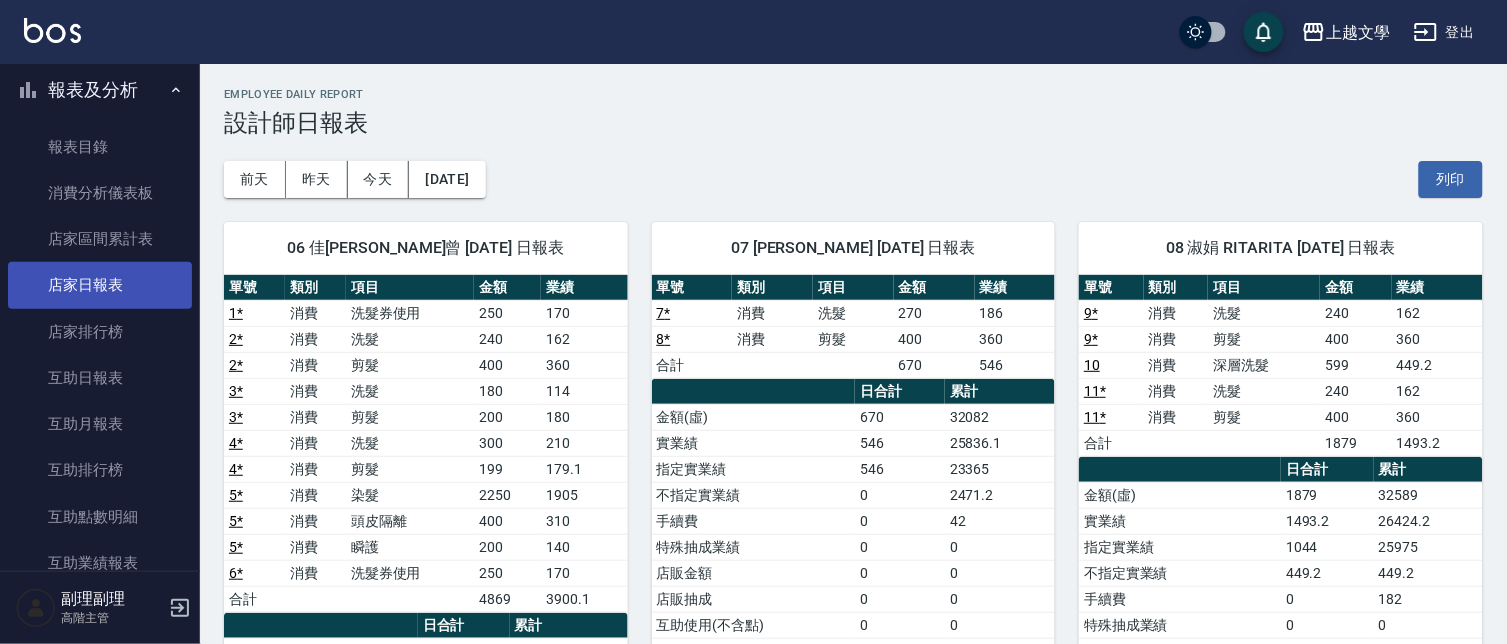drag, startPoint x: 118, startPoint y: 255, endPoint x: 118, endPoint y: 270, distance: 15 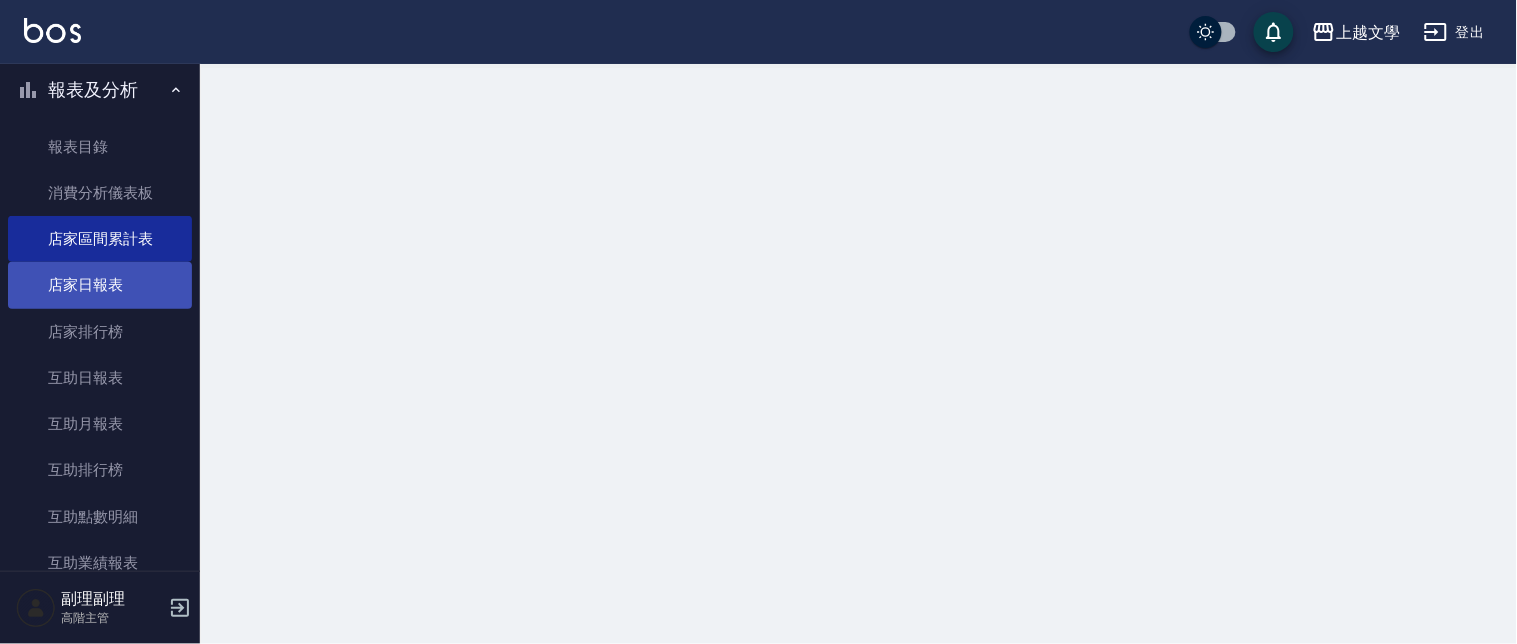 click on "店家日報表" at bounding box center [100, 285] 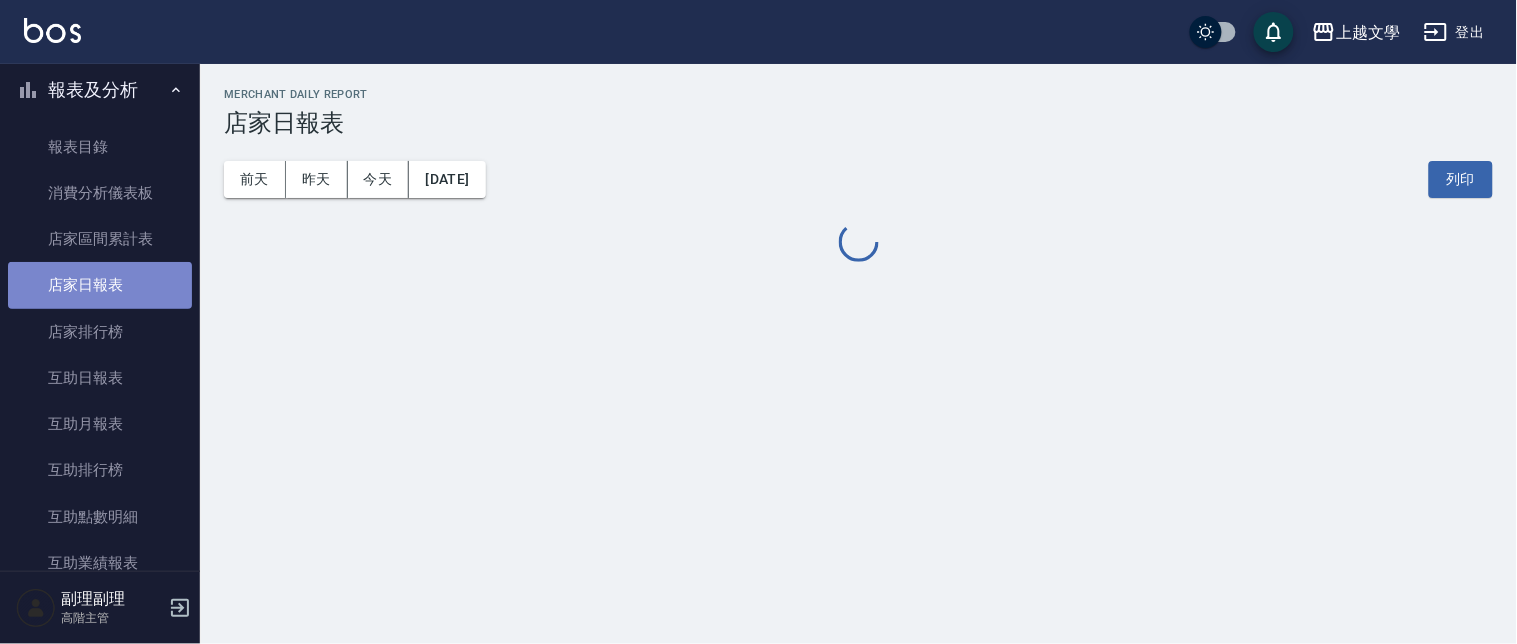 click on "店家日報表" at bounding box center (100, 285) 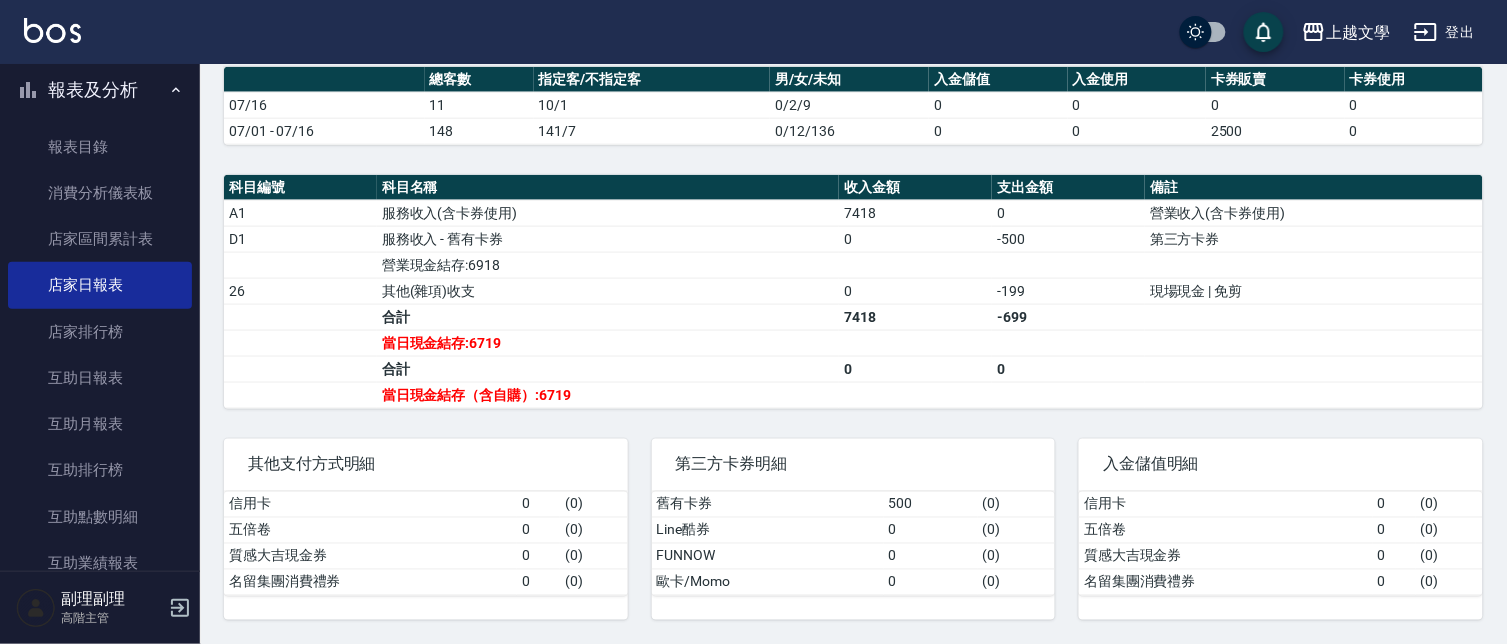 scroll, scrollTop: 542, scrollLeft: 0, axis: vertical 